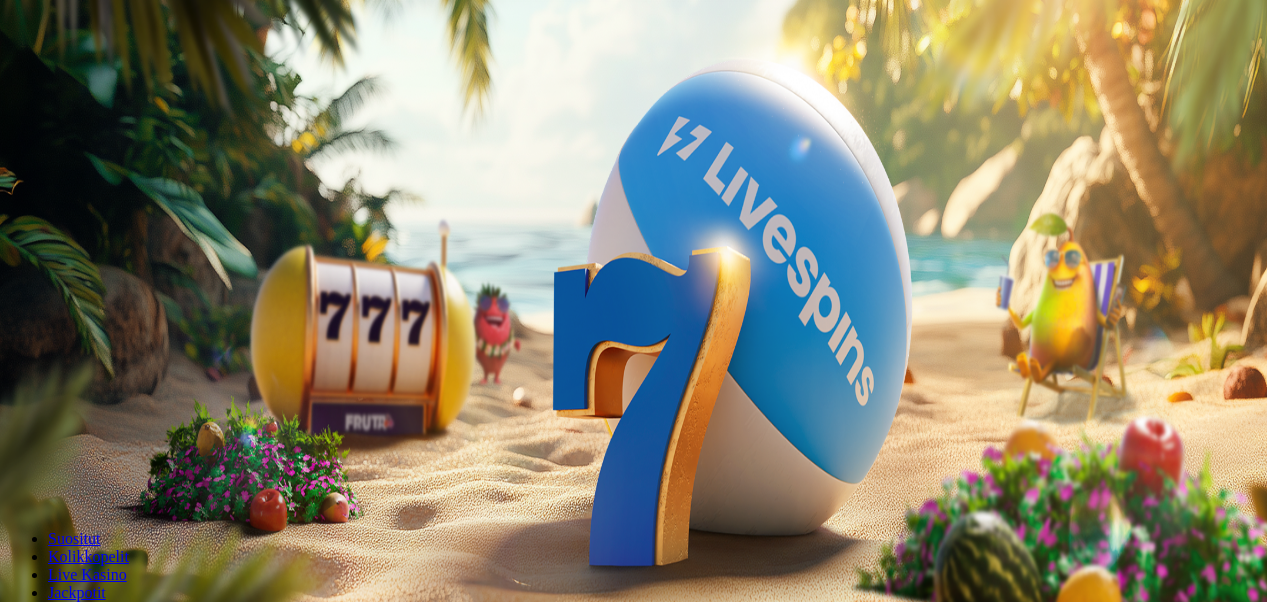 scroll, scrollTop: 0, scrollLeft: 0, axis: both 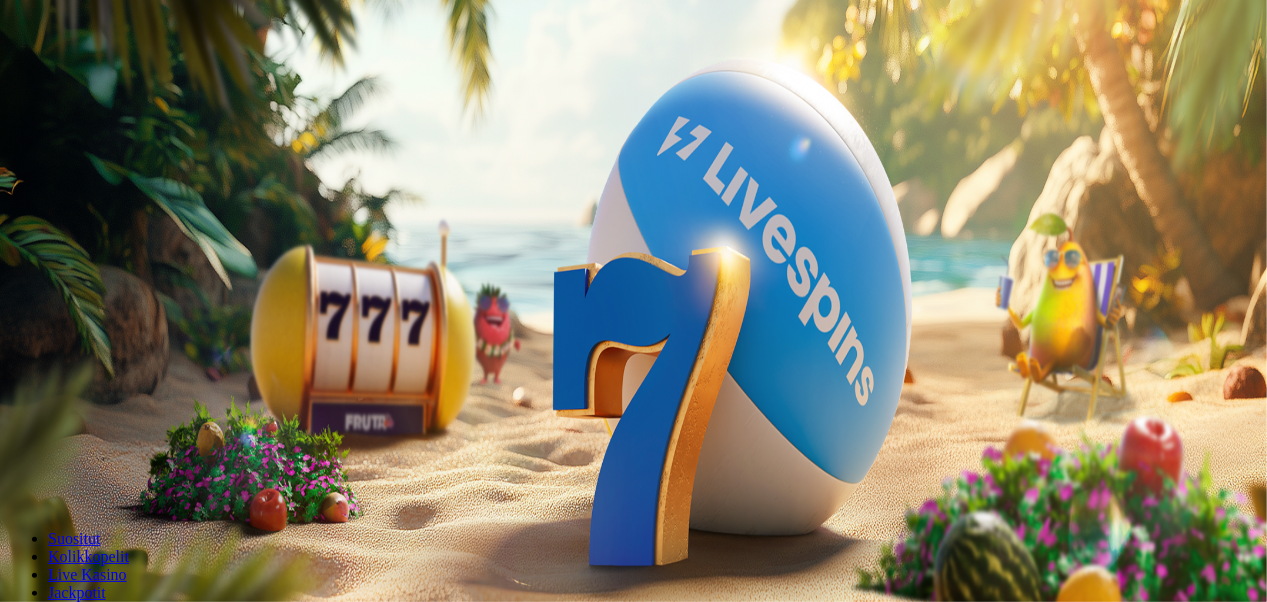 click at bounding box center (16, 471) 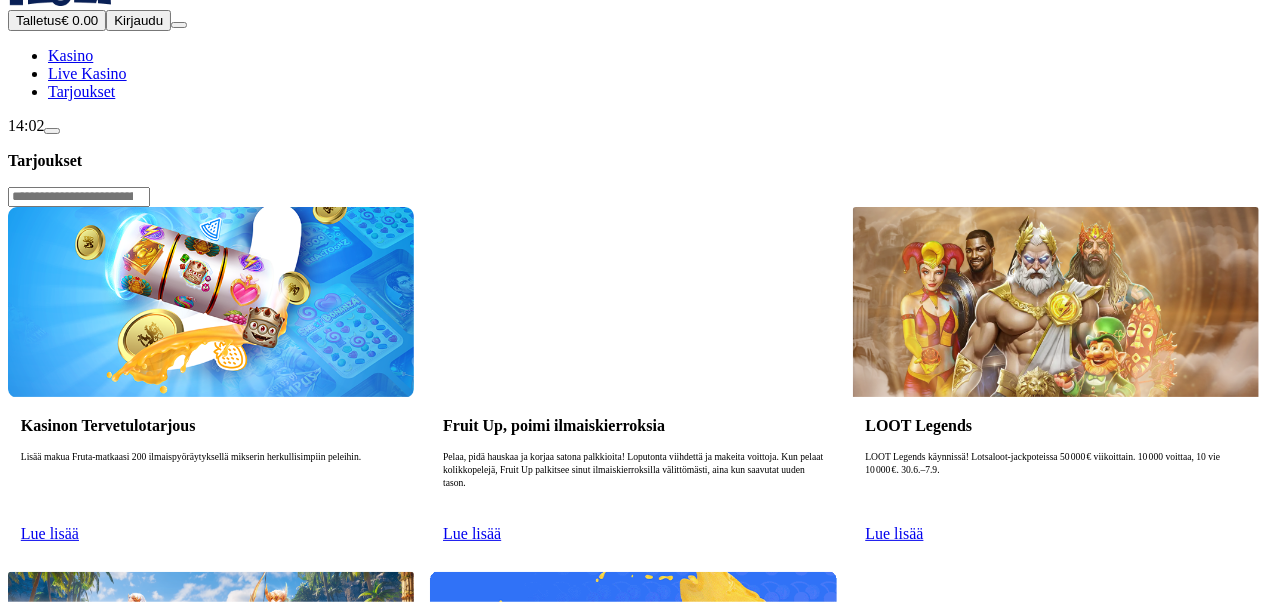 scroll, scrollTop: 50, scrollLeft: 0, axis: vertical 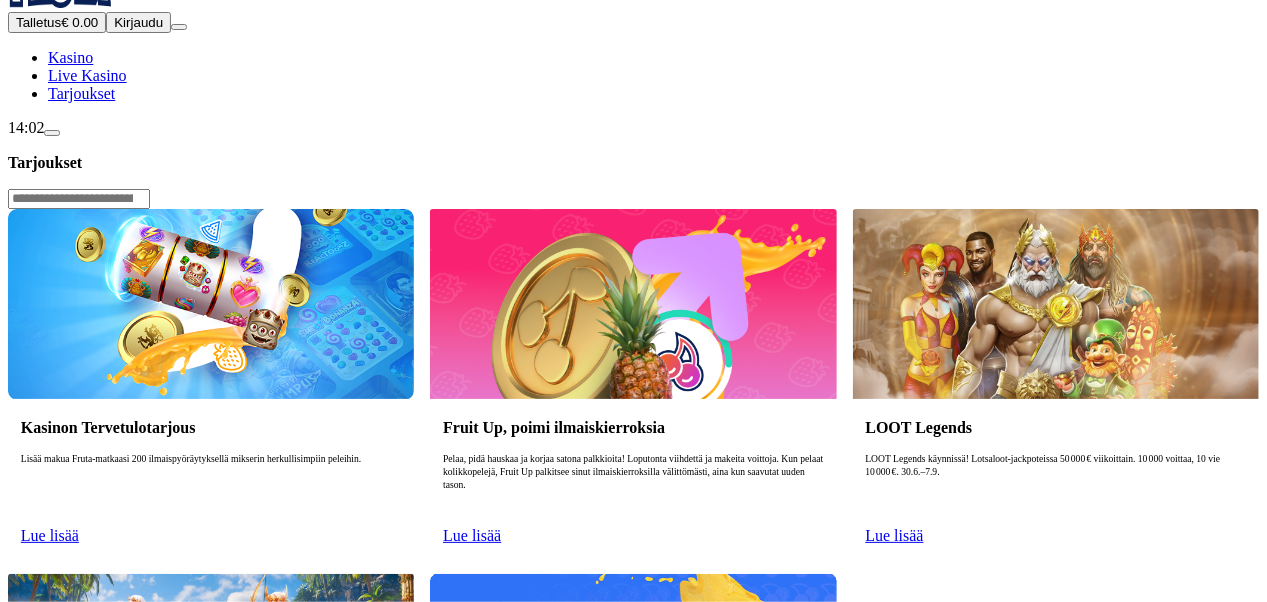 click on "Lue lisää" at bounding box center [50, 535] 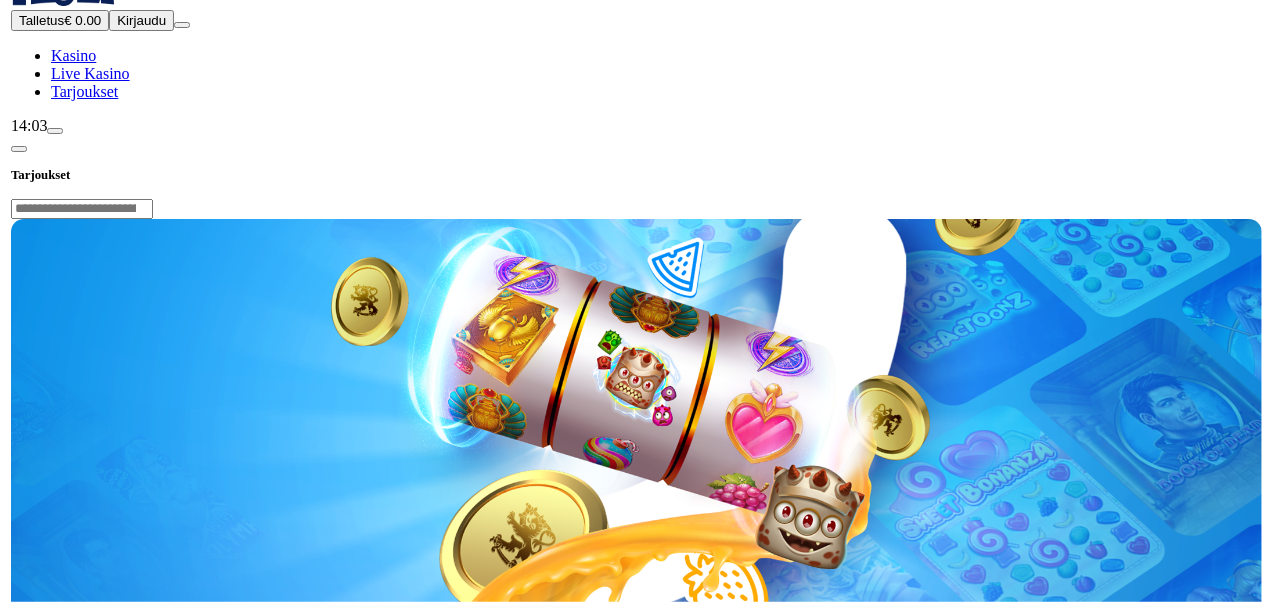 scroll, scrollTop: 0, scrollLeft: 0, axis: both 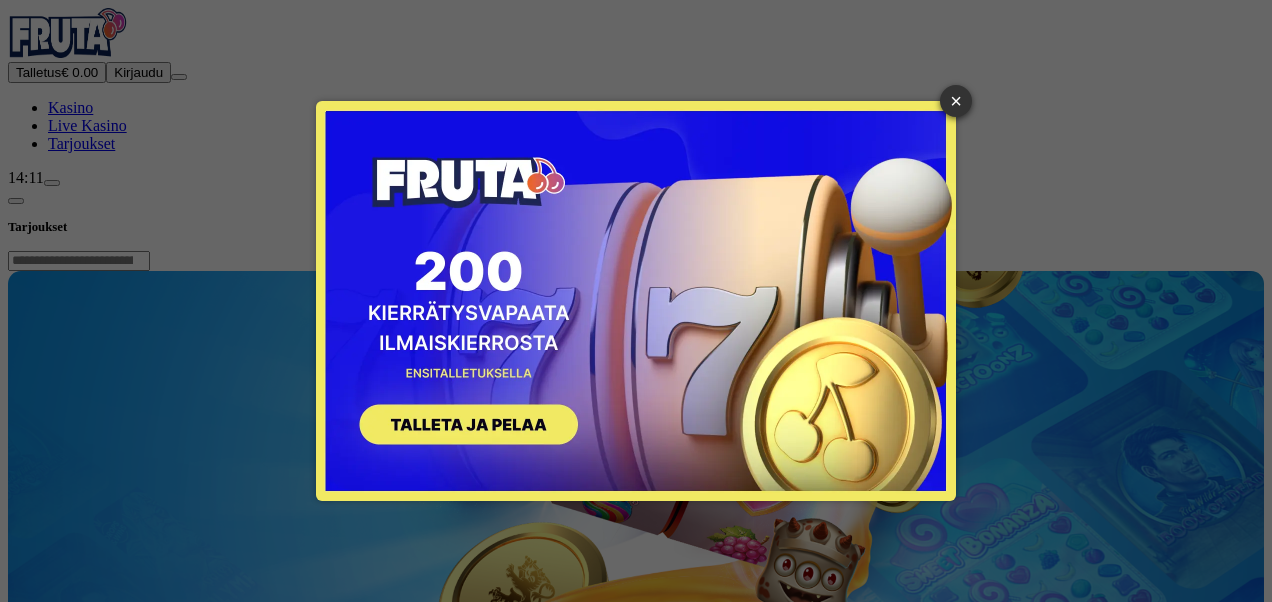 click on "SIGN UP" at bounding box center (459, 427) 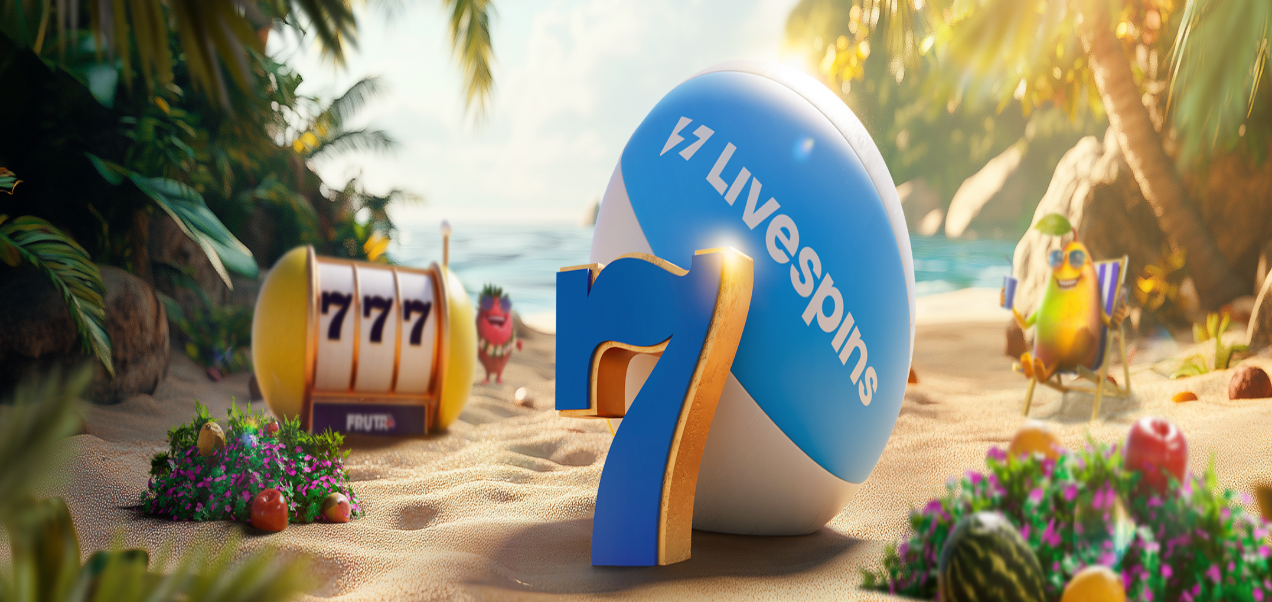 scroll, scrollTop: 0, scrollLeft: 0, axis: both 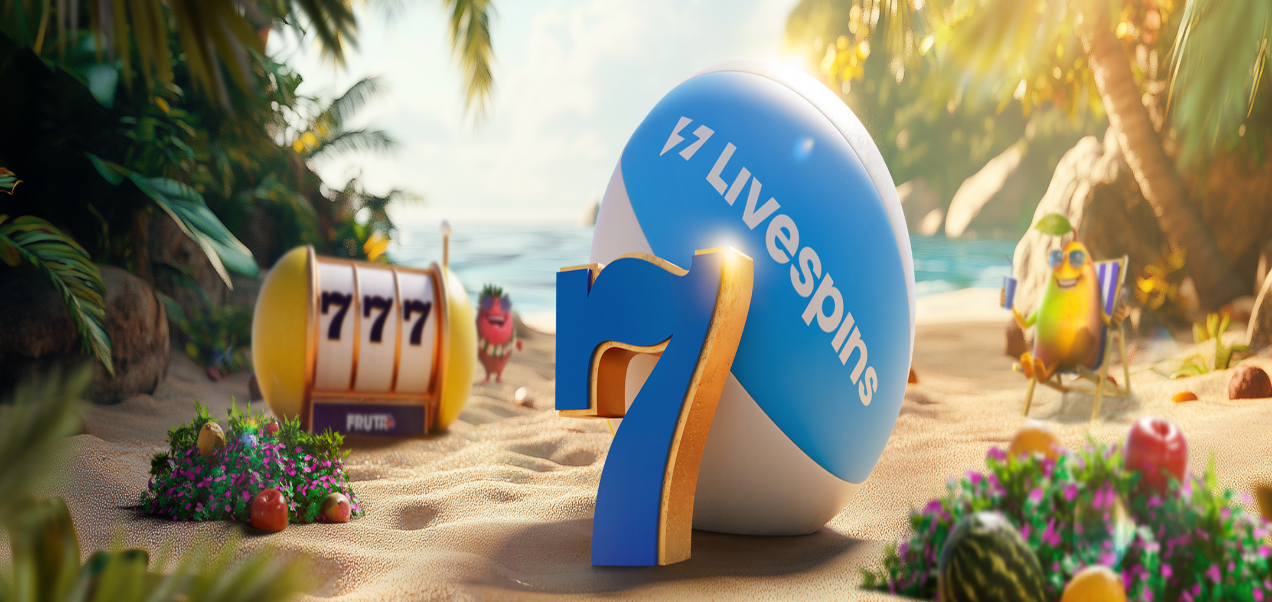 click on "***" at bounding box center (79, 468) 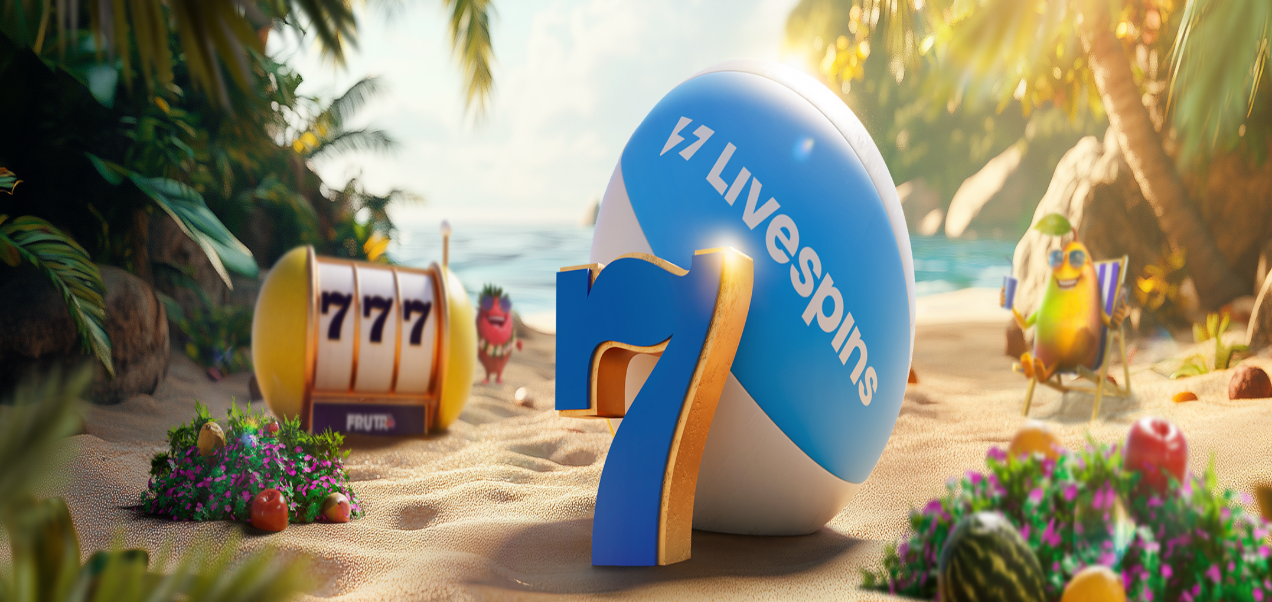 type on "*" 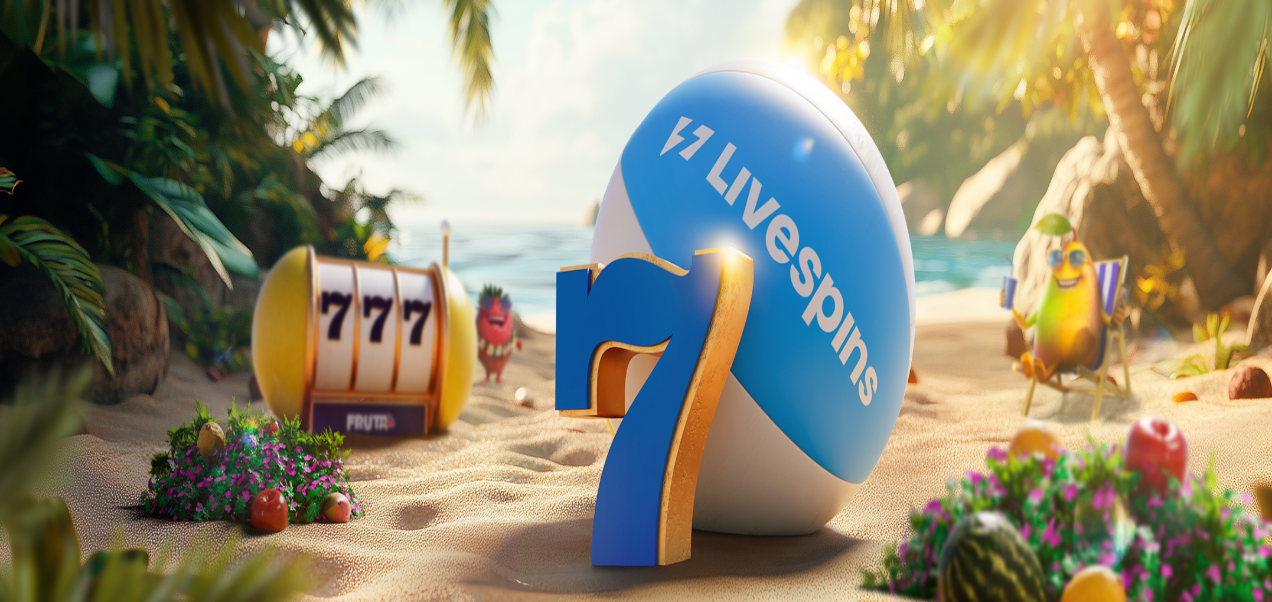 type on "**" 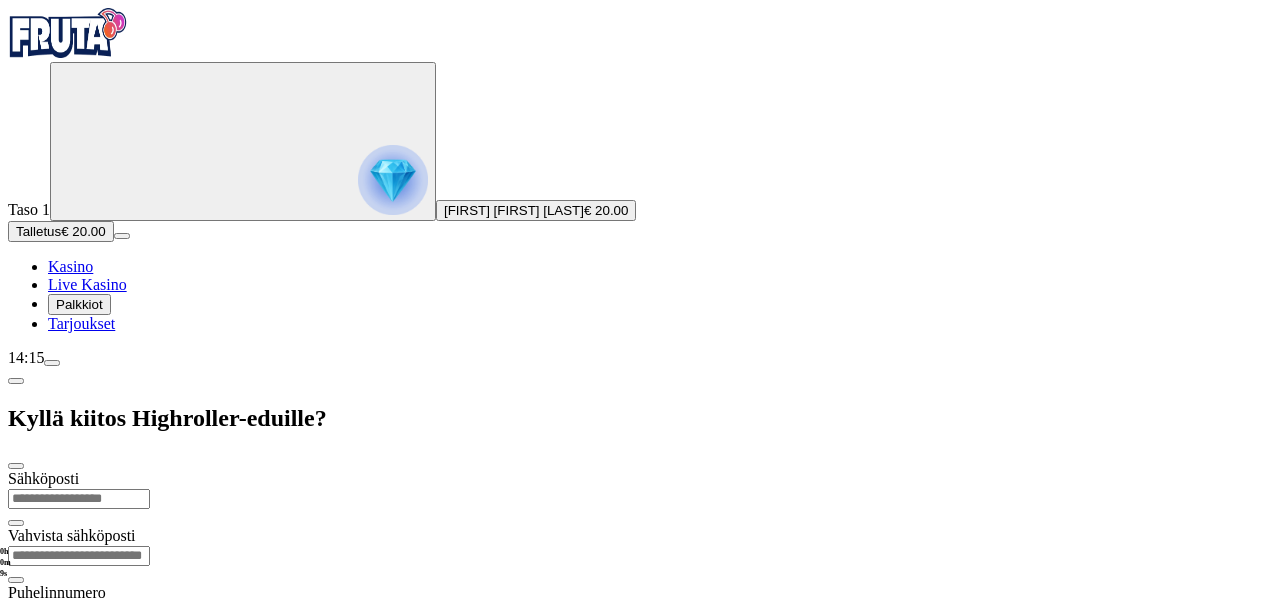 click on "Kasino" at bounding box center (70, 266) 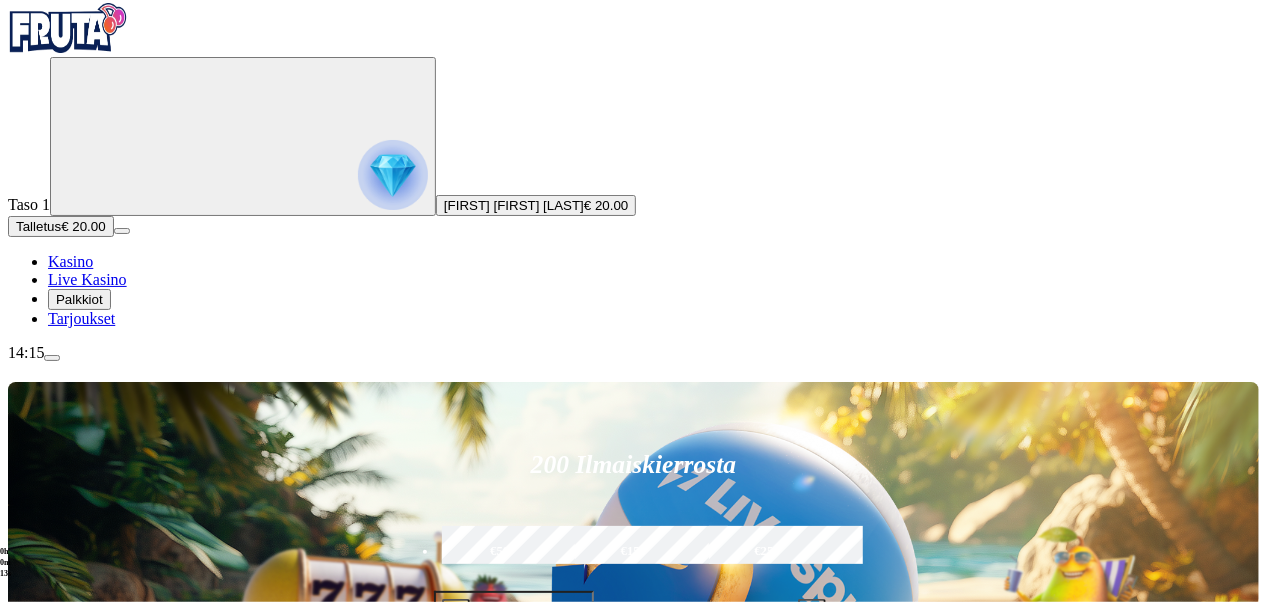 scroll, scrollTop: 0, scrollLeft: 0, axis: both 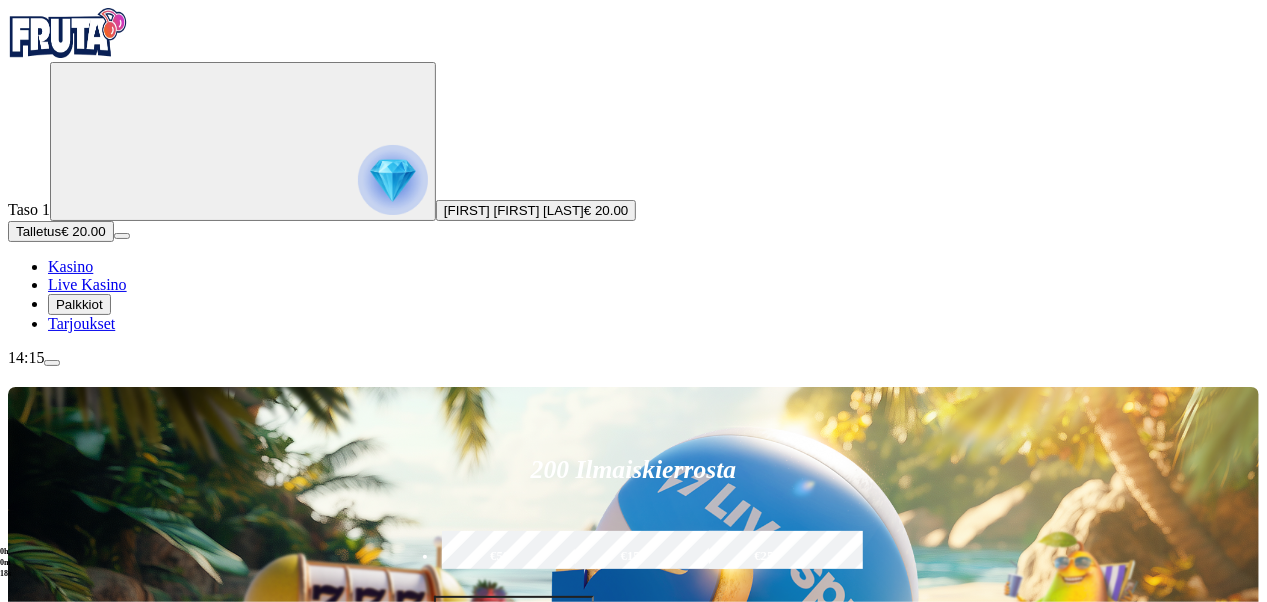 click at bounding box center [393, 180] 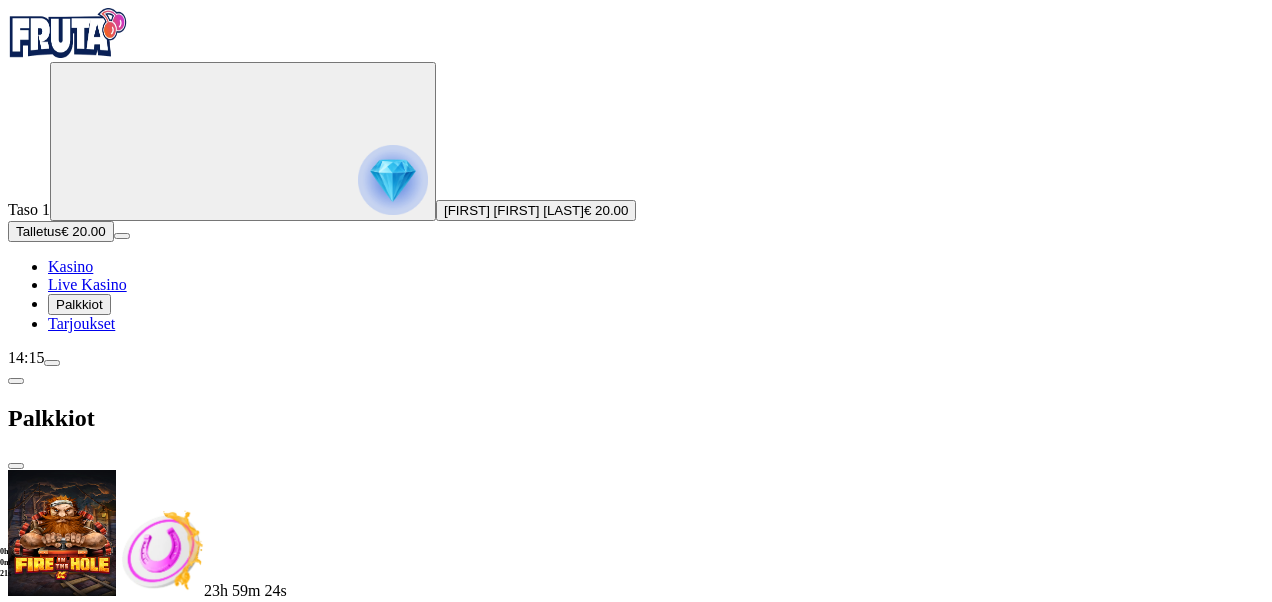 click at bounding box center [88, 709] 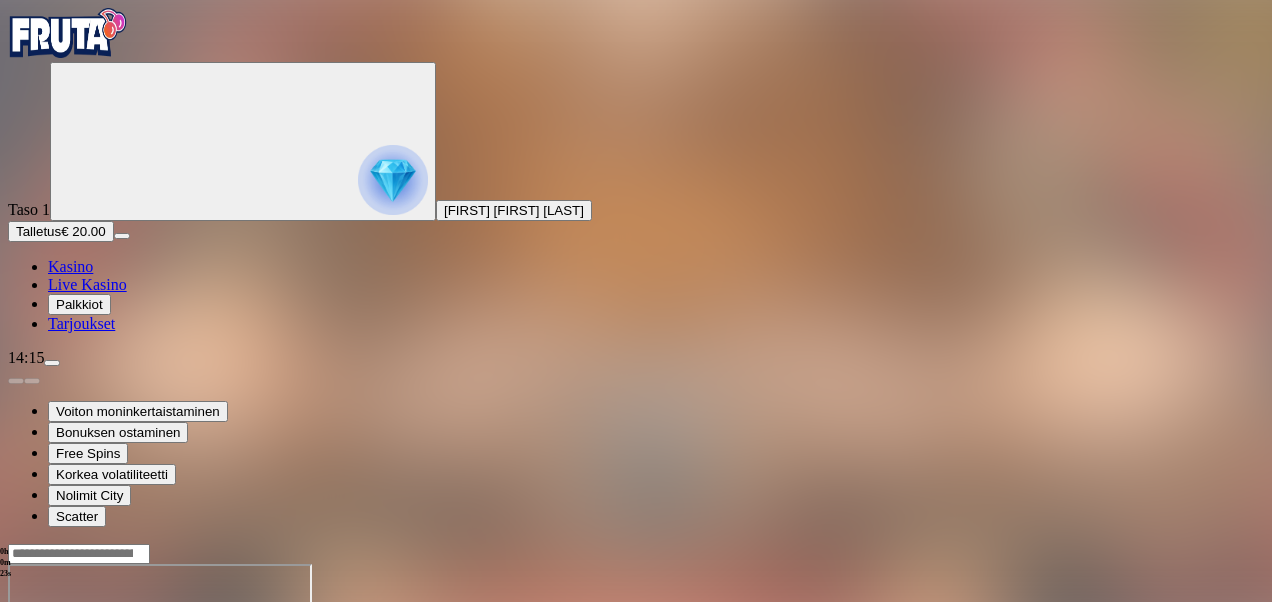 type 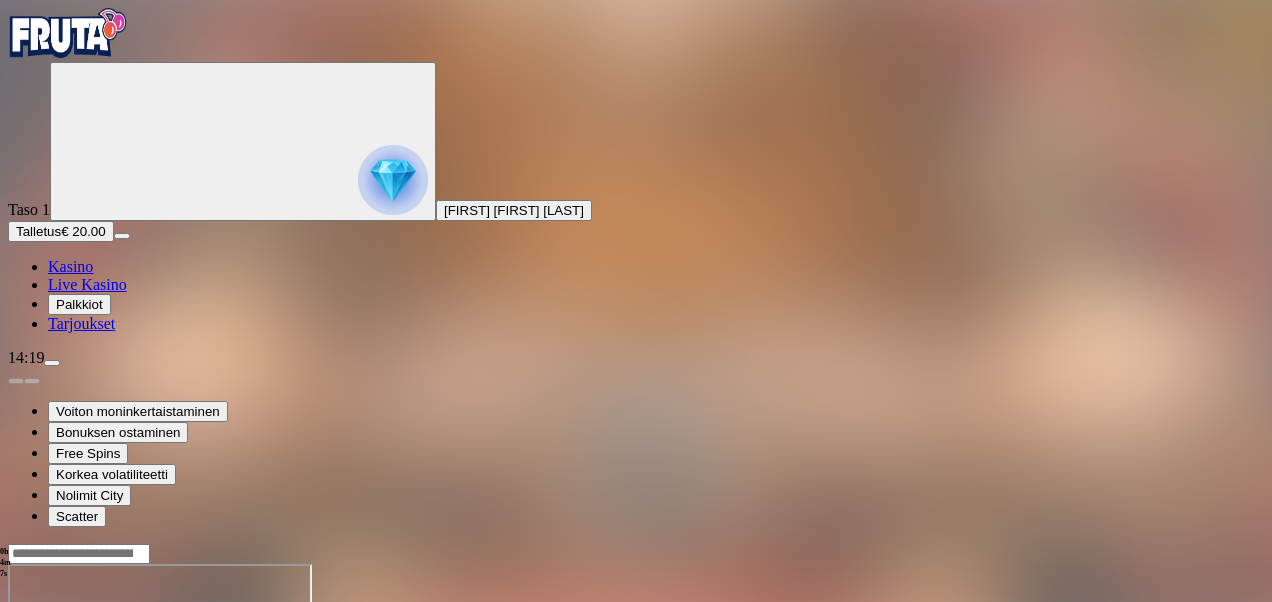 click at bounding box center (16, 736) 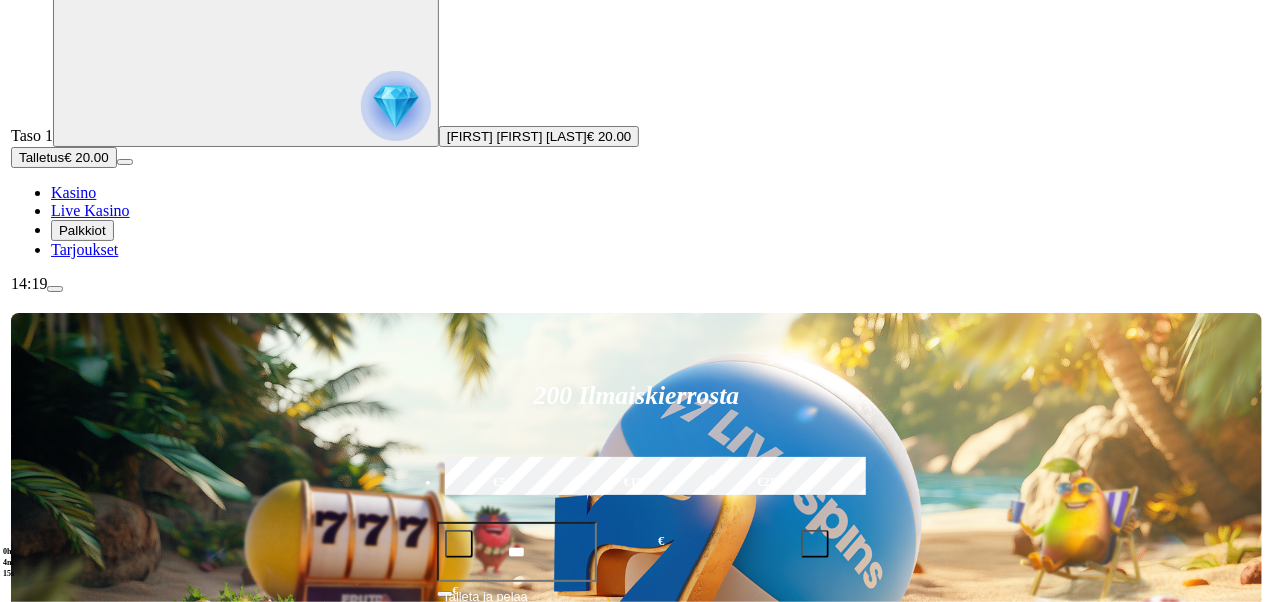 scroll, scrollTop: 86, scrollLeft: 0, axis: vertical 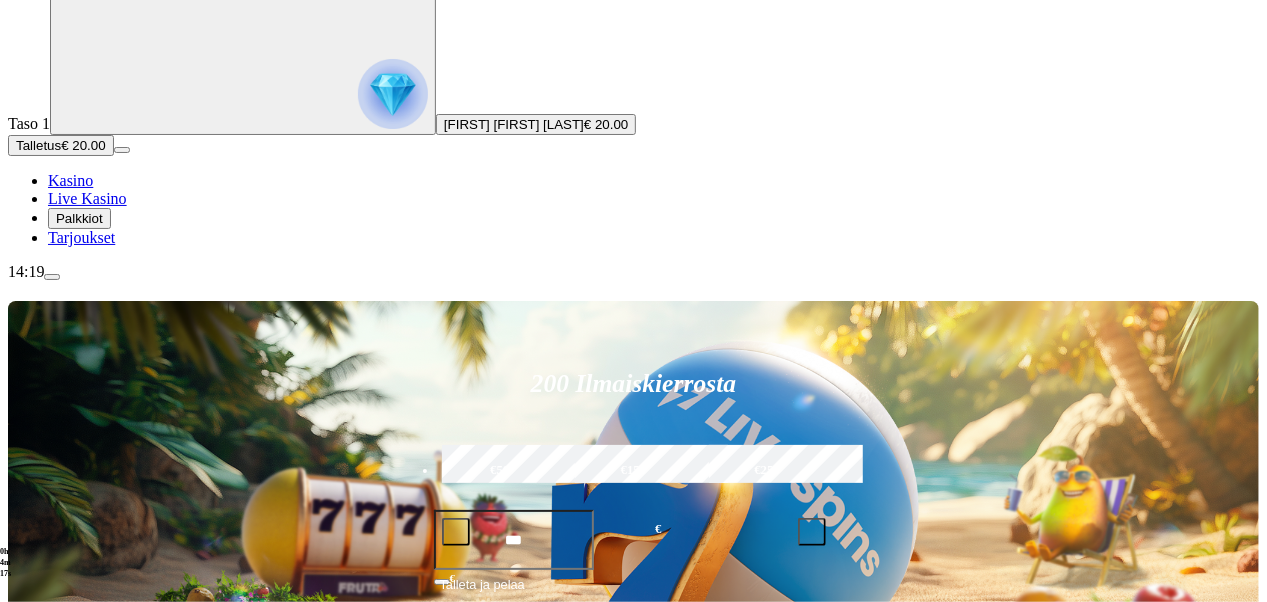 click at bounding box center [393, 94] 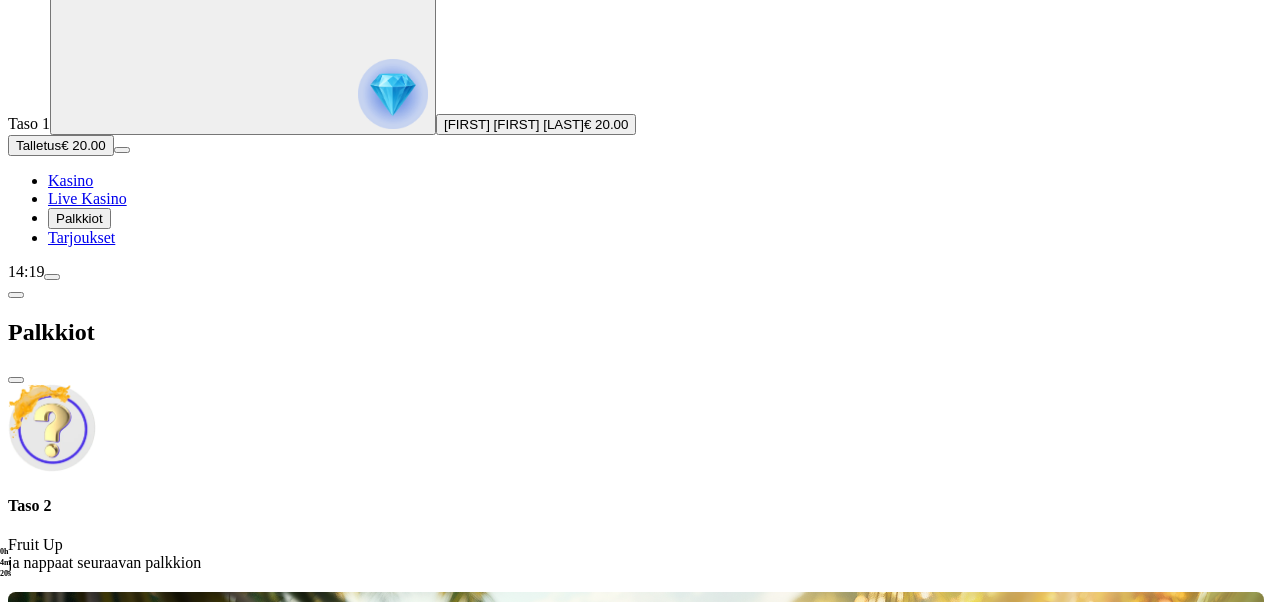 click at bounding box center (16, 295) 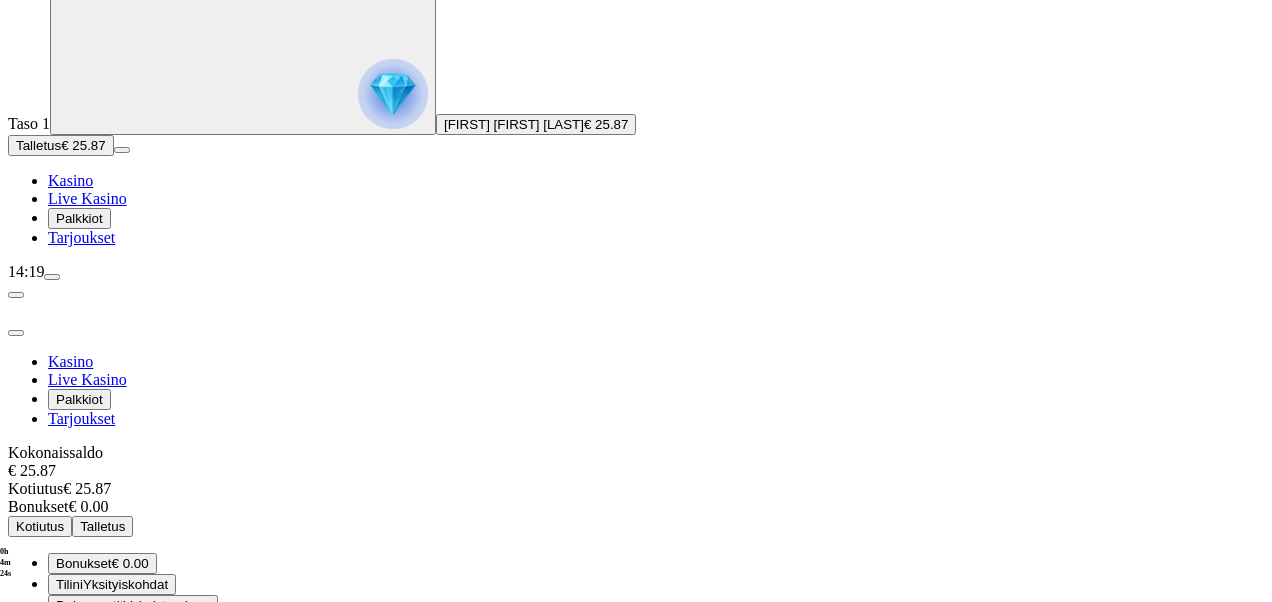 click on "Kotiutus" at bounding box center [40, 526] 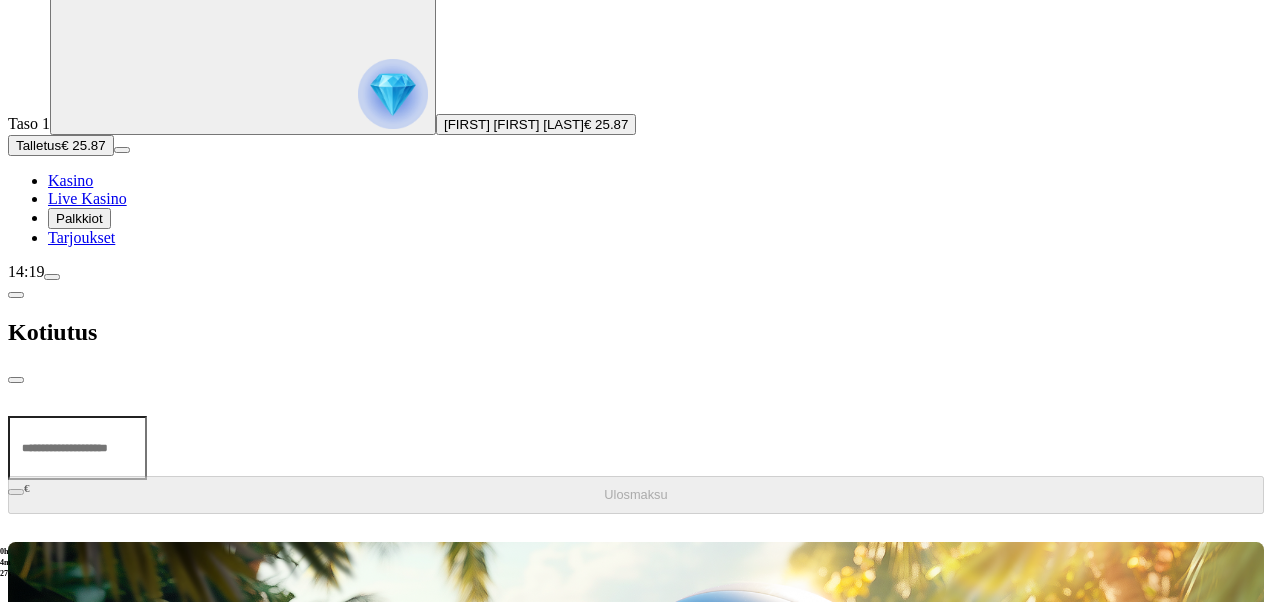 click at bounding box center (77, 448) 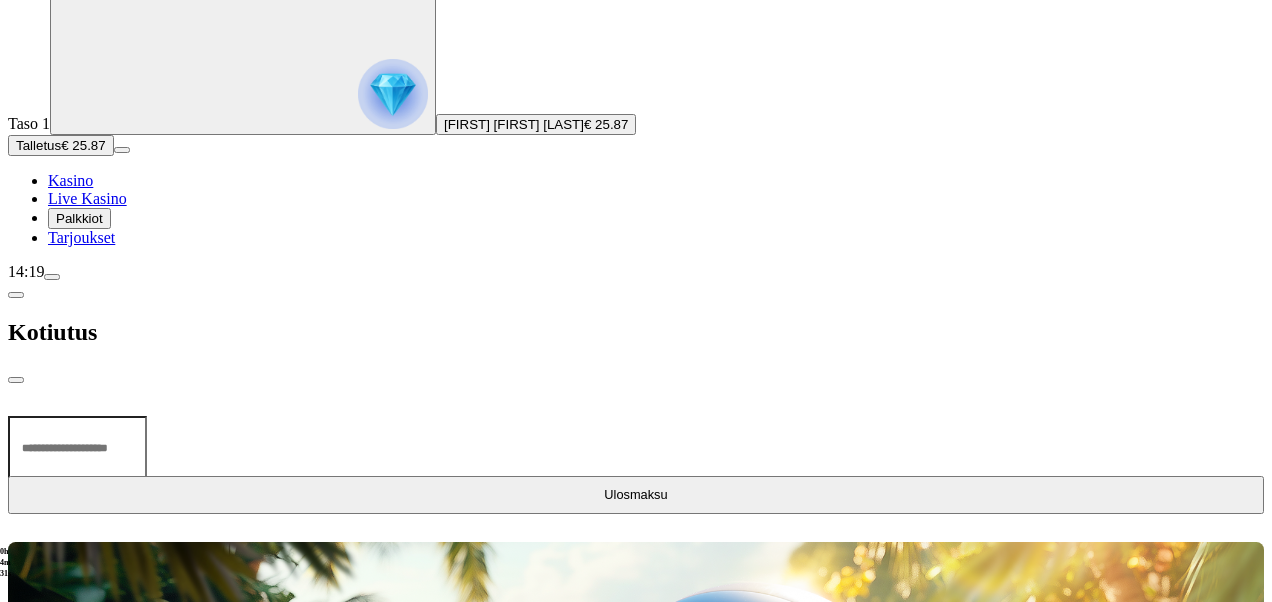 type on "**" 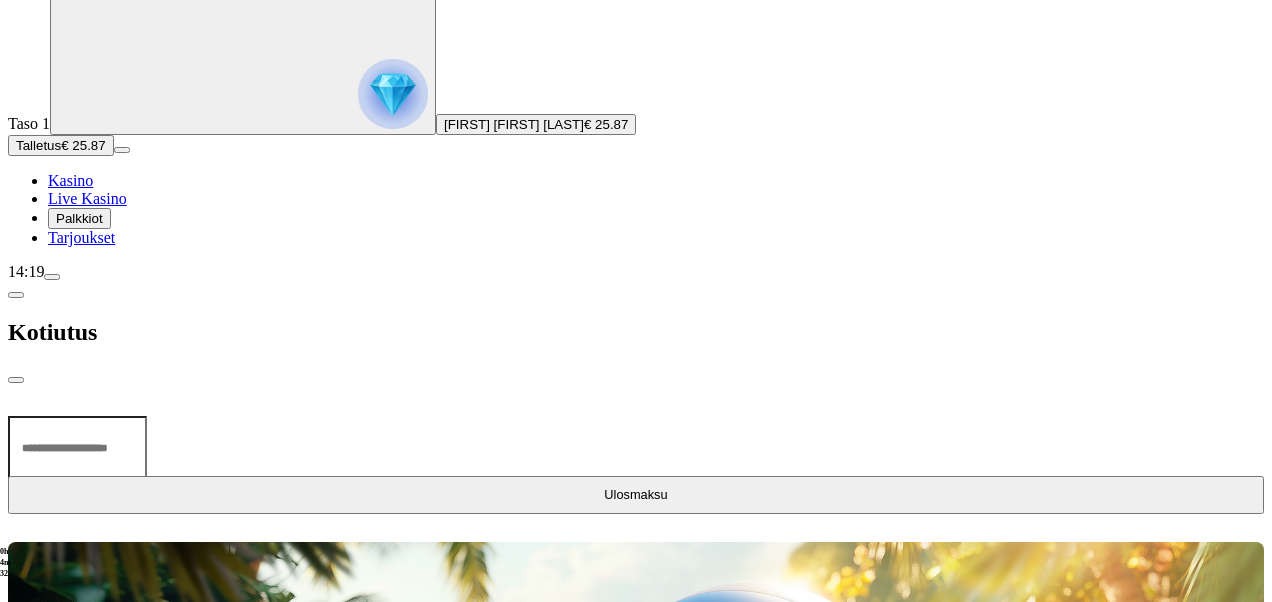 click on "Ulosmaksu" at bounding box center (636, 495) 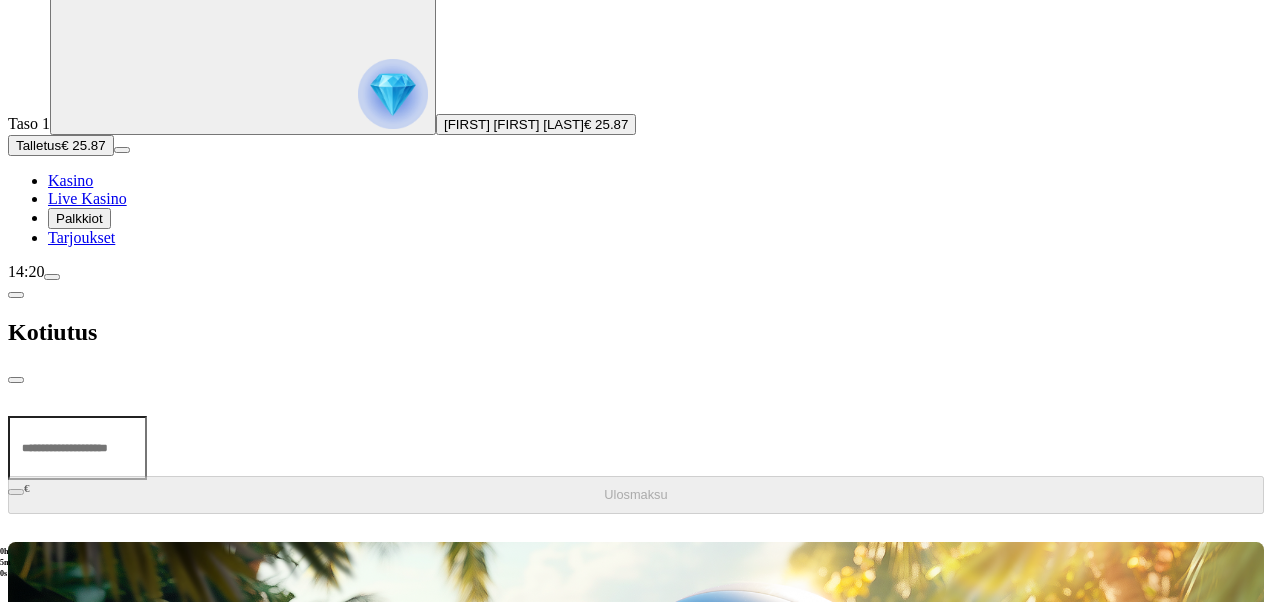 click at bounding box center [636, 522] 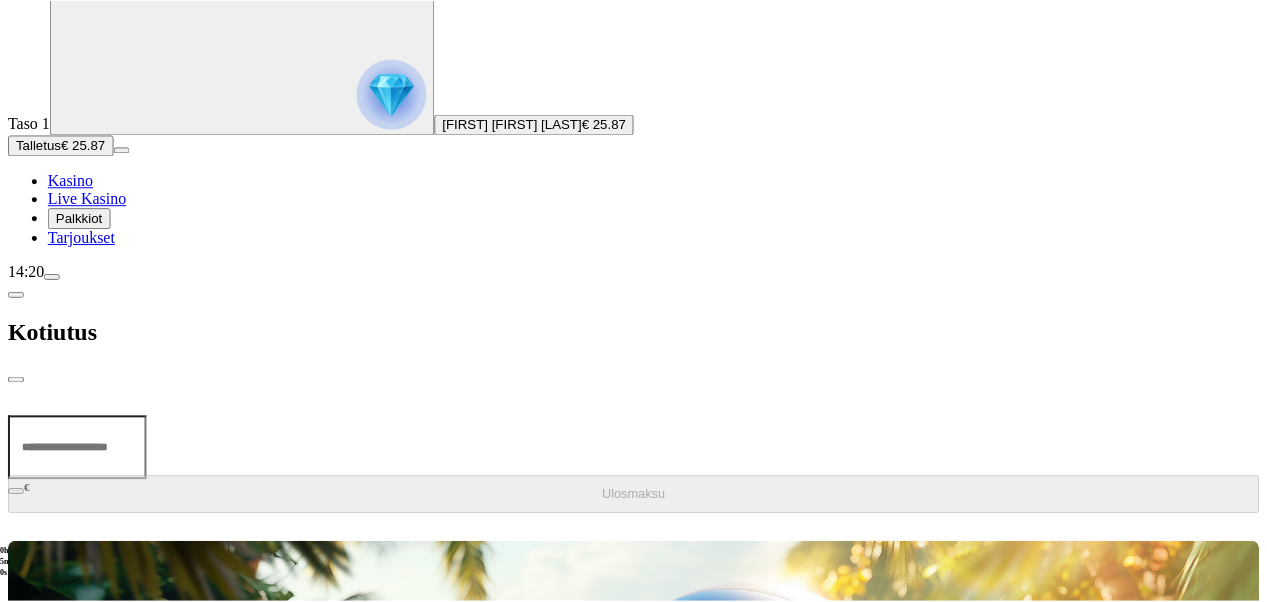 scroll, scrollTop: 0, scrollLeft: 0, axis: both 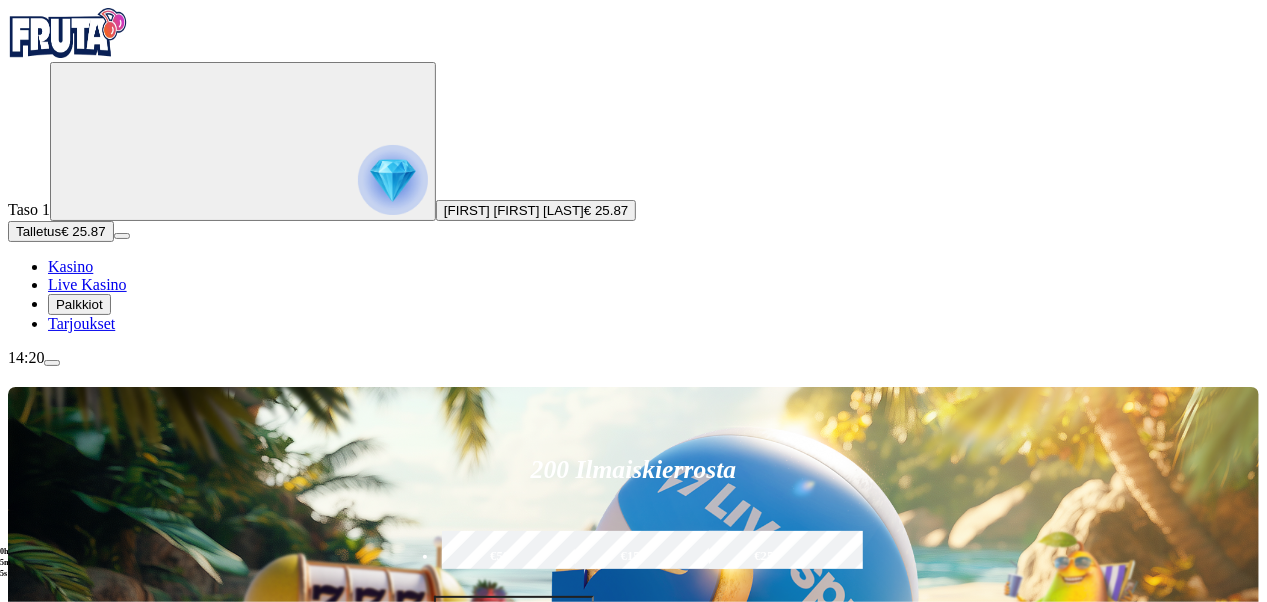 click at bounding box center (393, 180) 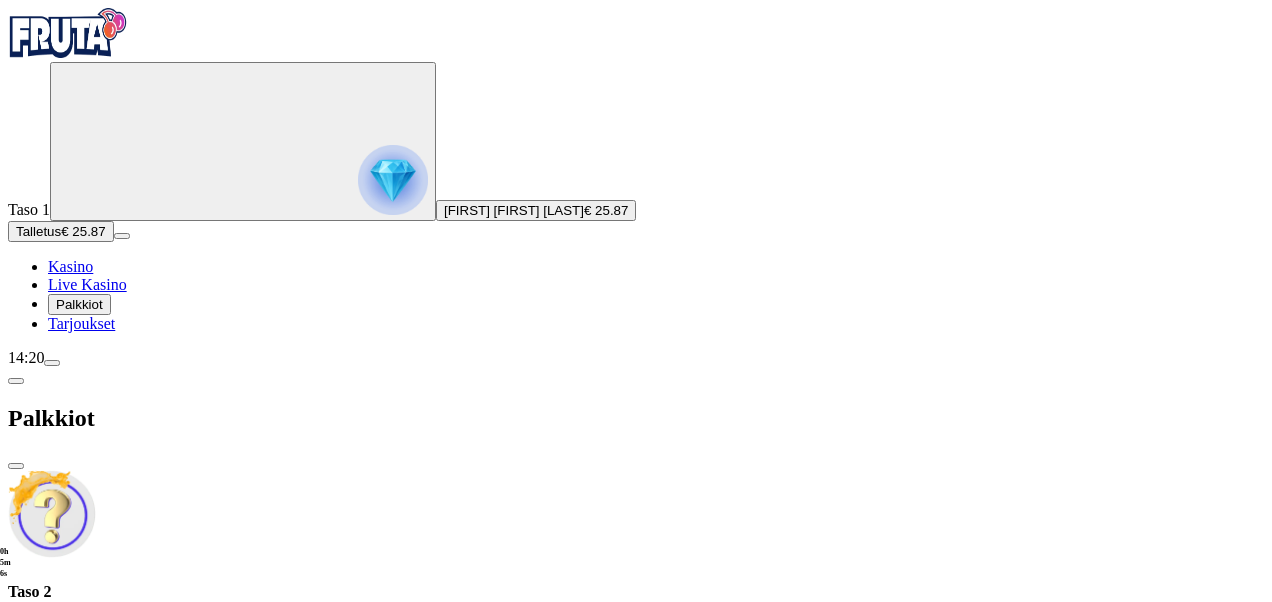 click at bounding box center [16, 381] 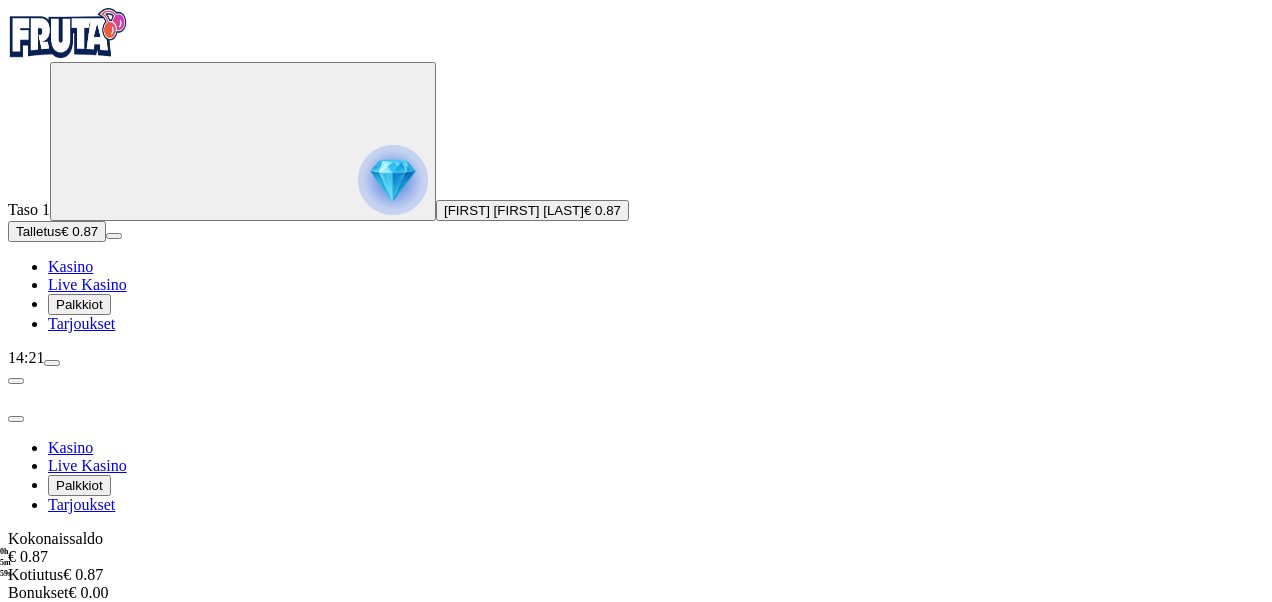 scroll, scrollTop: 0, scrollLeft: 0, axis: both 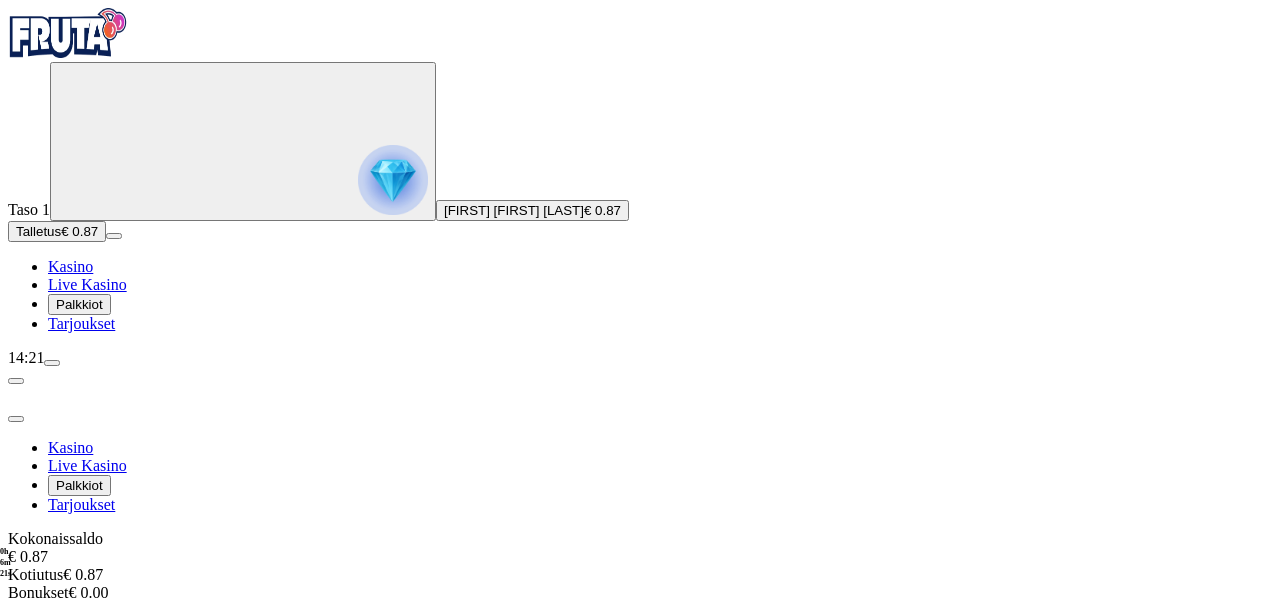 click on "Bonukset € 0.00 Tilini Yksityiskohdat Dokumentit Vahvistaminen Peli Historia Tiliote Historia Rajoitukset Pelaa vastuullisesti Pelitauko Pelaa vastuullisesti Asetukset Kommunikaatio Kysy apua 8 AM - 1 AM CET" at bounding box center [636, 754] 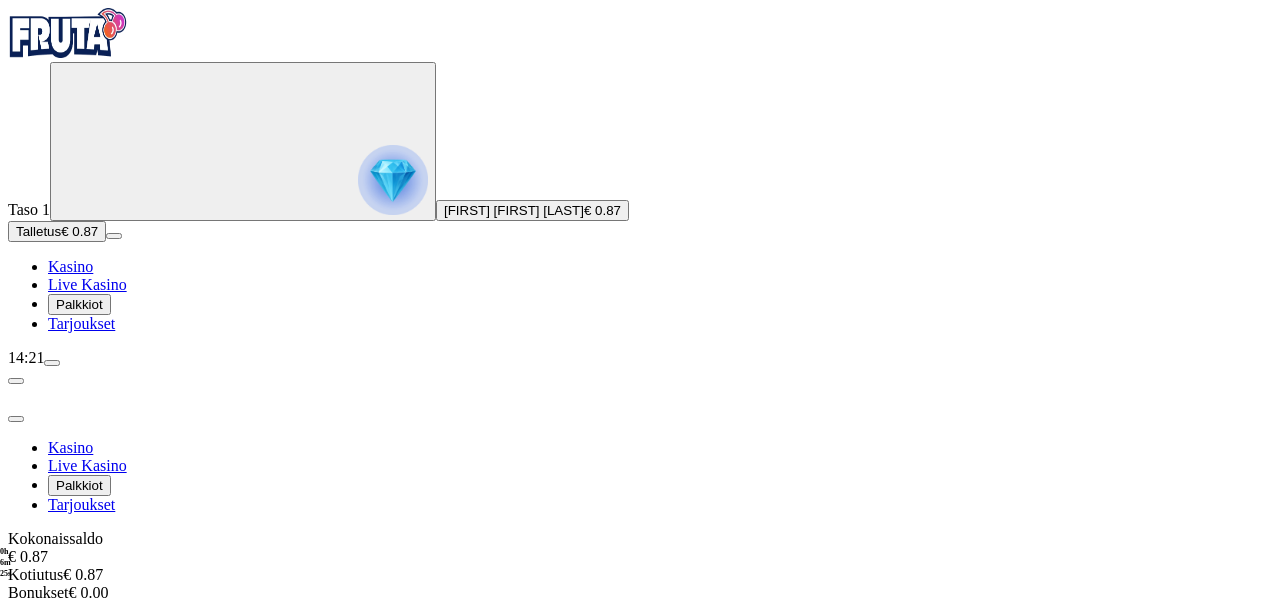 click on "Tiliote Historia" at bounding box center [96, 754] 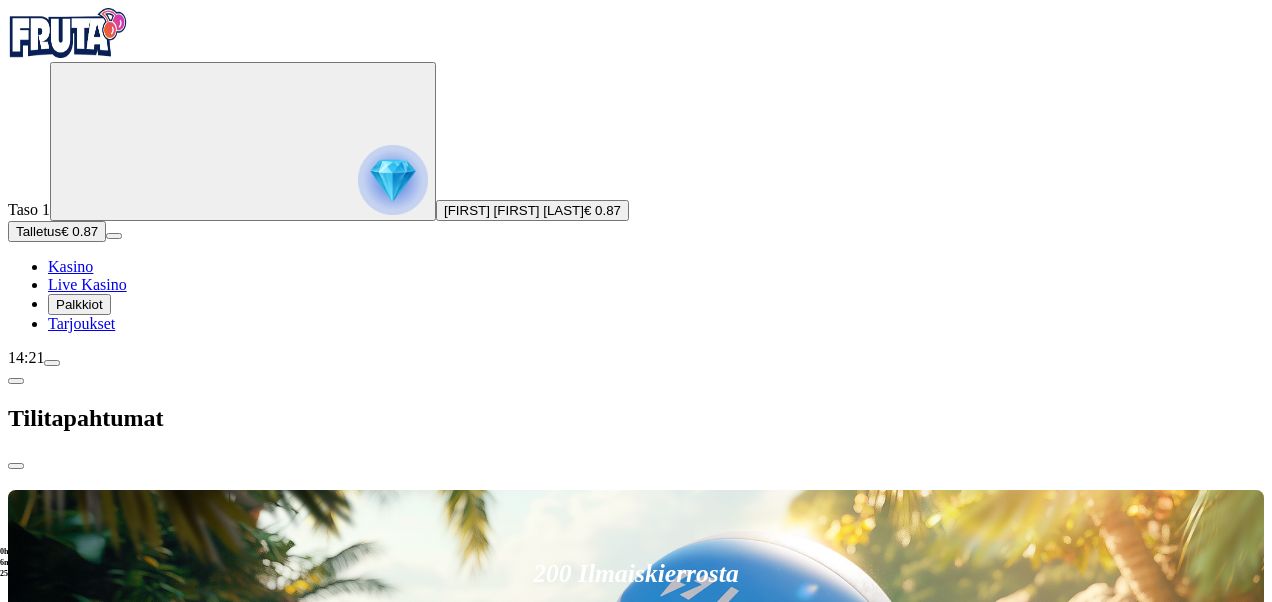 scroll, scrollTop: 0, scrollLeft: 0, axis: both 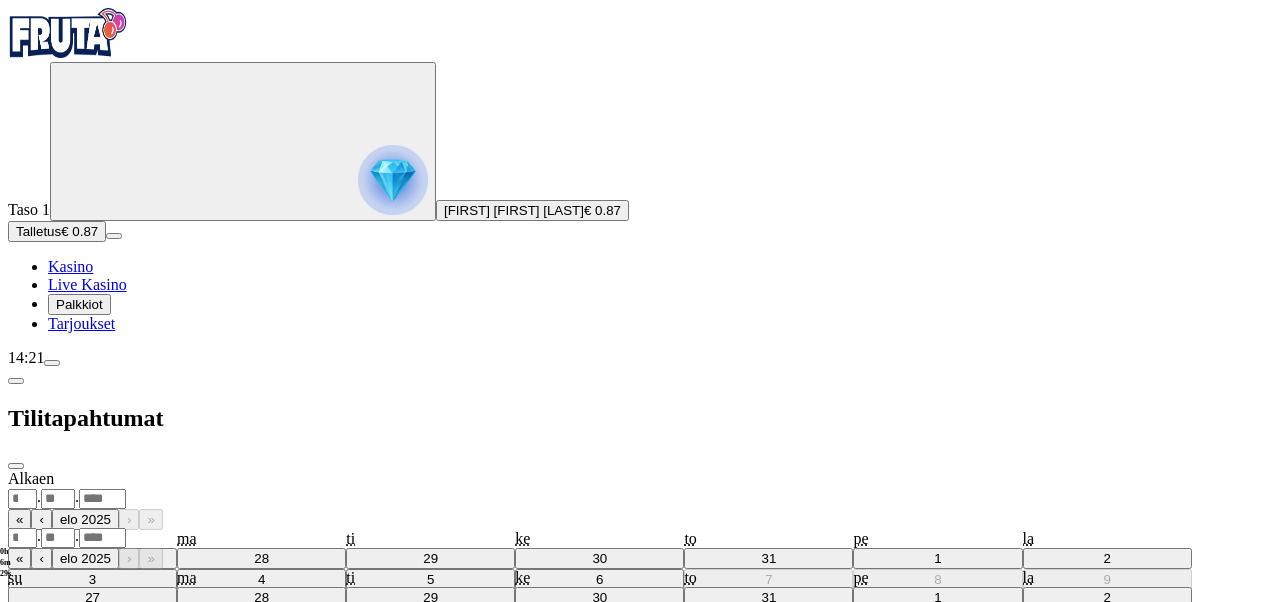 click at bounding box center (16, 381) 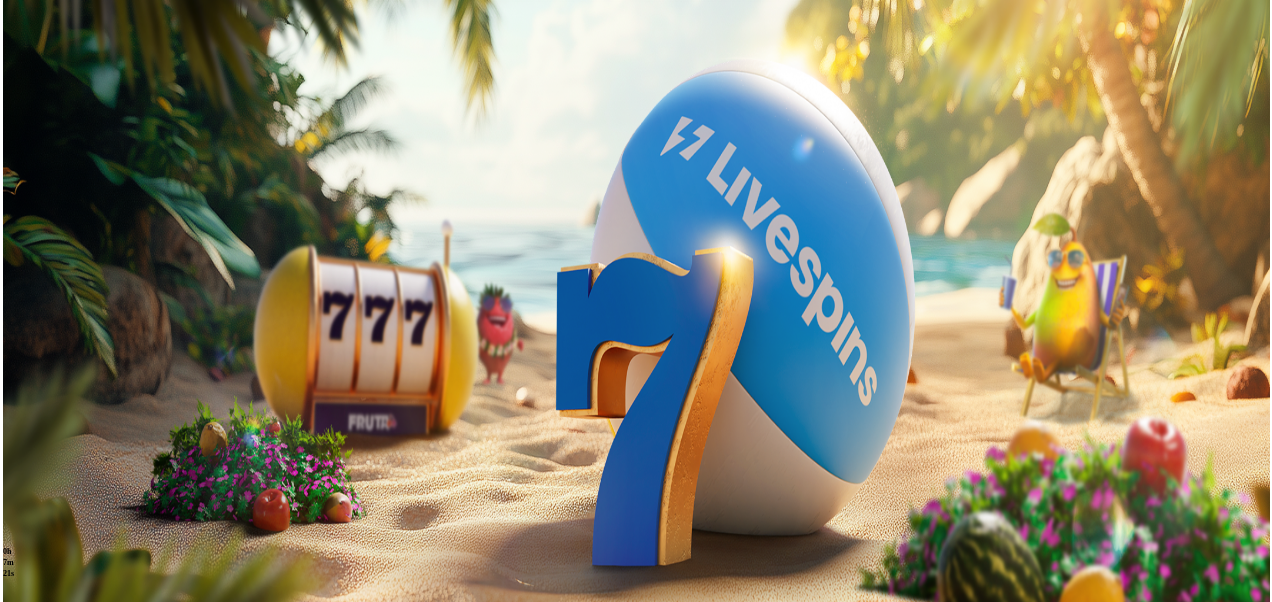 scroll, scrollTop: 0, scrollLeft: 0, axis: both 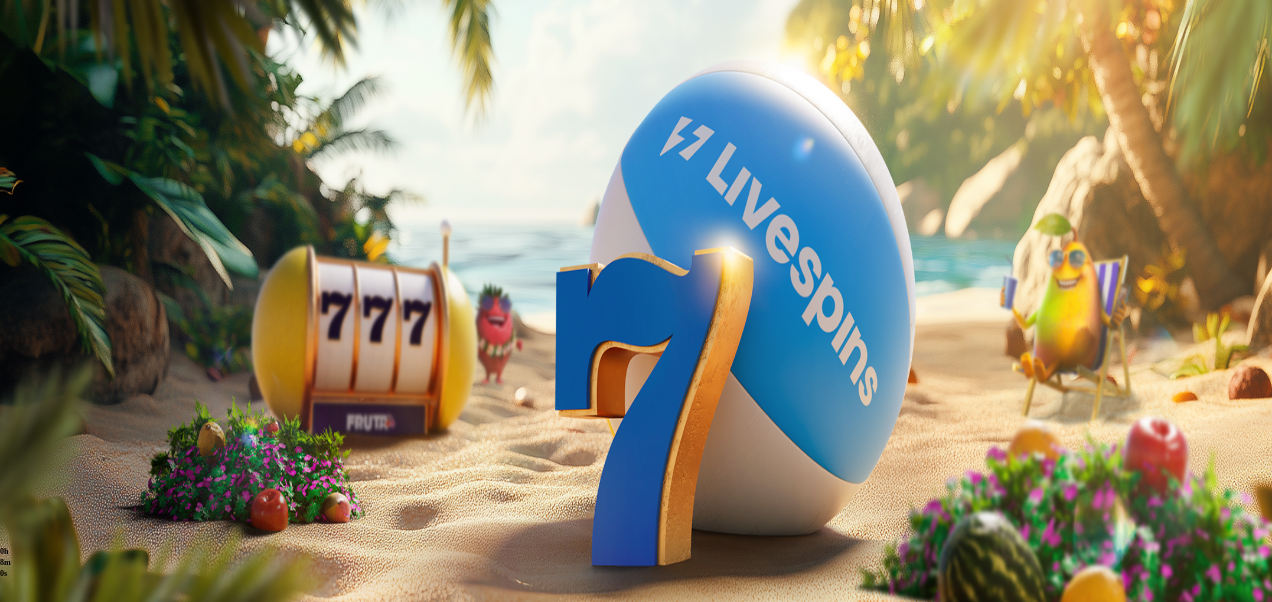 click on "Kasino Live Kasino Palkkiot Tarjoukset Kokonaissaldo € 0.87 Kotiutus € 0.87 Bonukset € 0.00 Kotiutus Talletus Odottava nosto € 25 Peruuta Bonukset € 0.00 Tilini Yksityiskohdat Dokumentit Vahvistaminen Peli Historia Tiliote Historia Rajoitukset Pelaa vastuullisesti Pelitauko Pelaa vastuullisesti Asetukset Kommunikaatio Kysy apua 8 AM - 1 AM CET Kirjaudu ulos" at bounding box center (636, 662) 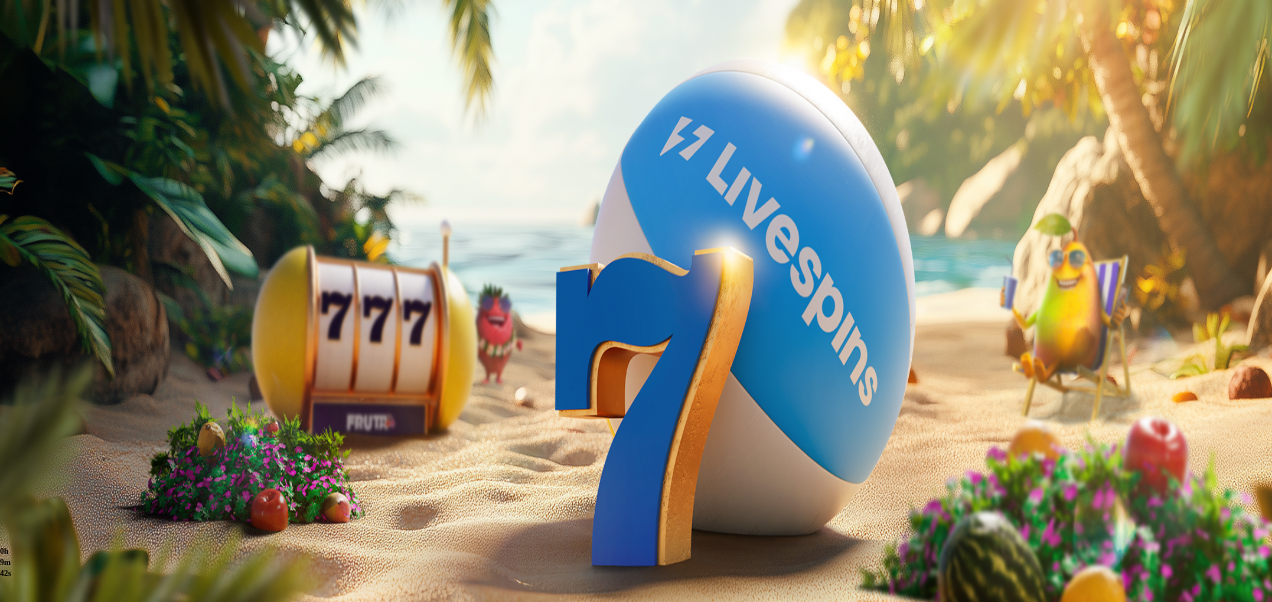 click at bounding box center (636, 886) 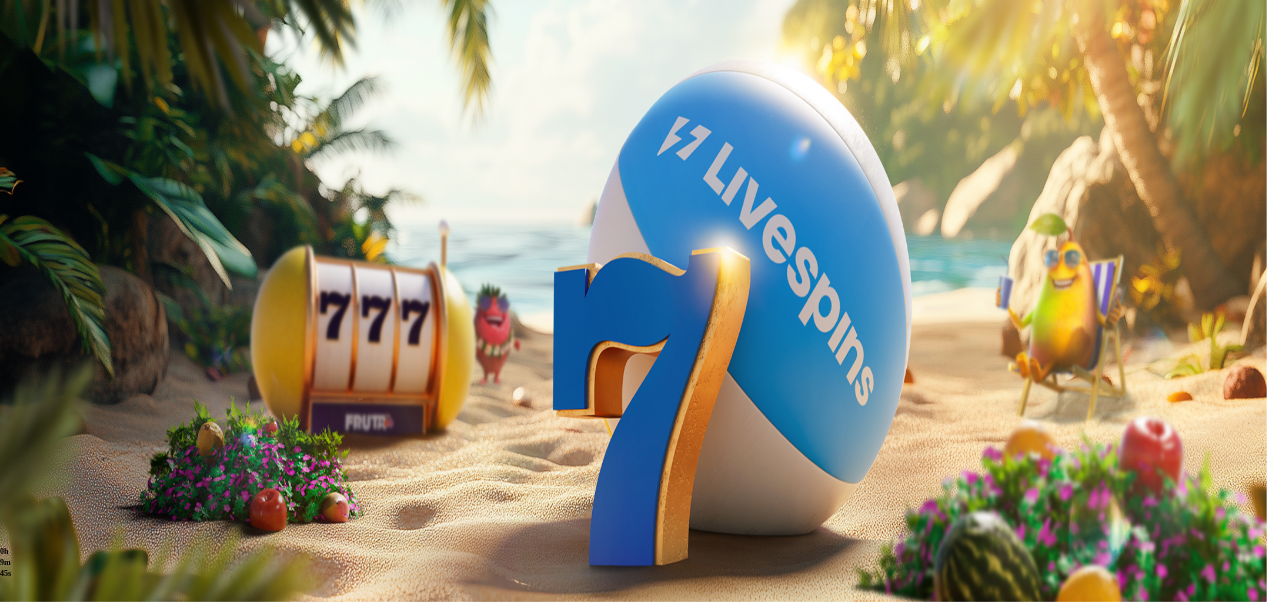 click at bounding box center (393, 180) 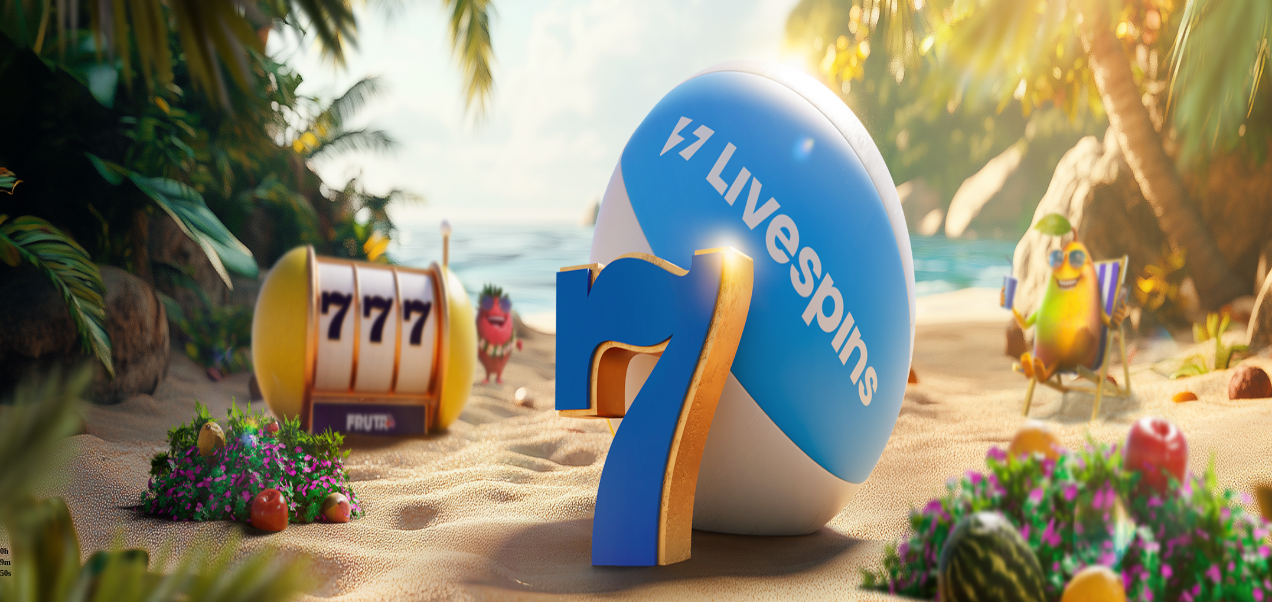 click at bounding box center [16, 381] 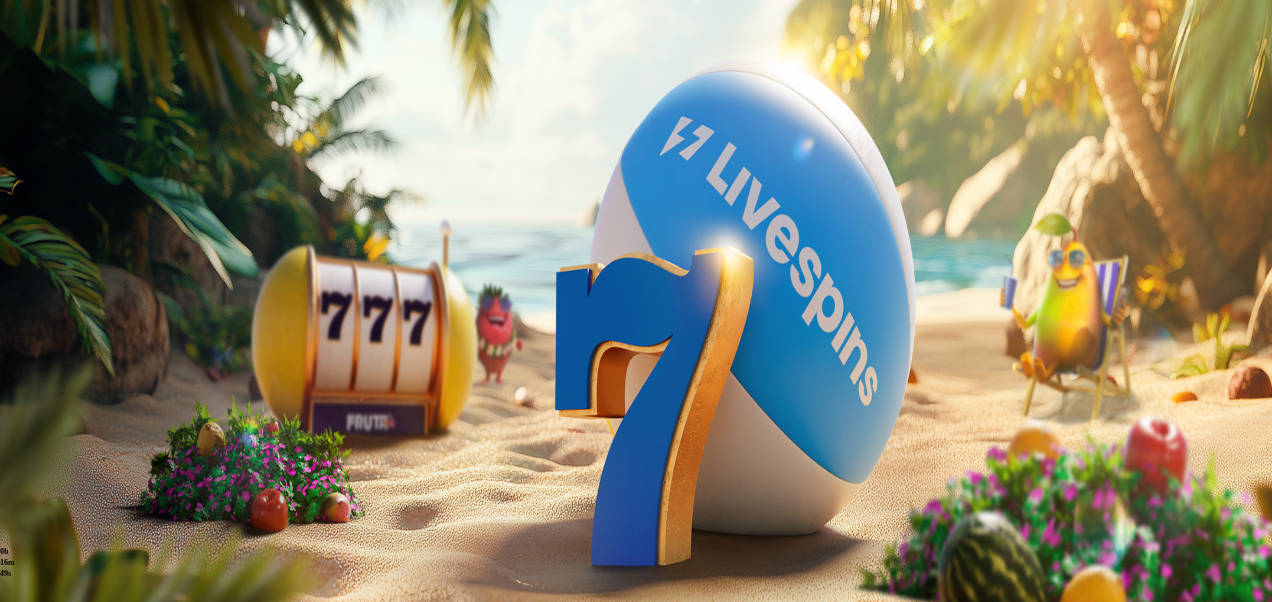 scroll, scrollTop: 0, scrollLeft: 0, axis: both 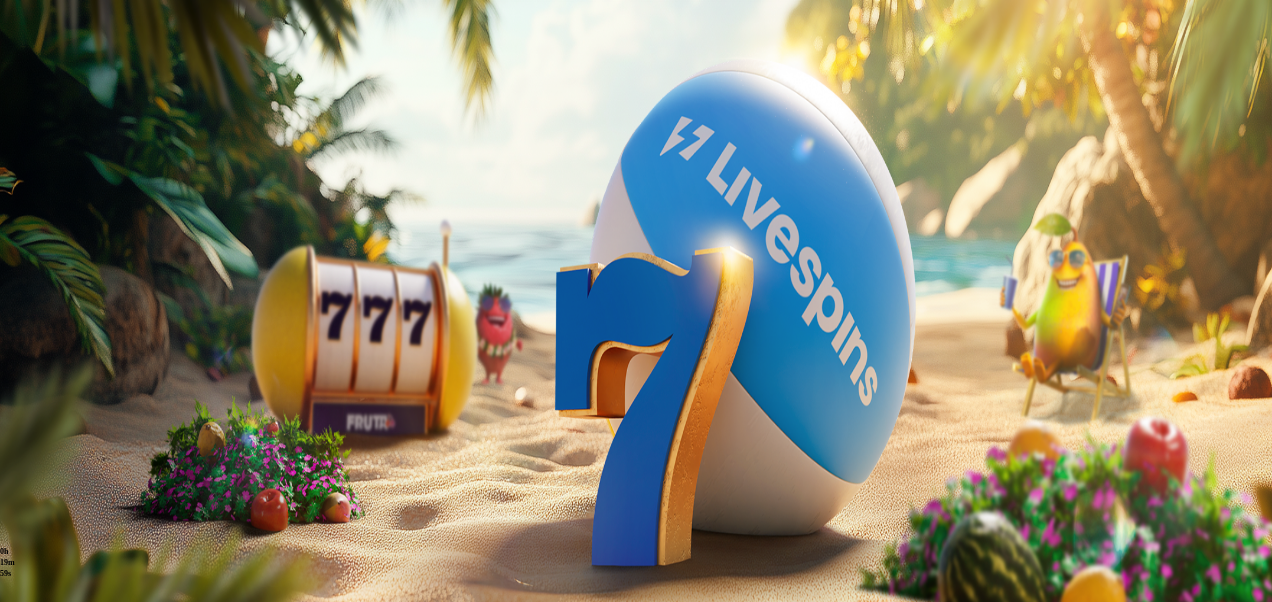 click at bounding box center [636, 886] 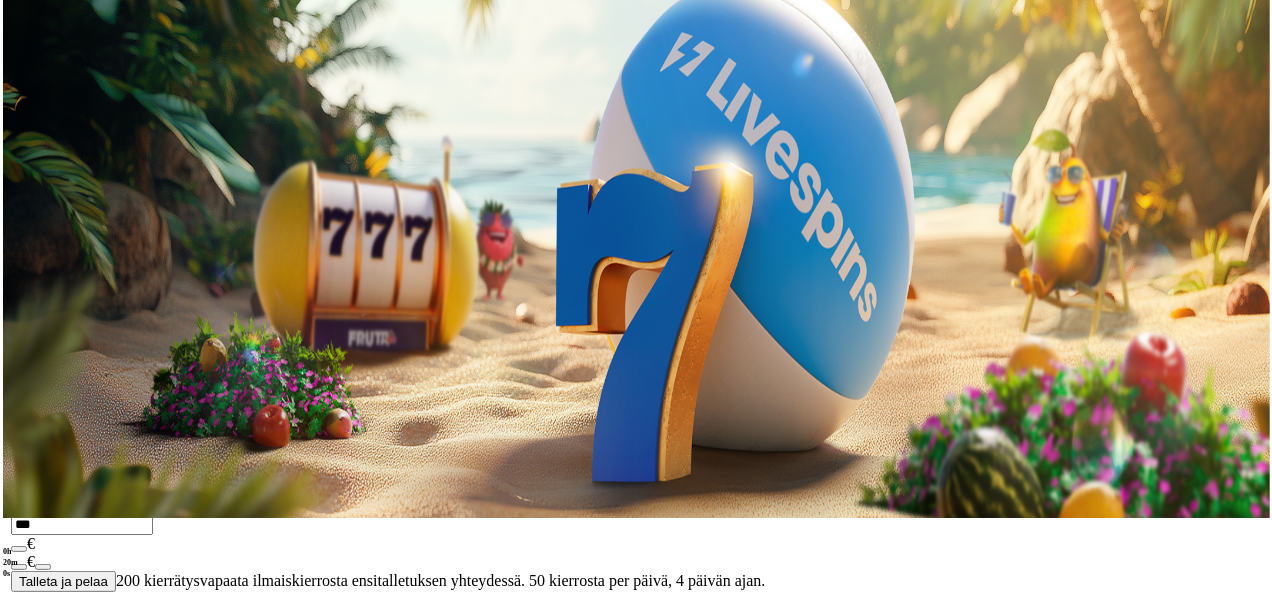 scroll, scrollTop: 126, scrollLeft: 0, axis: vertical 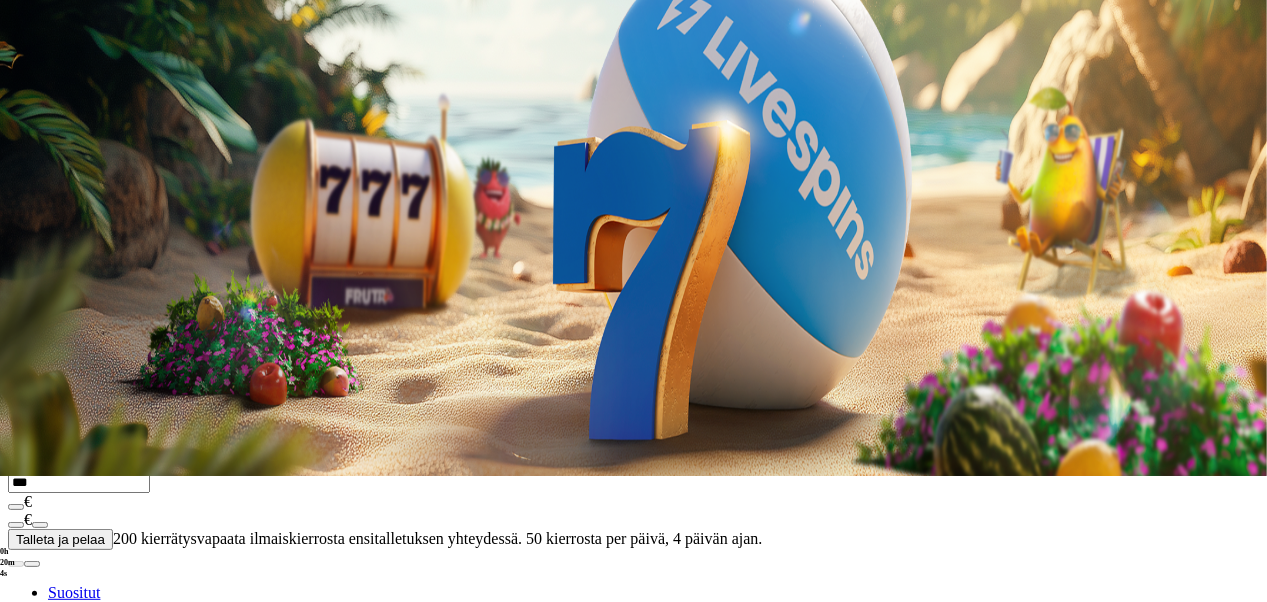 click at bounding box center (393, 54) 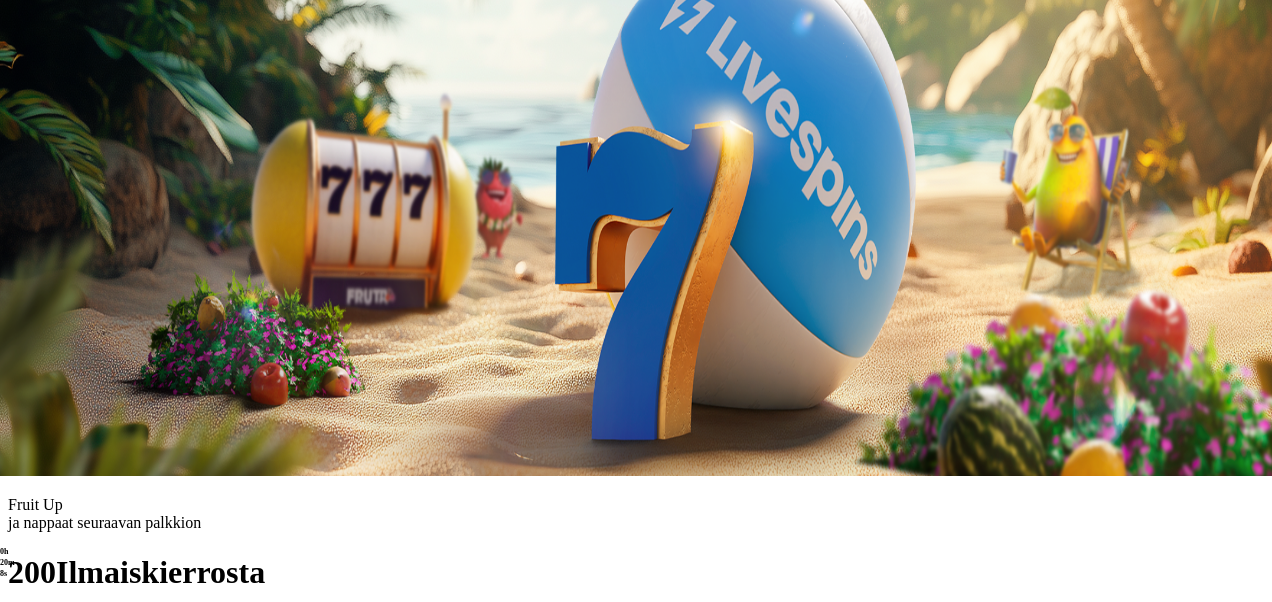 click at bounding box center [52, 388] 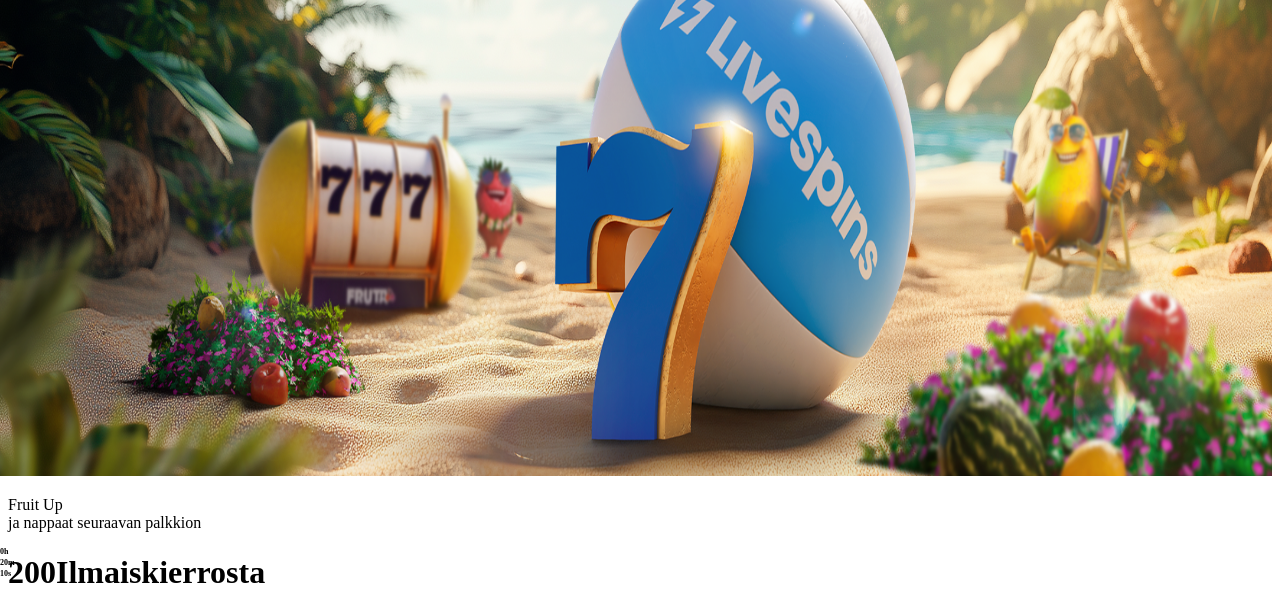 click on "Taso 2 Fruit Up   ja nappaat seuraavan palkkion" at bounding box center (636, 438) 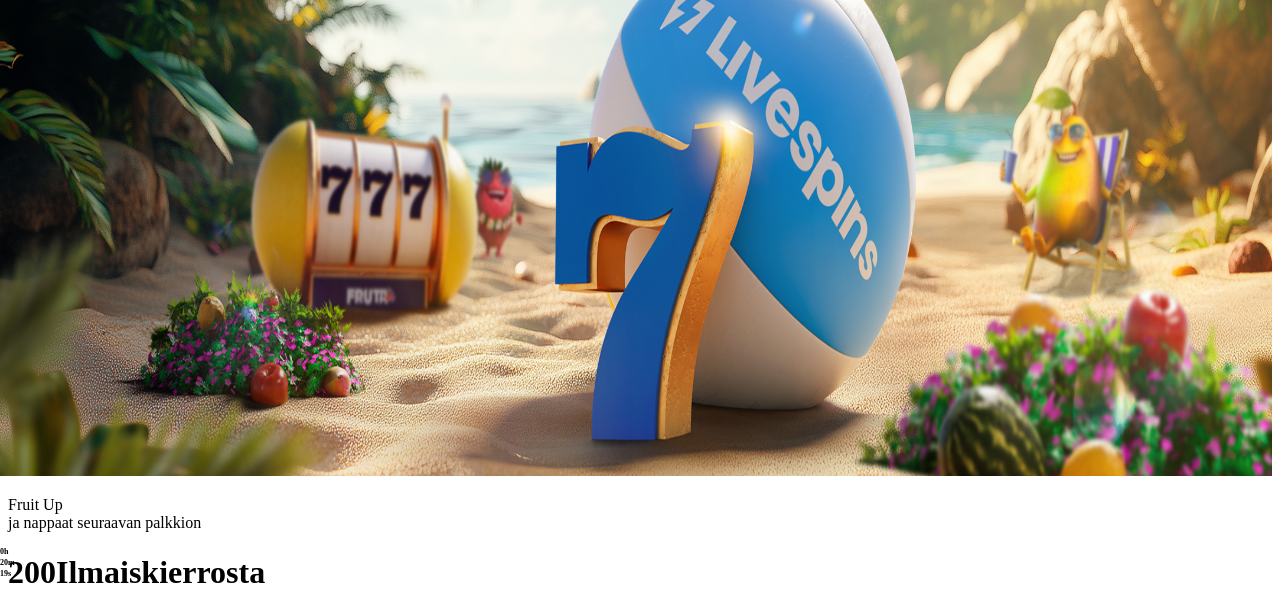 click at bounding box center (16, 255) 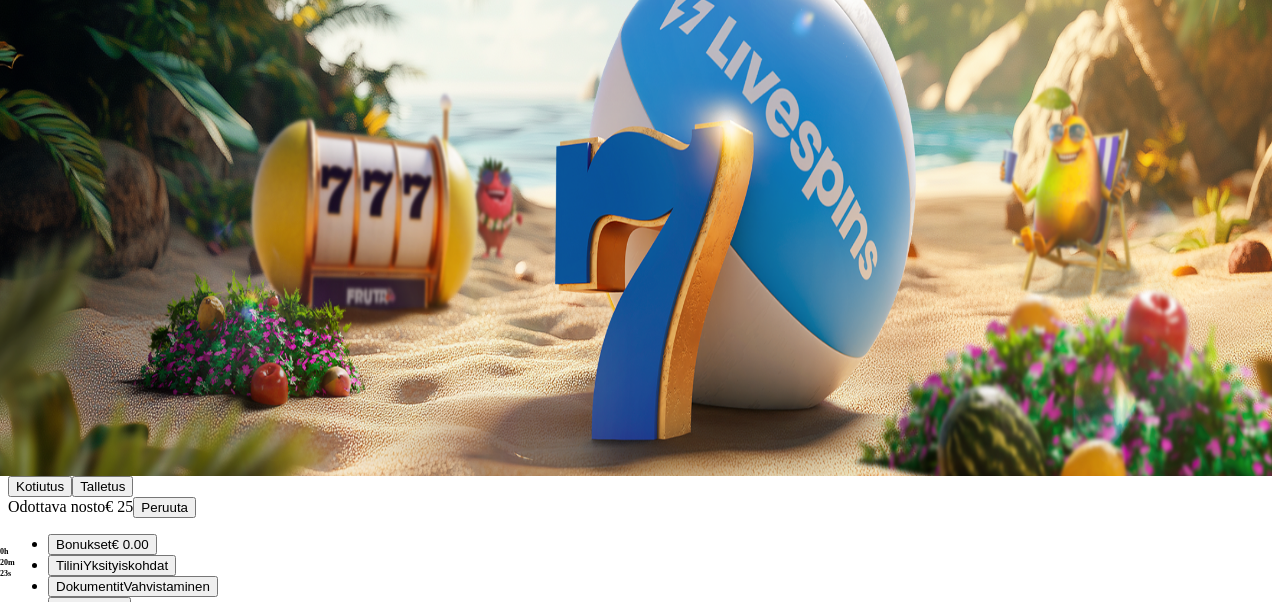 click at bounding box center (636, 760) 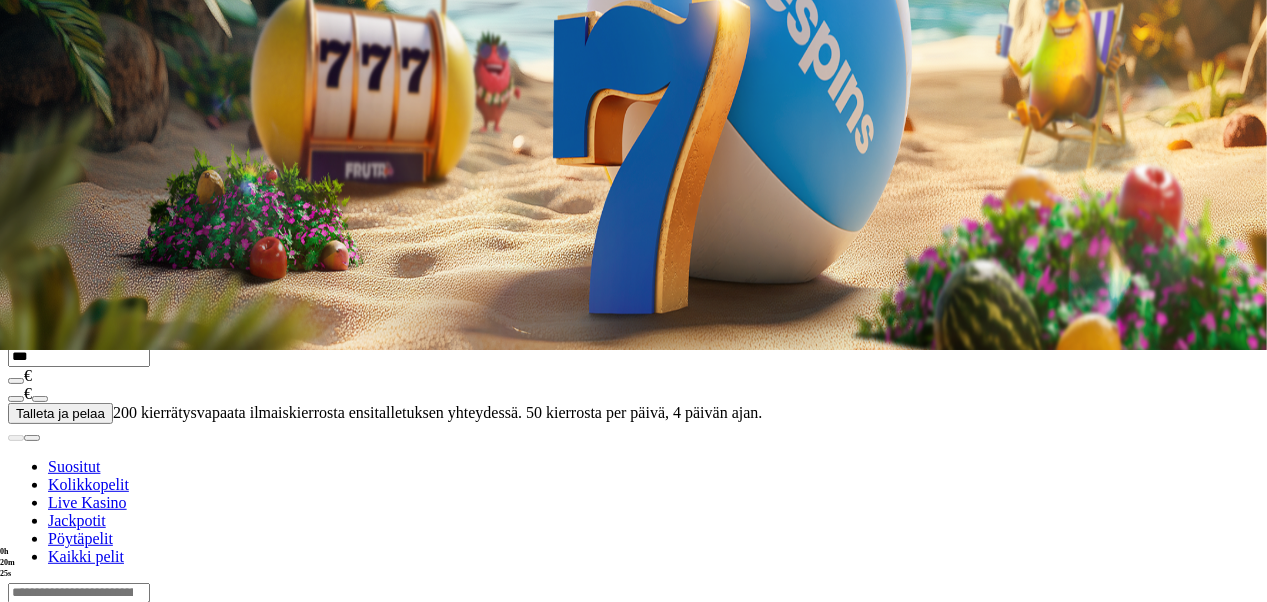 scroll, scrollTop: 253, scrollLeft: 0, axis: vertical 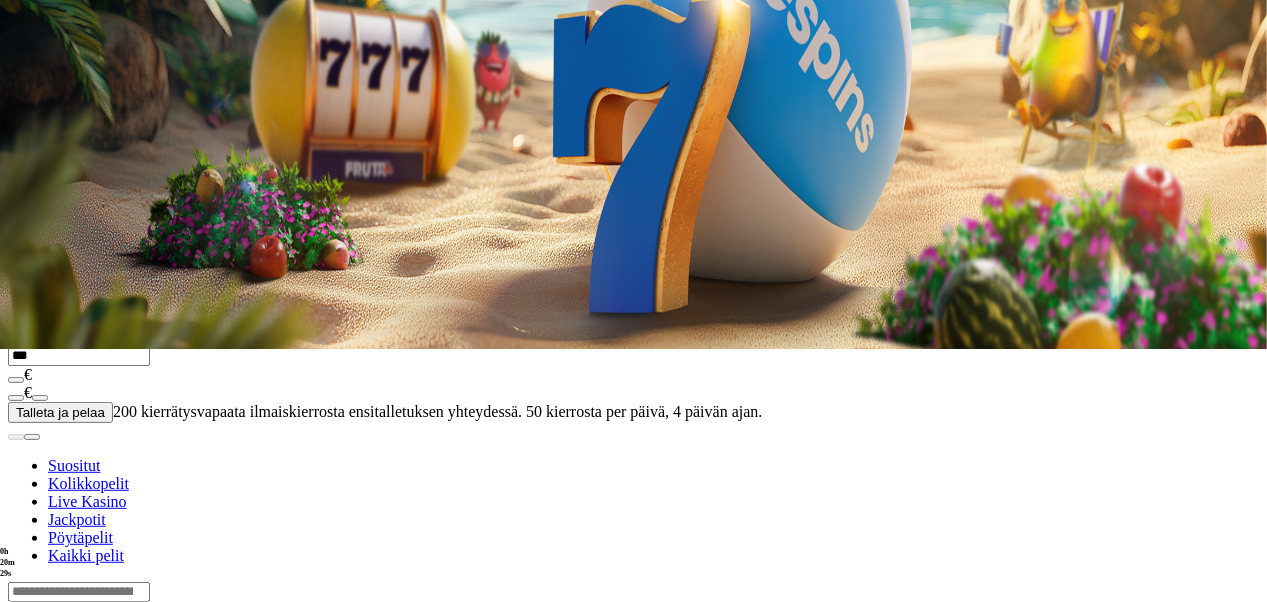 click at bounding box center [32, 437] 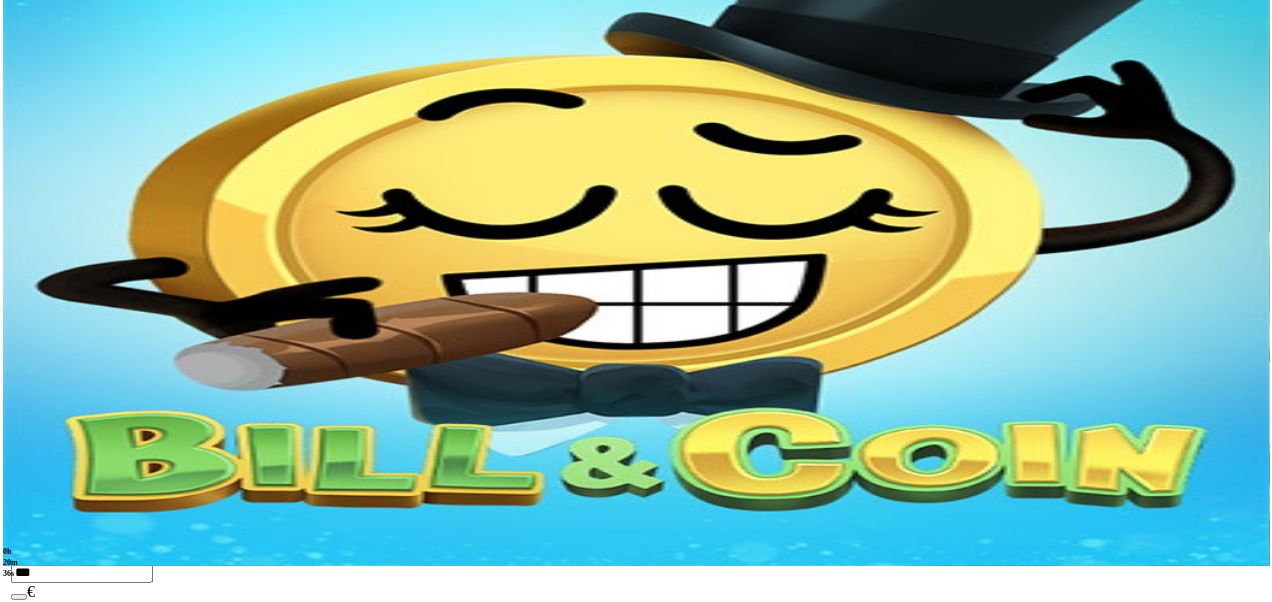 scroll, scrollTop: 0, scrollLeft: 0, axis: both 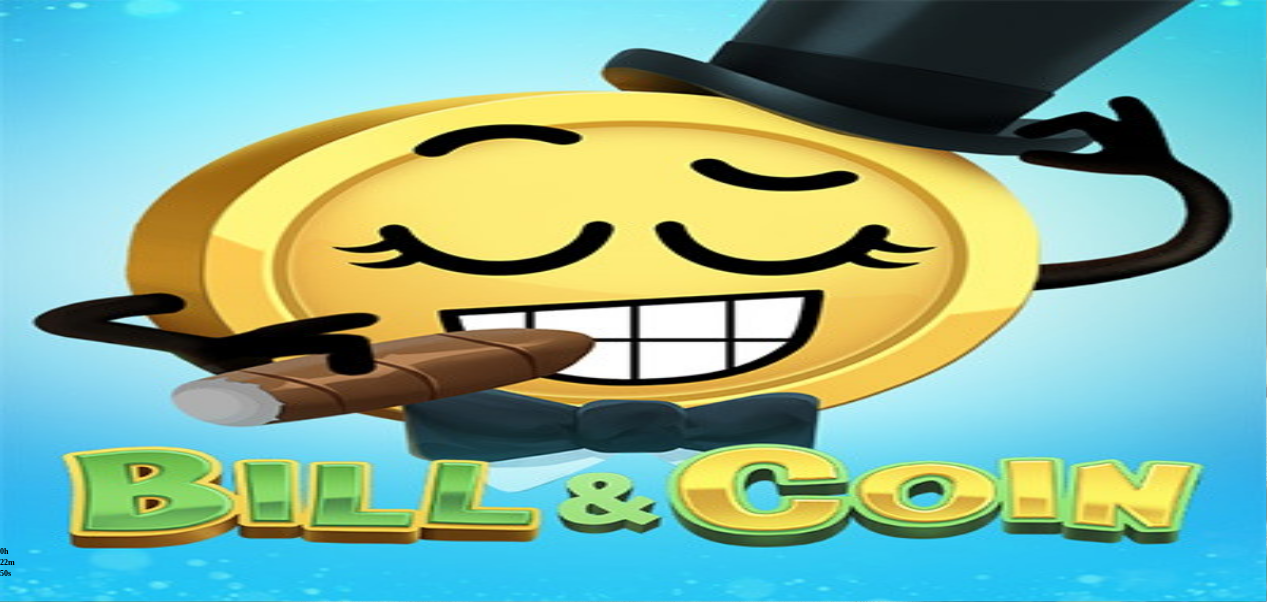 click 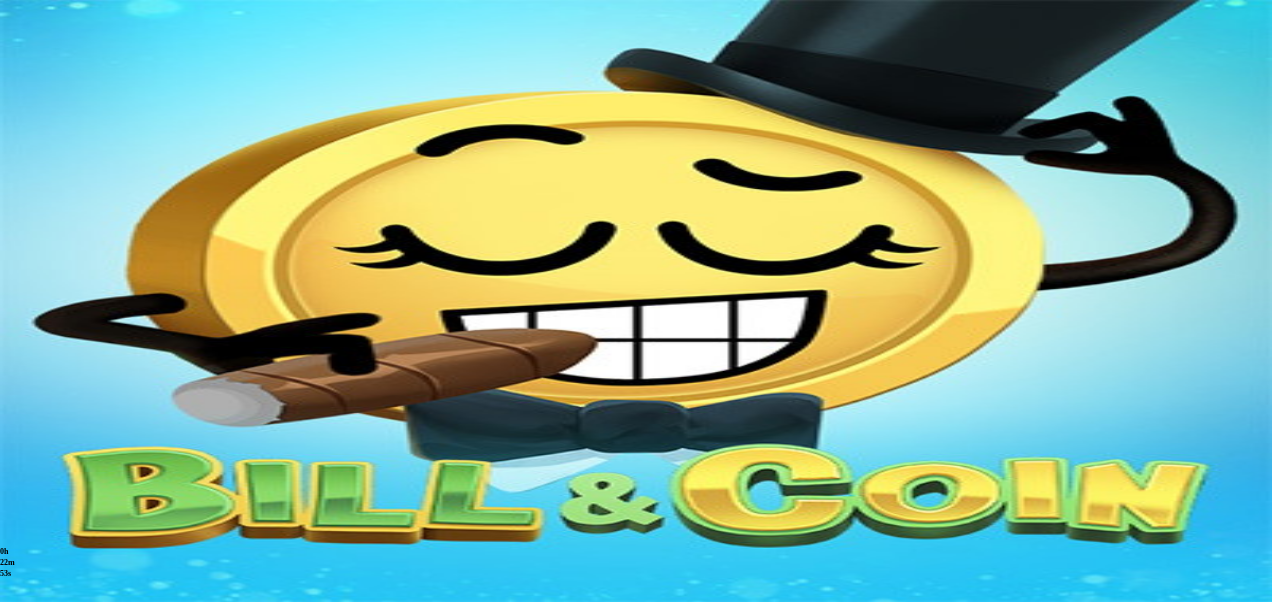 click at bounding box center (16, 381) 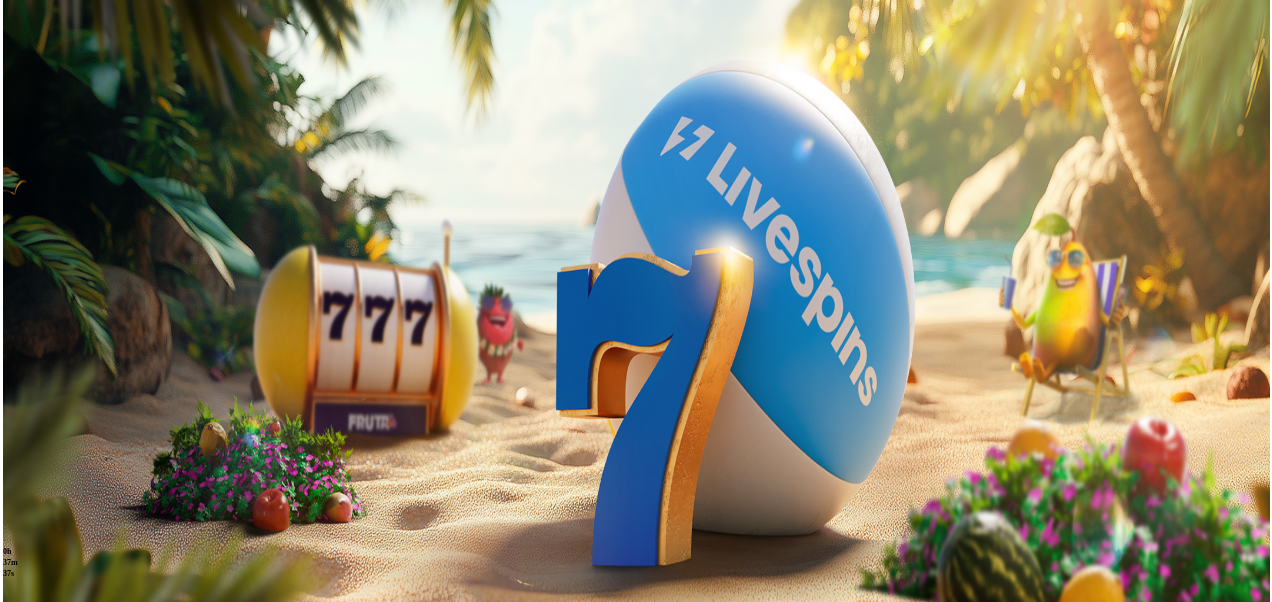 scroll, scrollTop: 0, scrollLeft: 0, axis: both 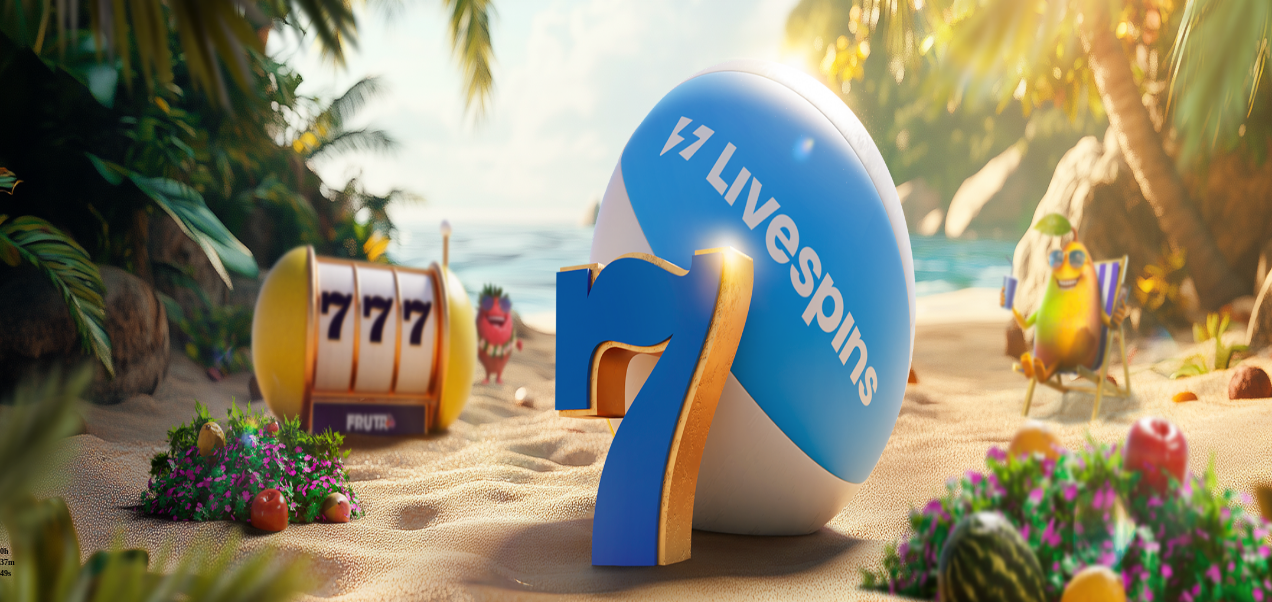 click on "Kysy apua" at bounding box center [87, 838] 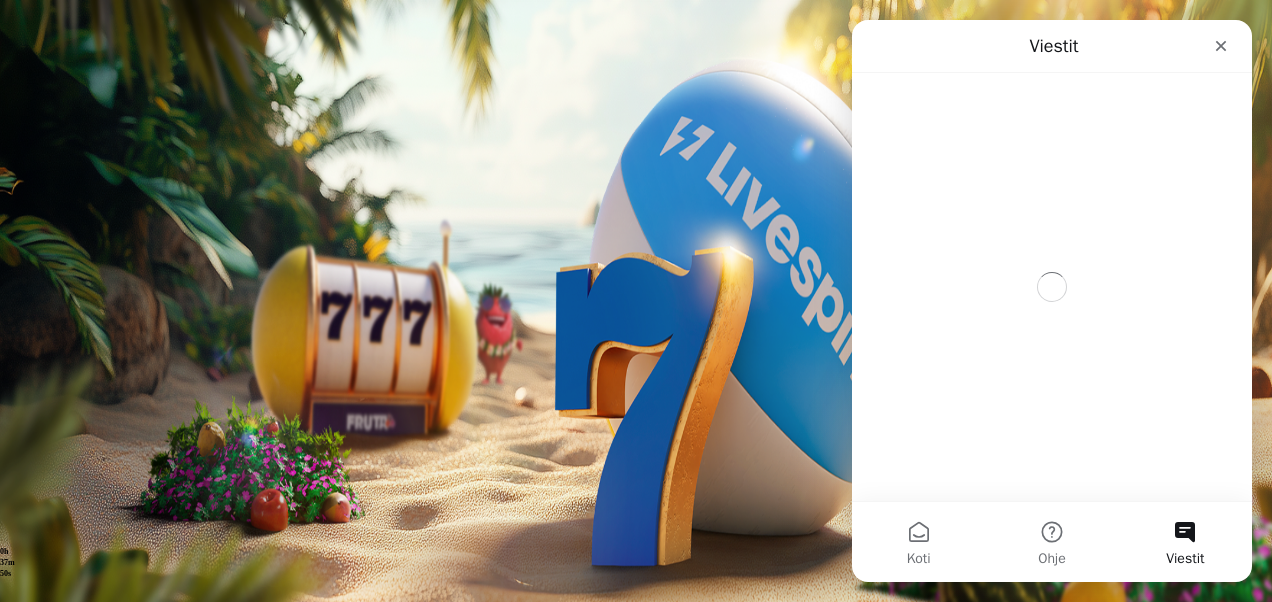 scroll, scrollTop: 0, scrollLeft: 0, axis: both 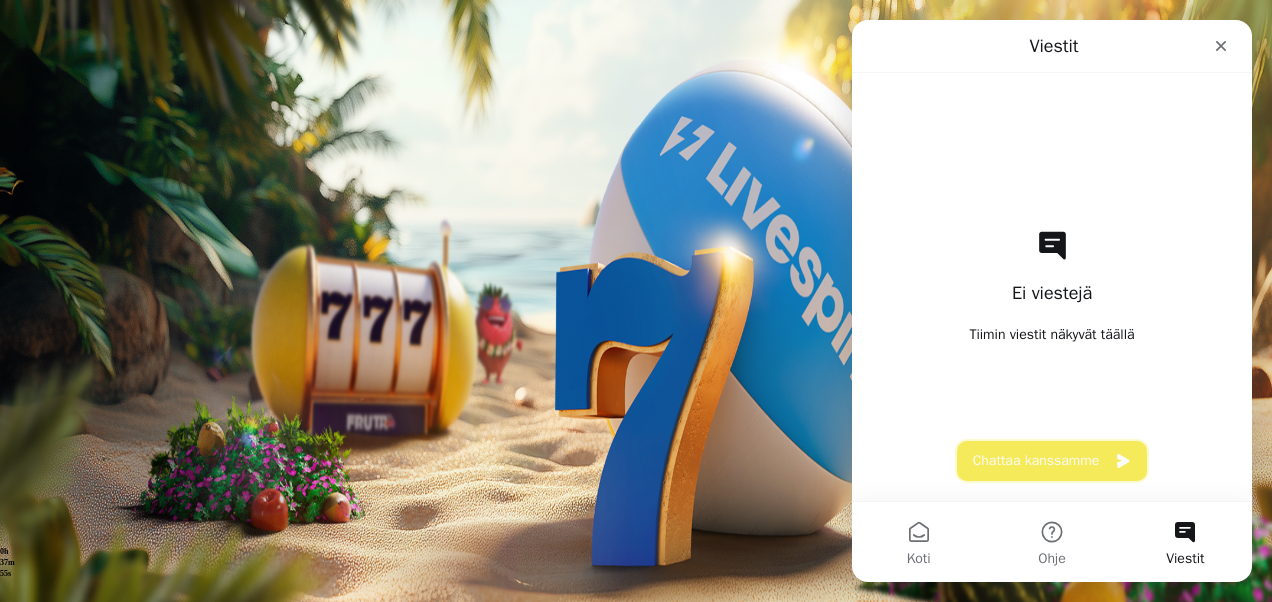 click on "Chattaa kanssamme" at bounding box center [1052, 461] 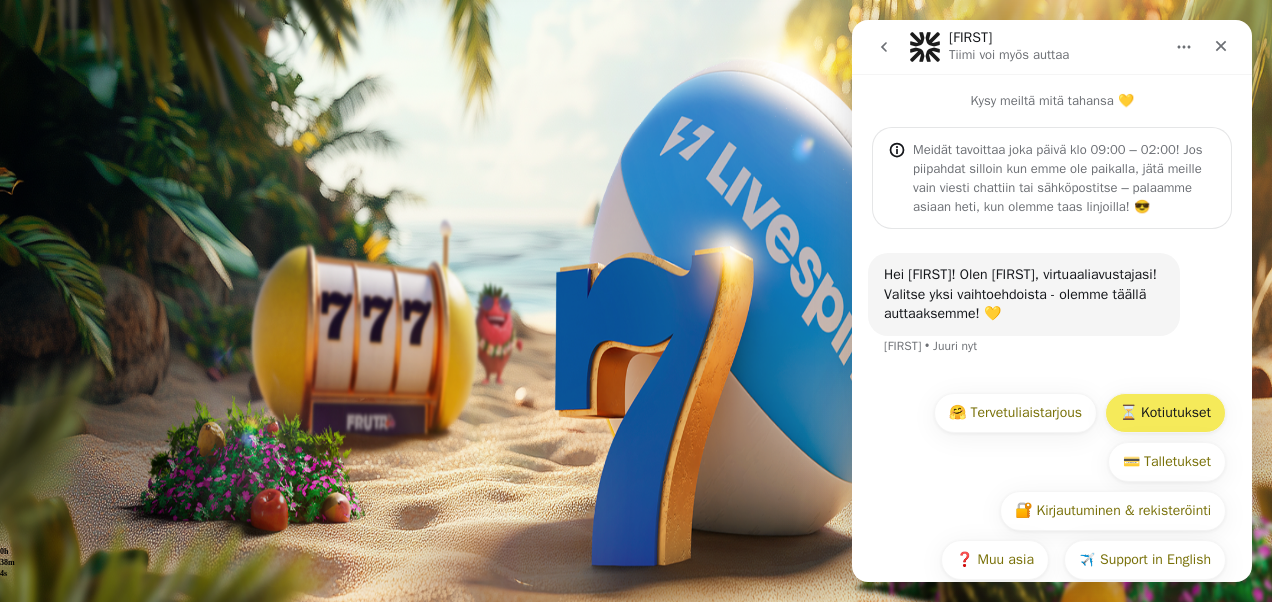 click on "⏳ Kotiutukset" at bounding box center (1165, 413) 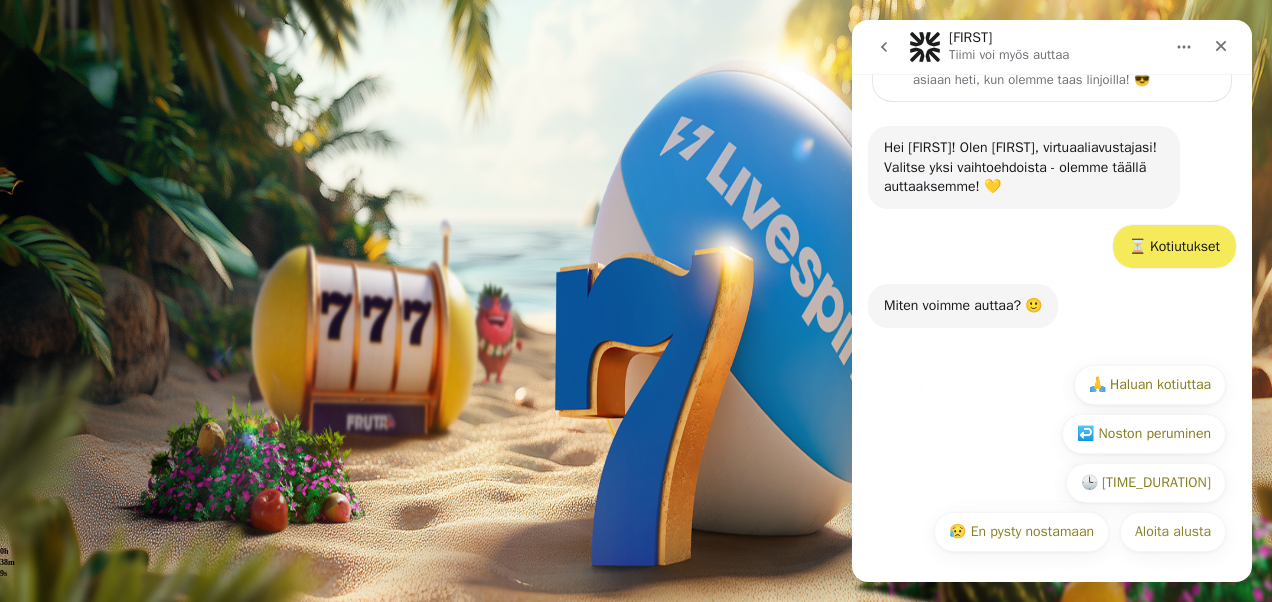 scroll, scrollTop: 128, scrollLeft: 0, axis: vertical 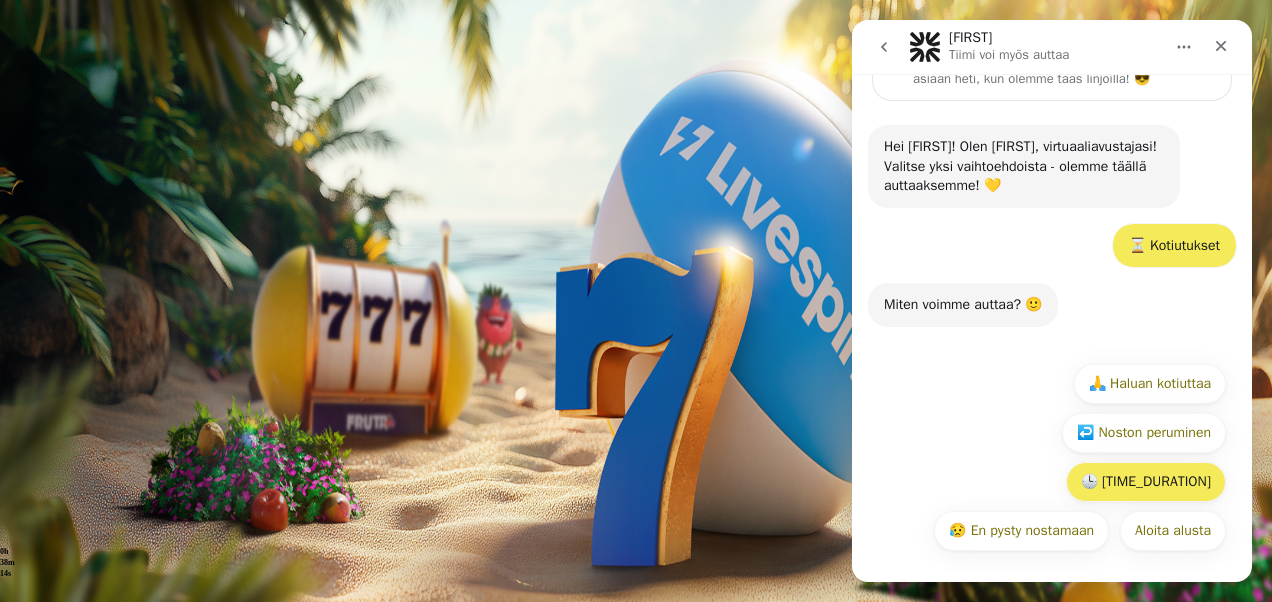 click on "🕒 [TIME_DURATION]" at bounding box center [1146, 482] 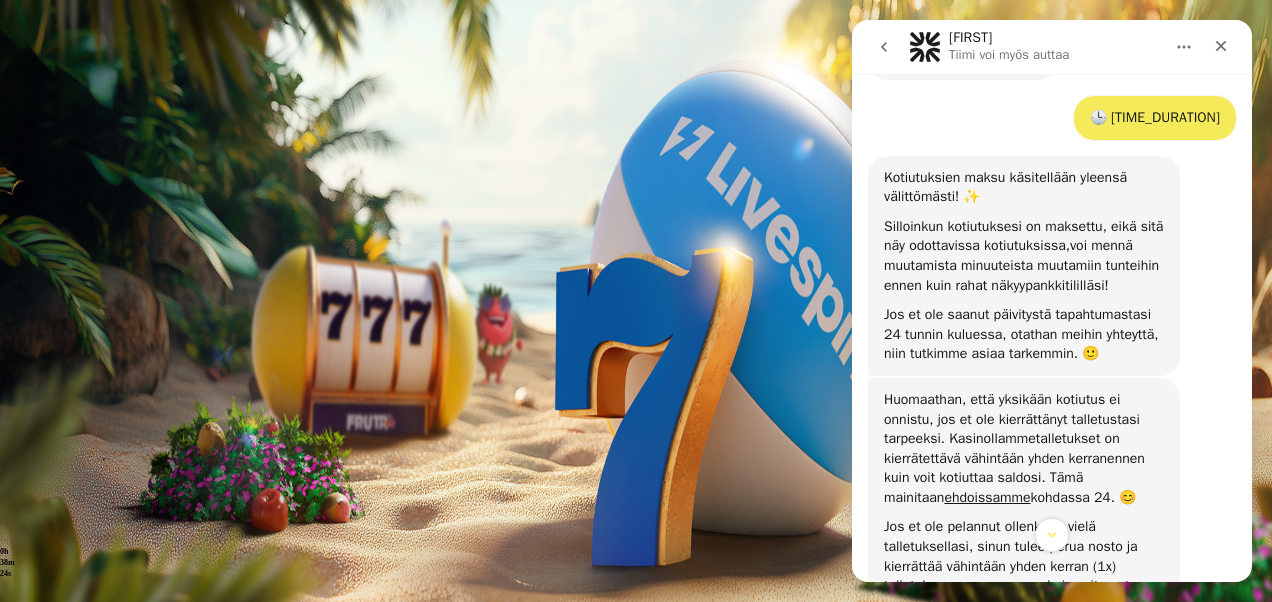 scroll, scrollTop: 378, scrollLeft: 0, axis: vertical 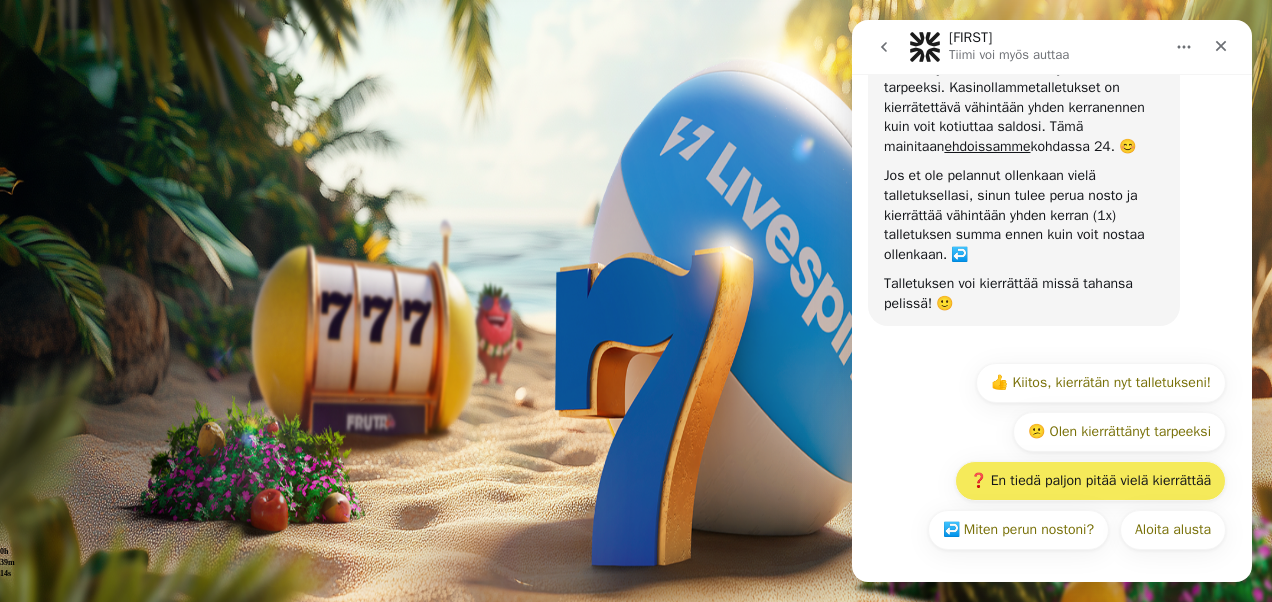 click on "❓ En tiedä paljon pitää vielä kierrättää" at bounding box center [1090, 481] 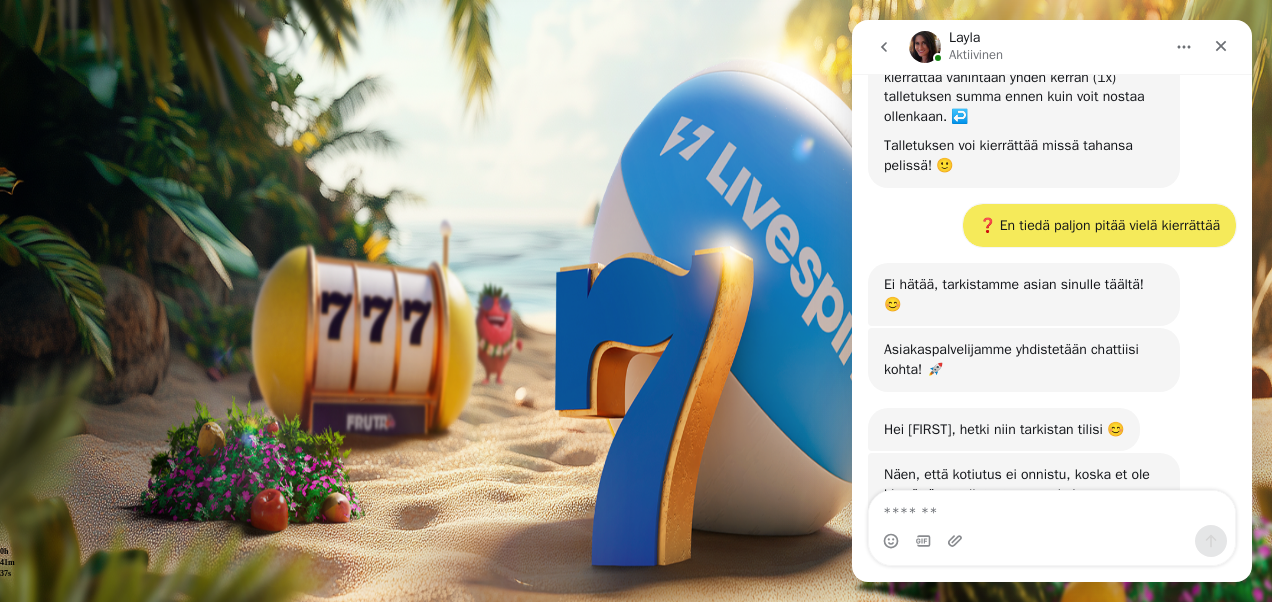 scroll, scrollTop: 988, scrollLeft: 0, axis: vertical 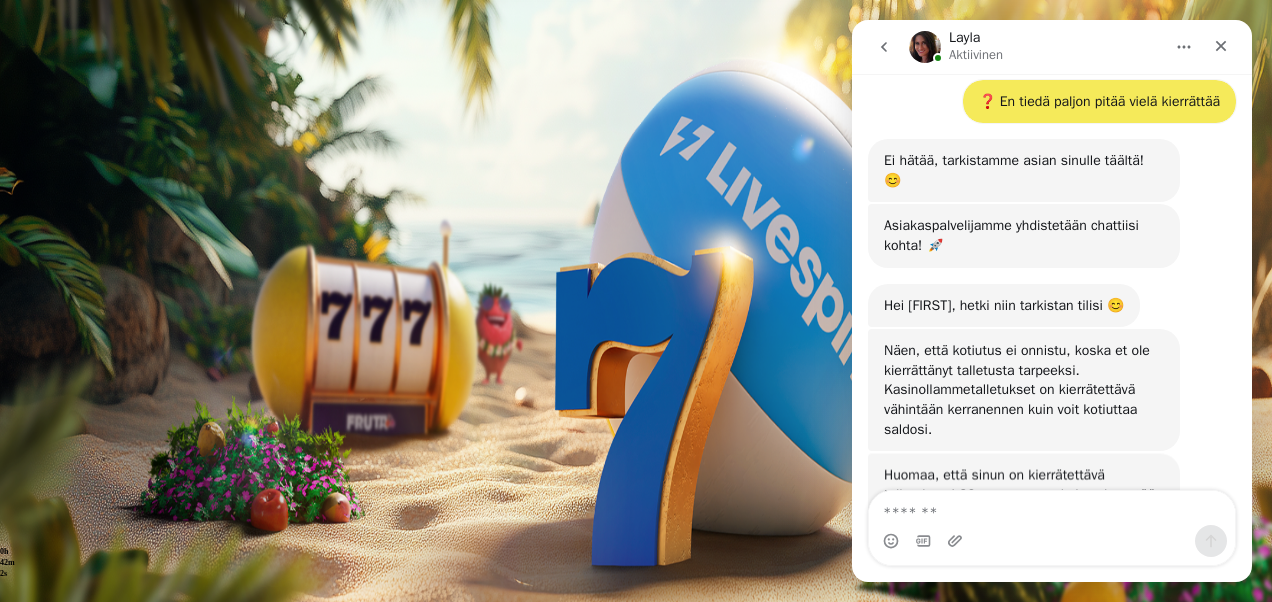 type on "*" 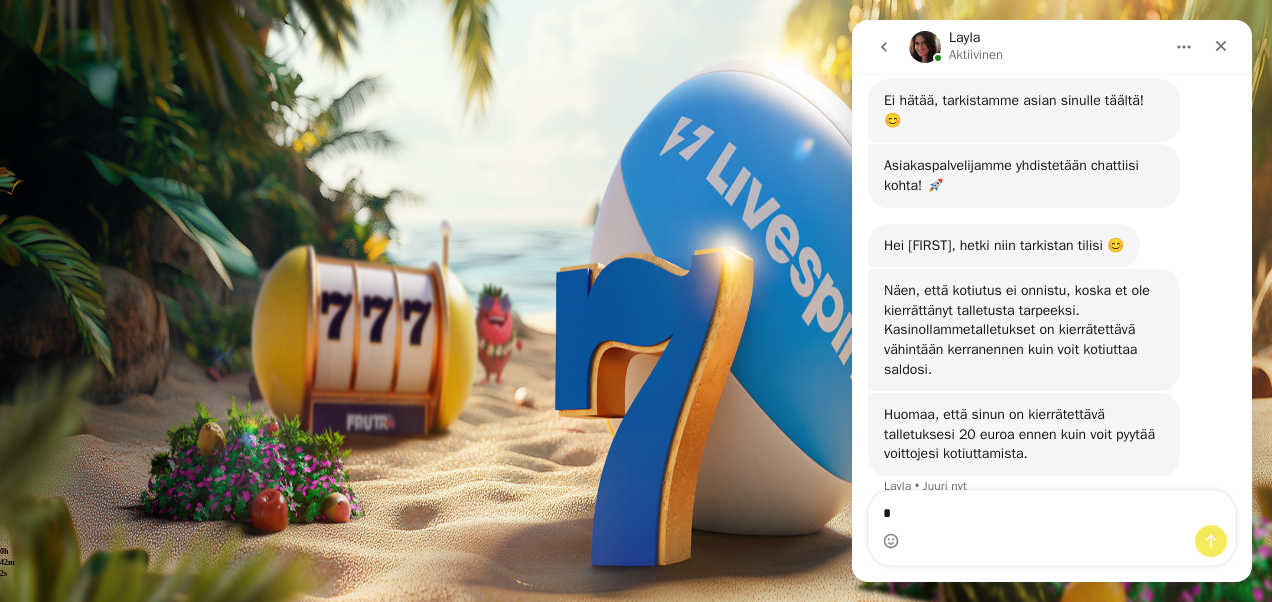 scroll, scrollTop: 1073, scrollLeft: 0, axis: vertical 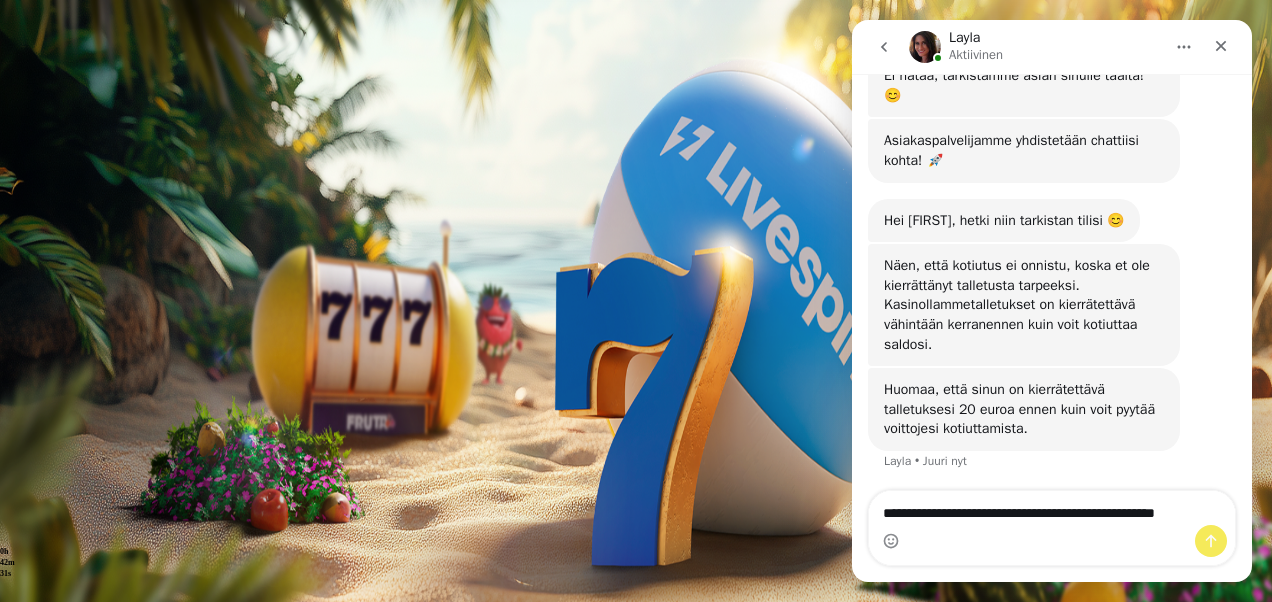 type on "**********" 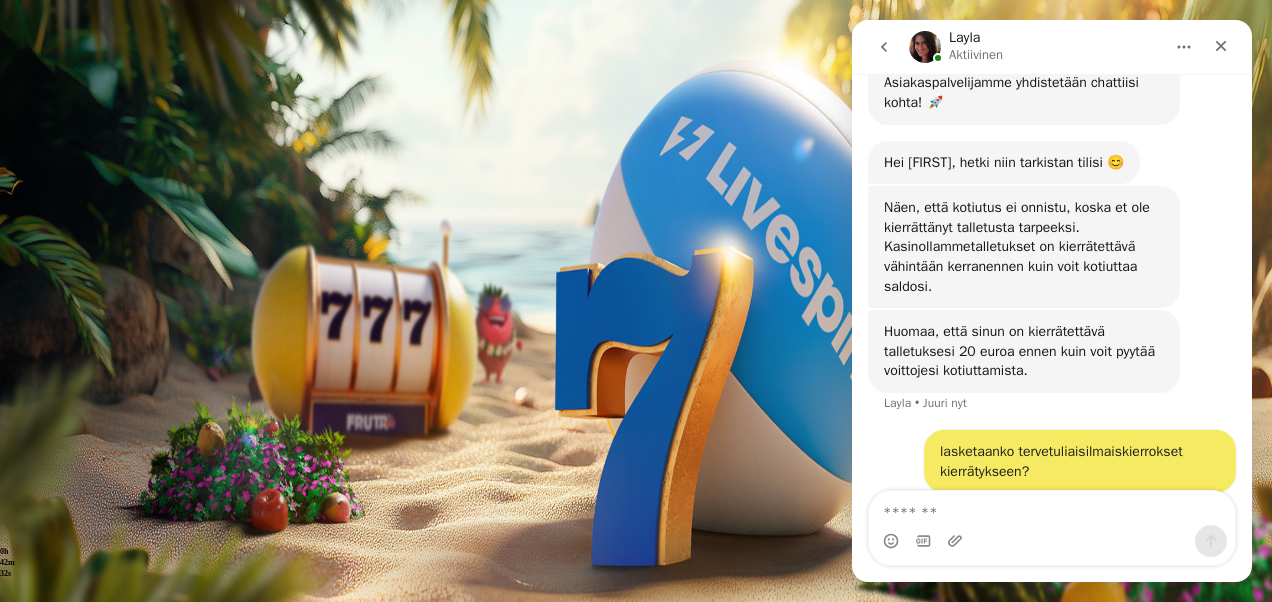 scroll, scrollTop: 1152, scrollLeft: 0, axis: vertical 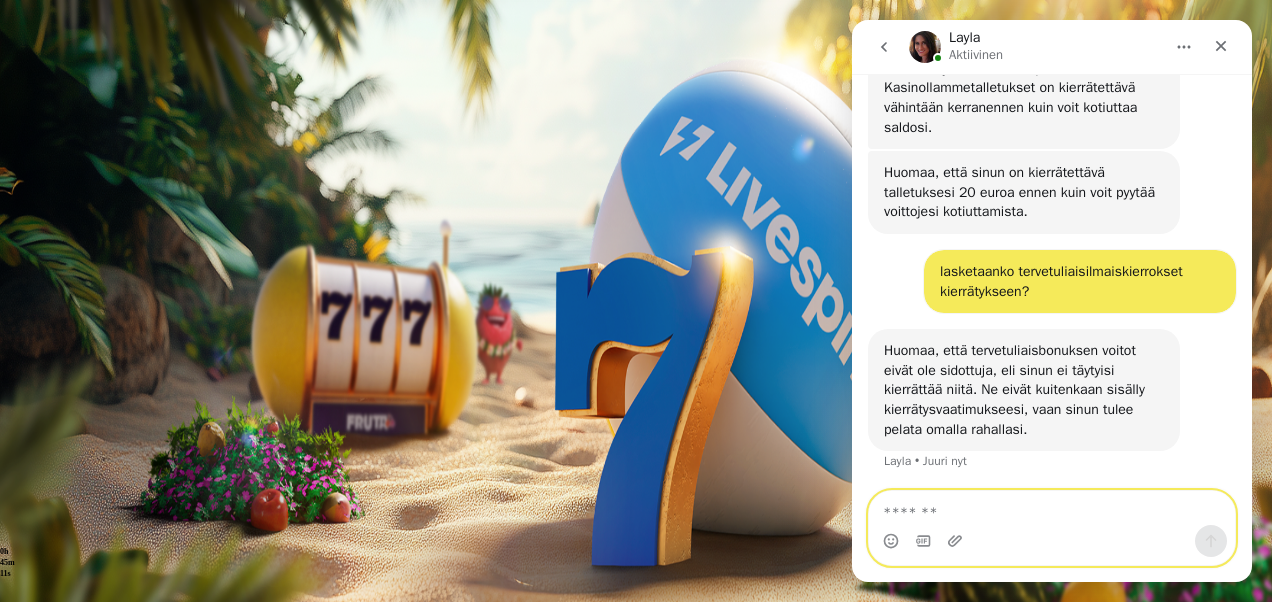 click at bounding box center [1052, 508] 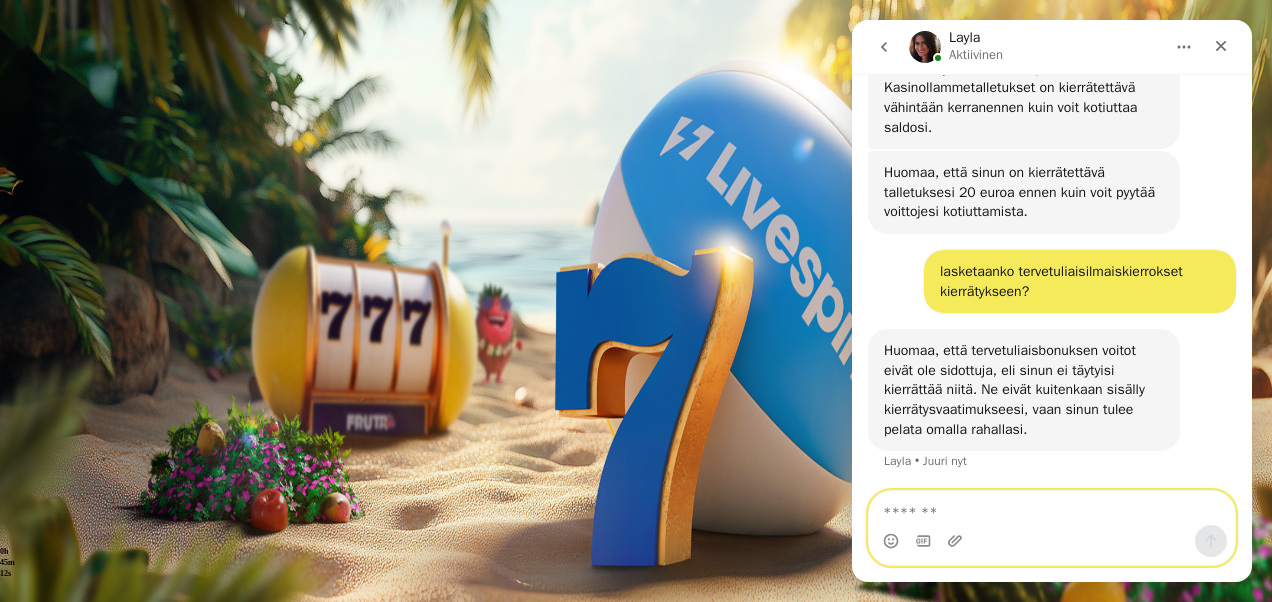type on "*" 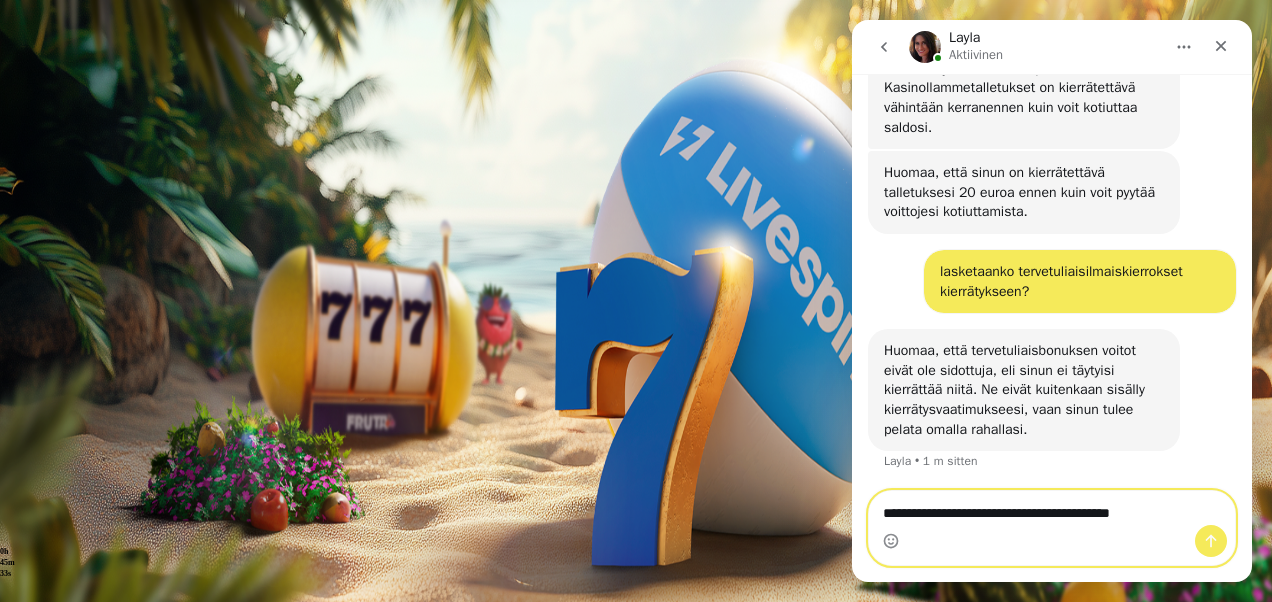 type on "**********" 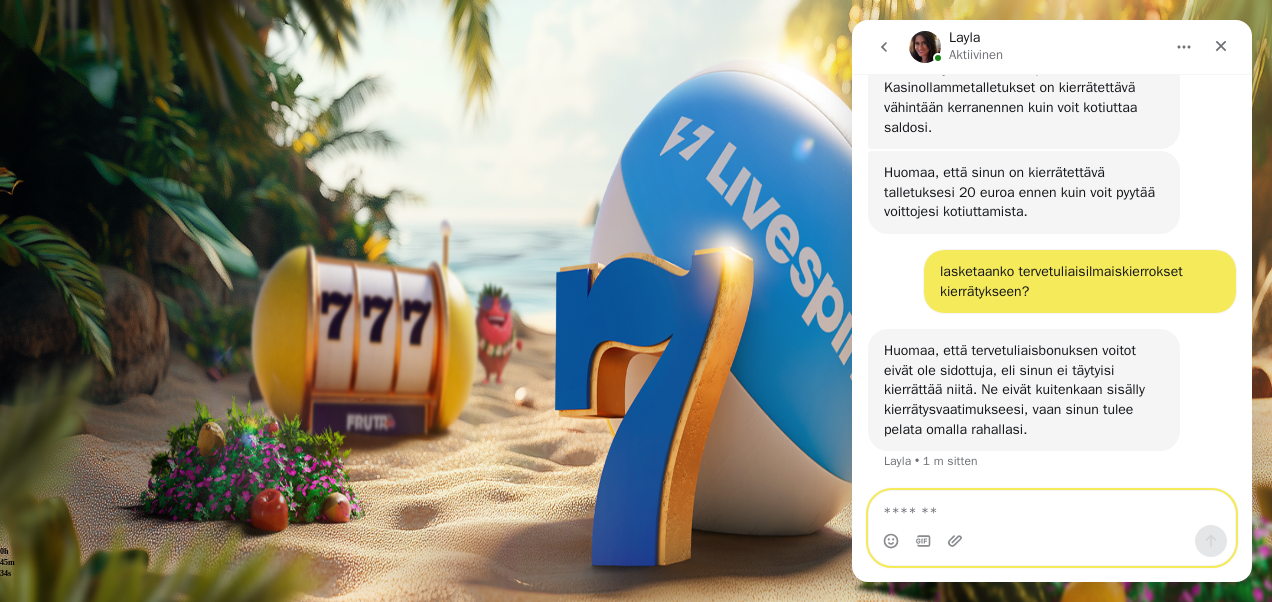scroll, scrollTop: 1370, scrollLeft: 0, axis: vertical 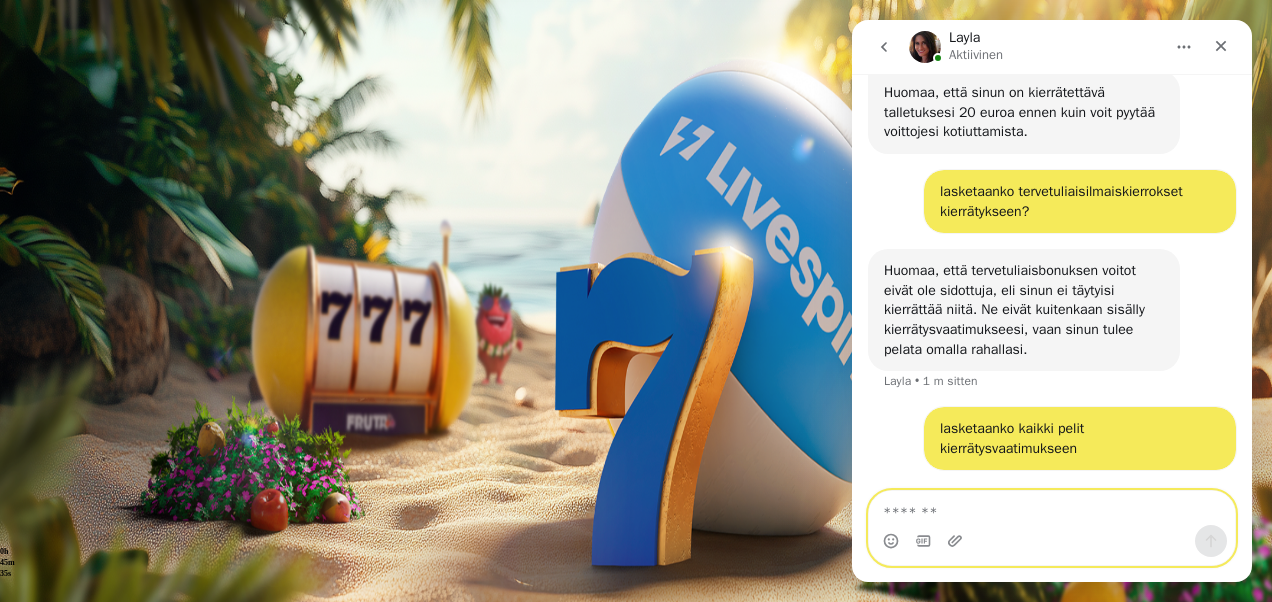 type 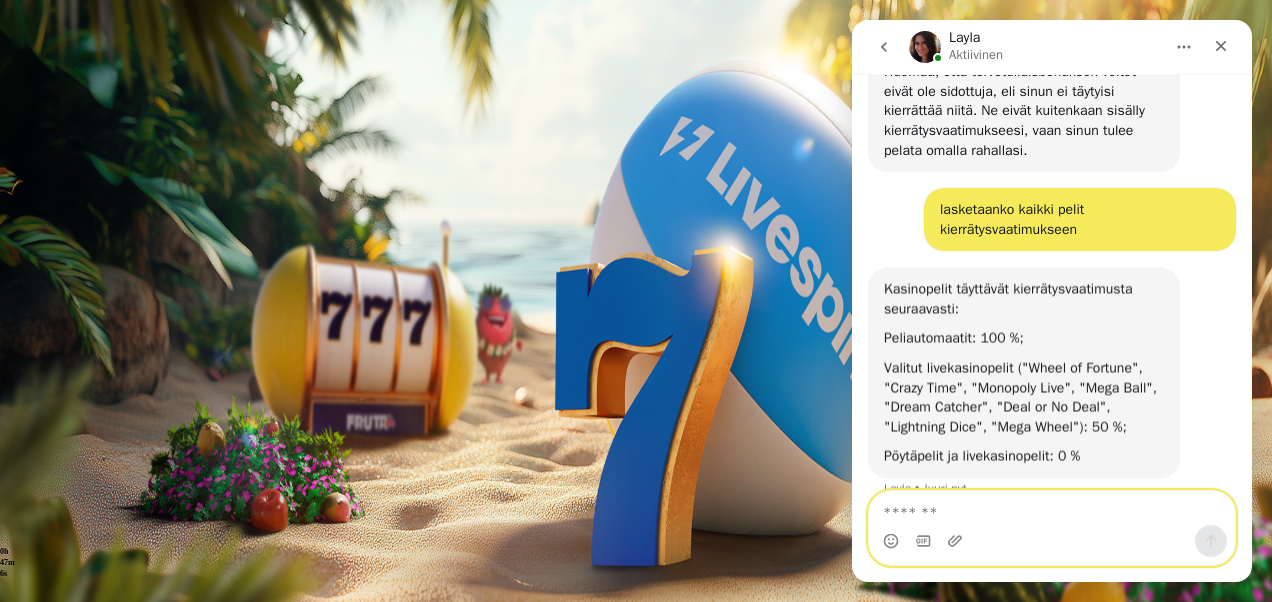 scroll, scrollTop: 1596, scrollLeft: 0, axis: vertical 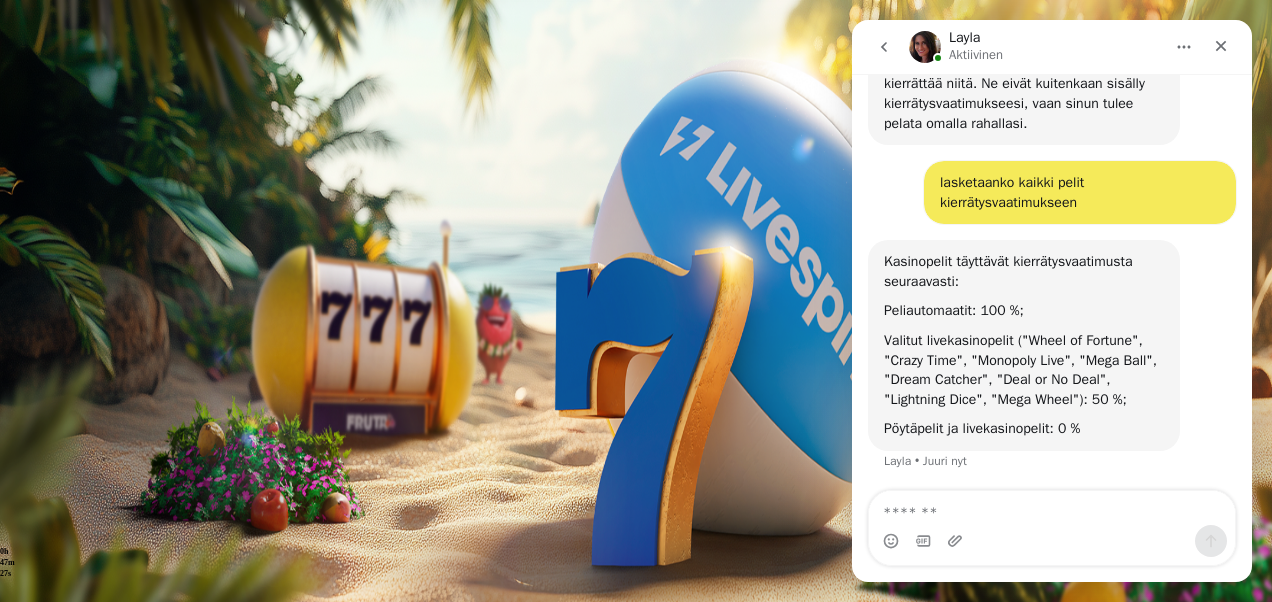 click on "Peruuta" at bounding box center (164, 633) 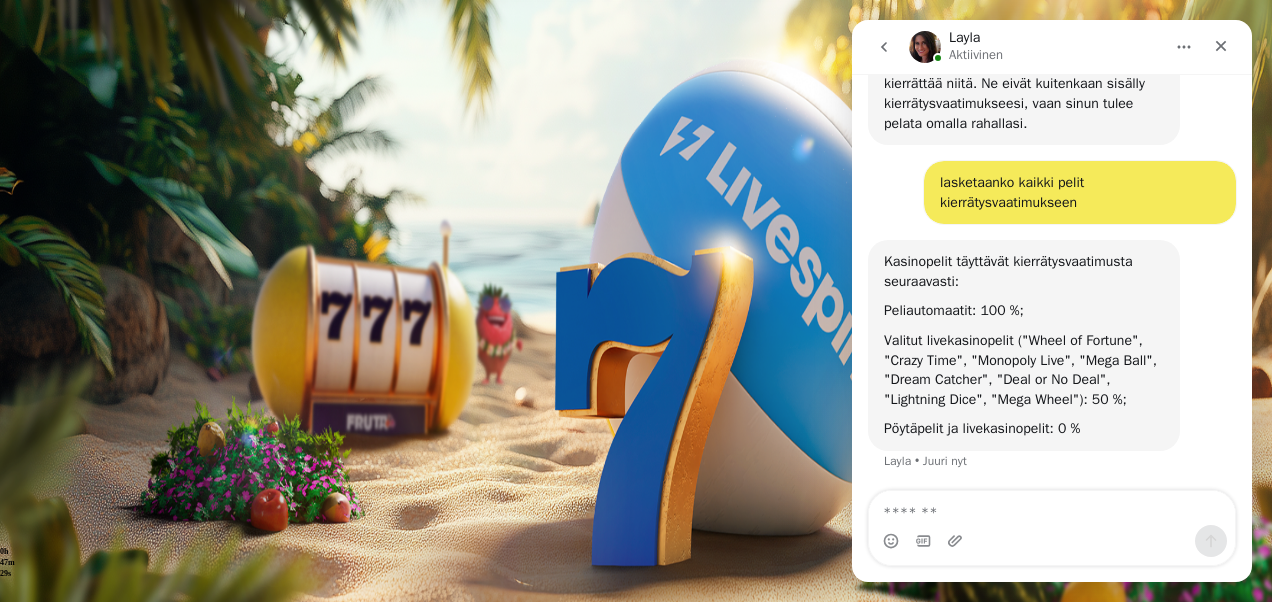 click on "Kyllä" at bounding box center [502, 759] 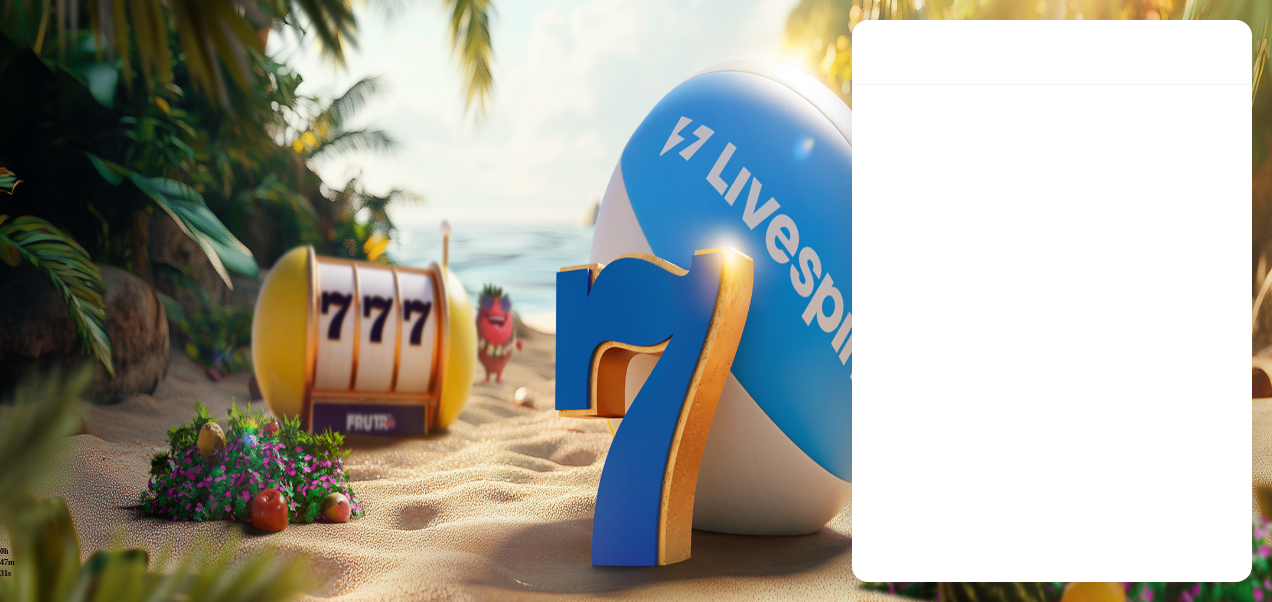 scroll, scrollTop: 0, scrollLeft: 0, axis: both 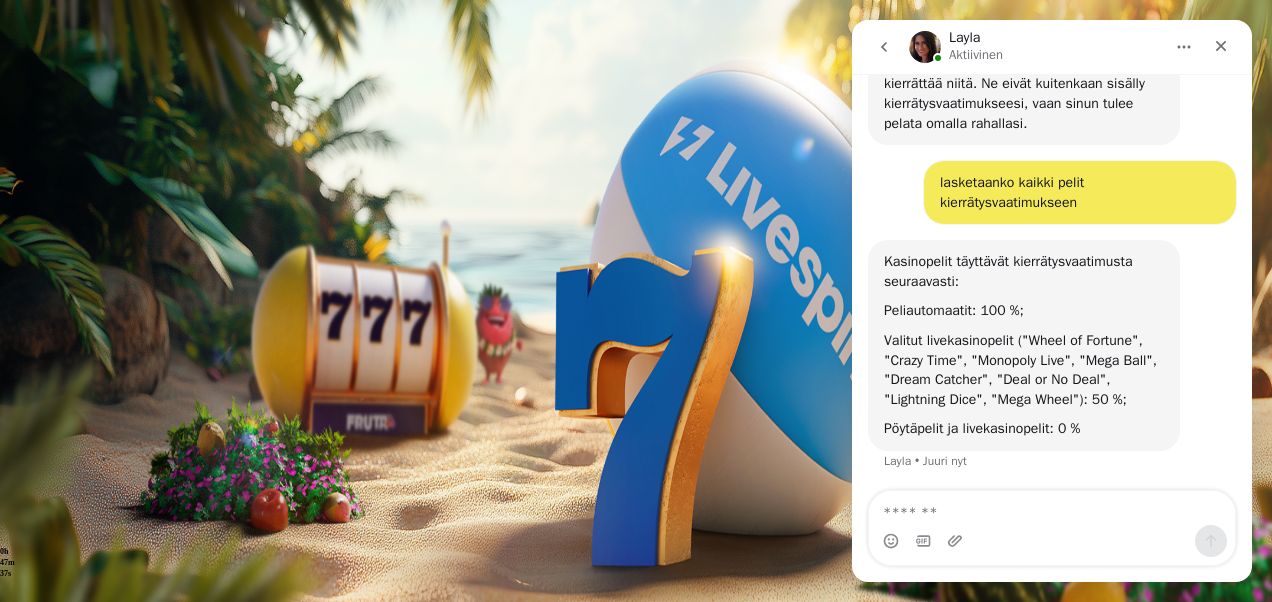 click on "Kasino" at bounding box center [70, 266] 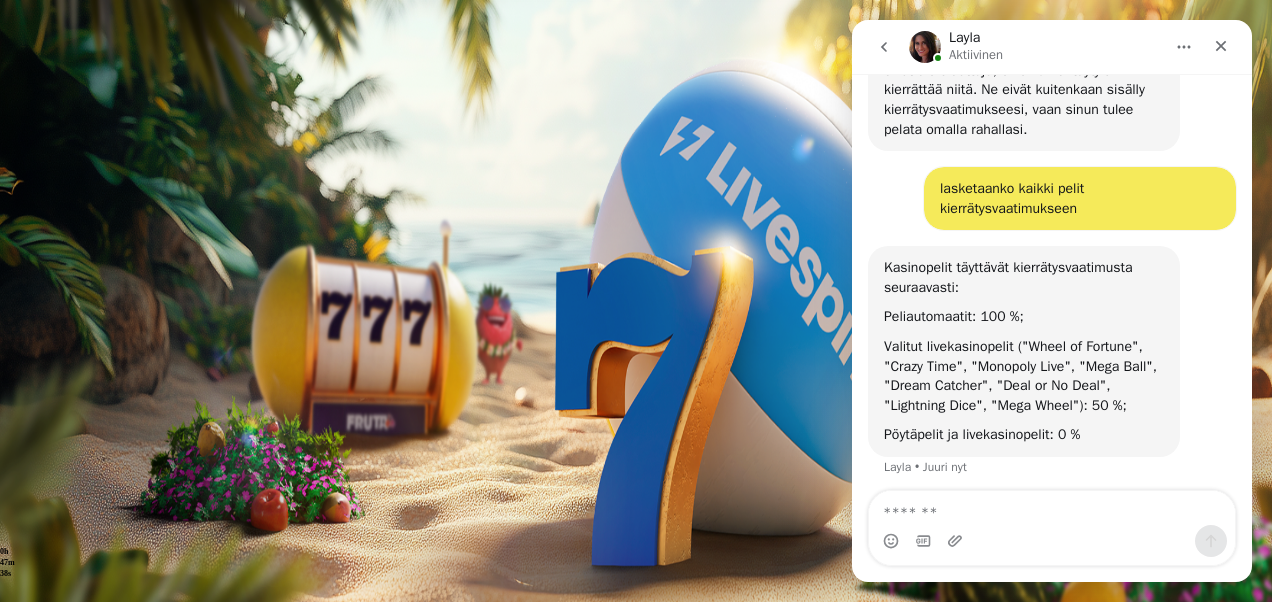 scroll, scrollTop: 1596, scrollLeft: 0, axis: vertical 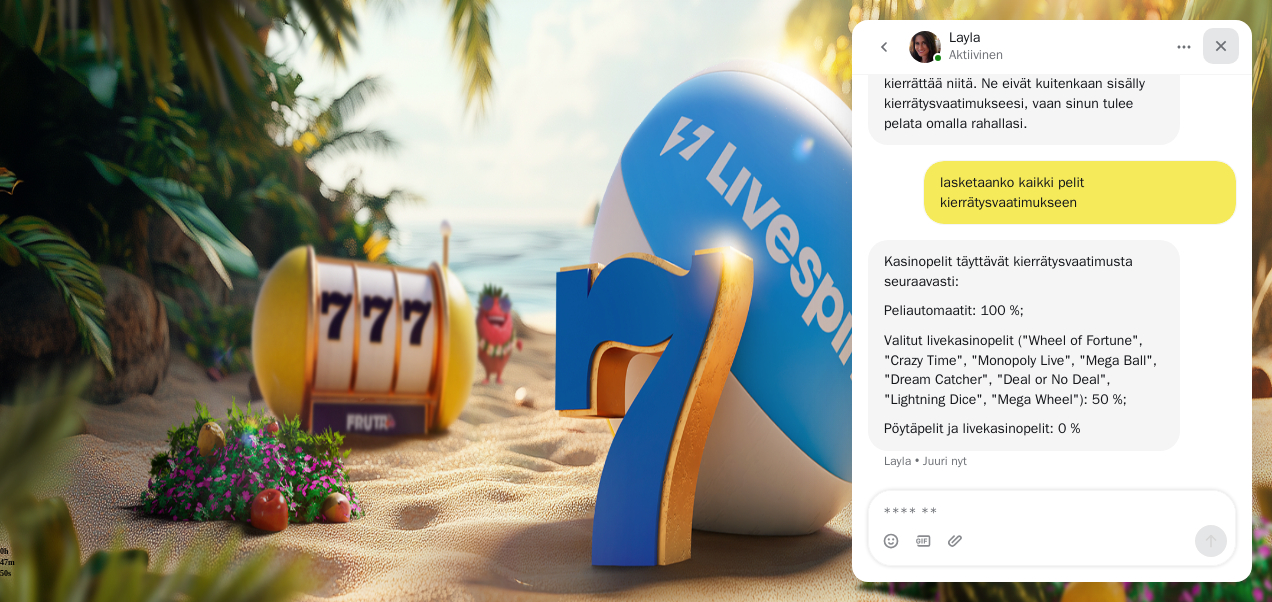 click at bounding box center (1221, 46) 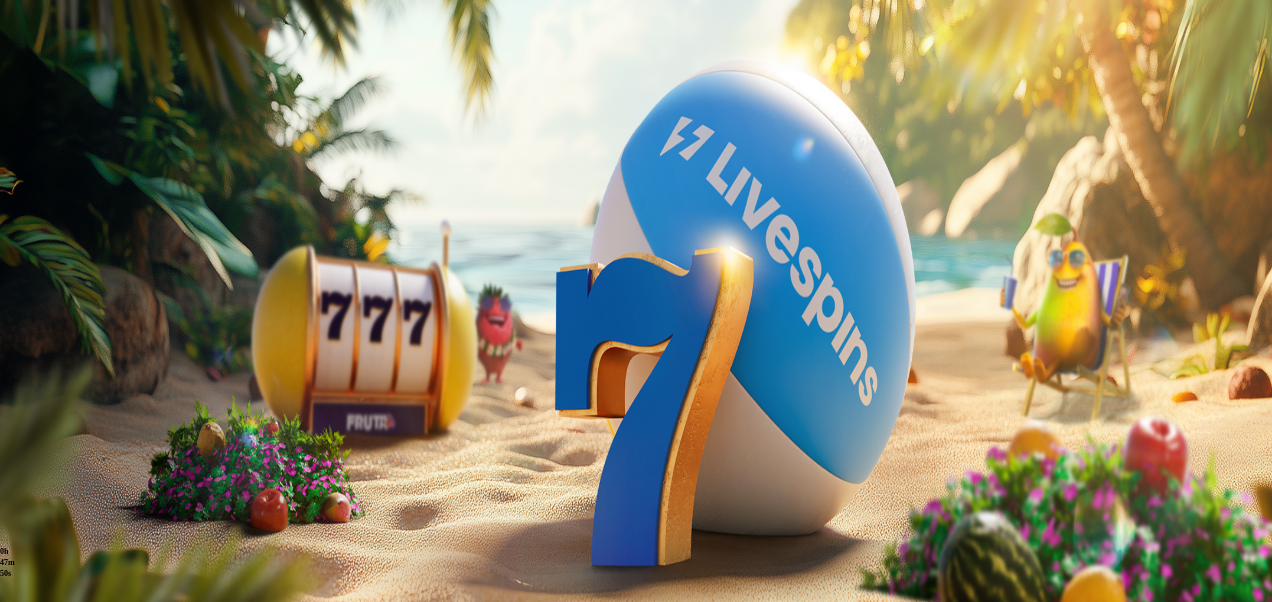 scroll, scrollTop: 0, scrollLeft: 0, axis: both 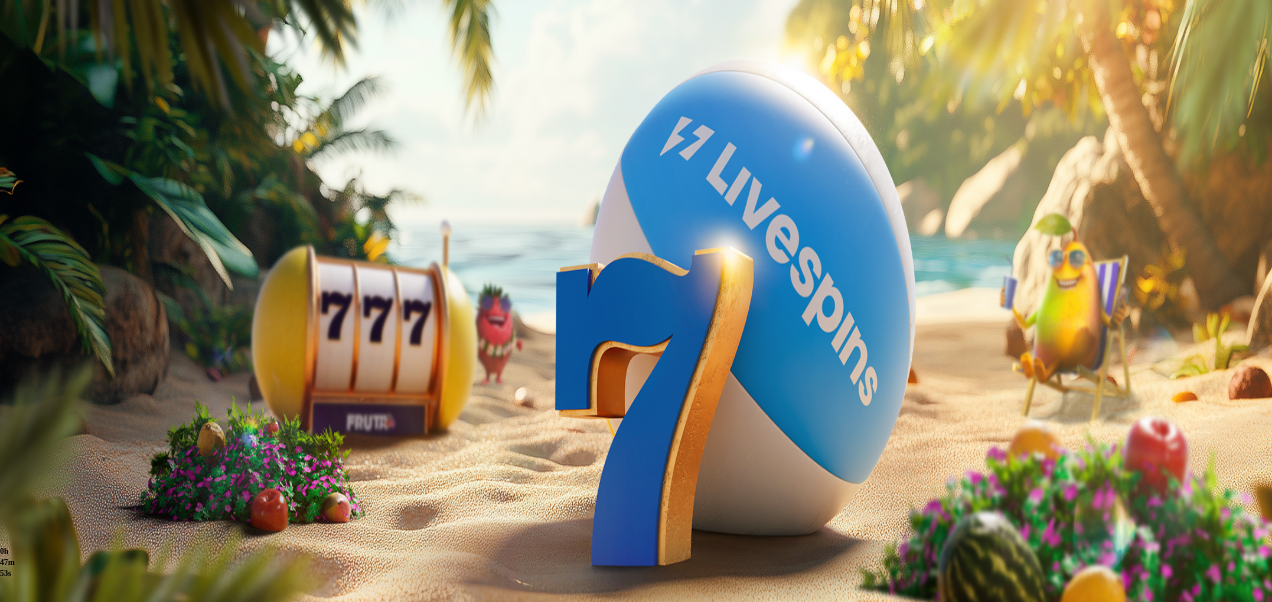 click on "Kasino" at bounding box center (70, 266) 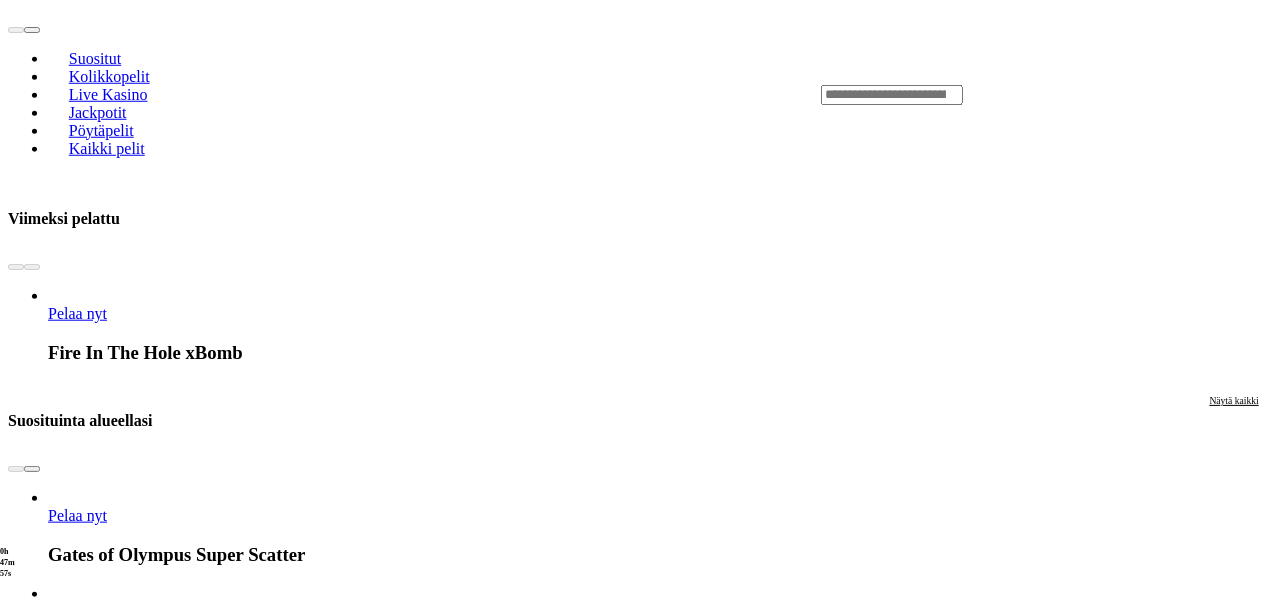 scroll, scrollTop: 803, scrollLeft: 0, axis: vertical 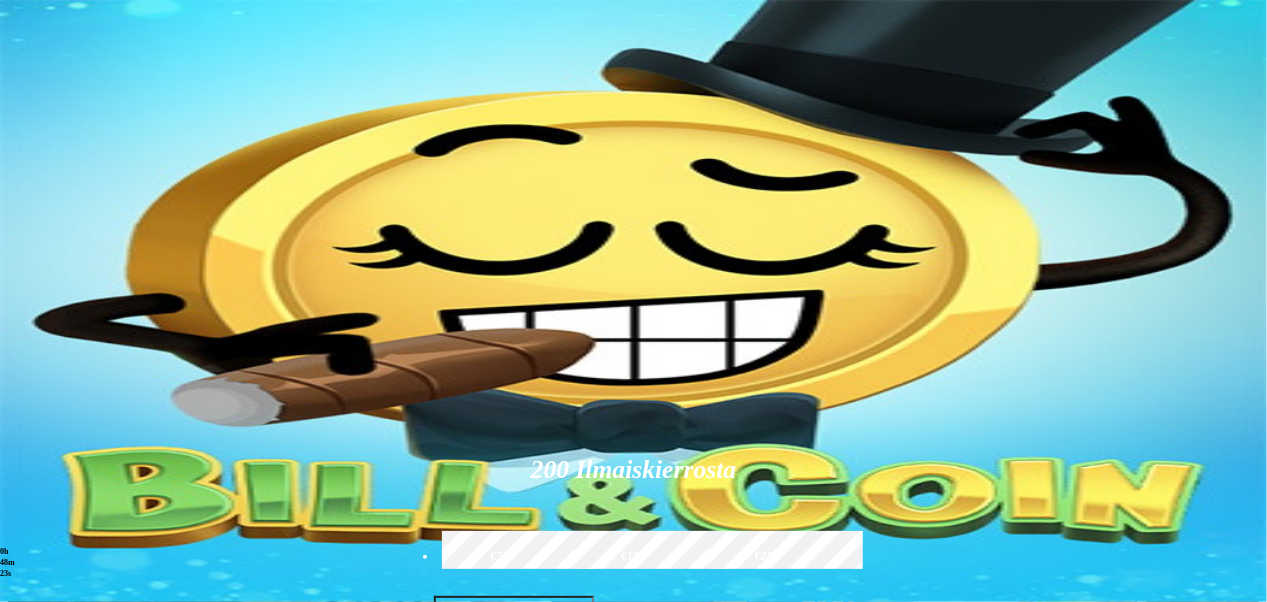 click at bounding box center [892, 895] 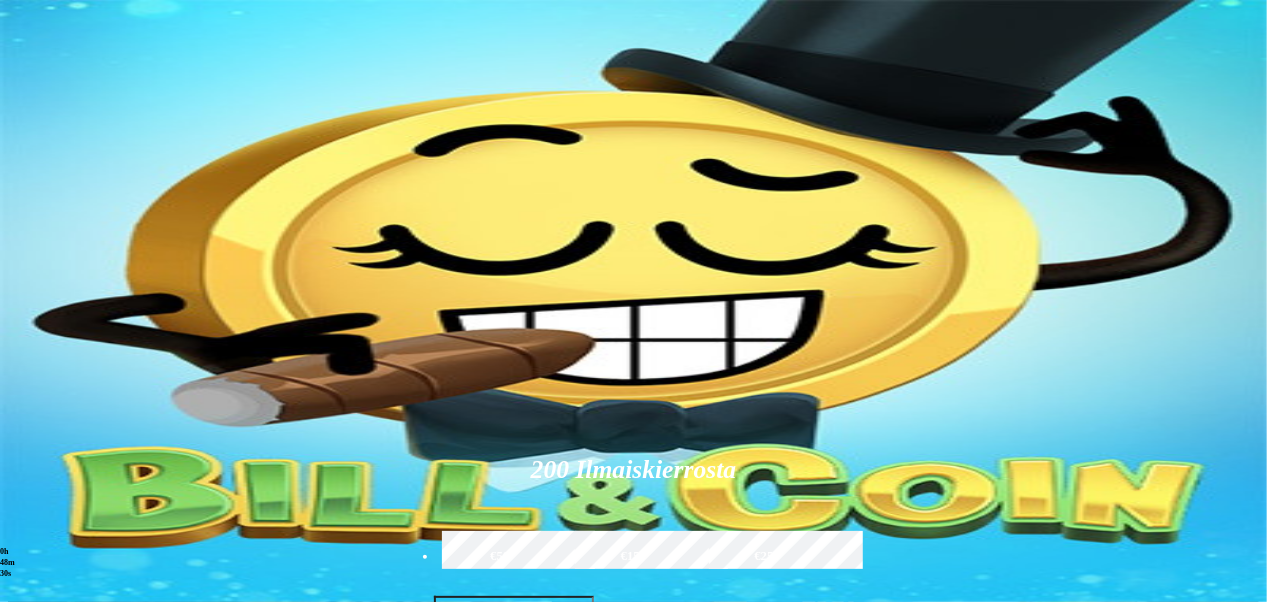type on "******" 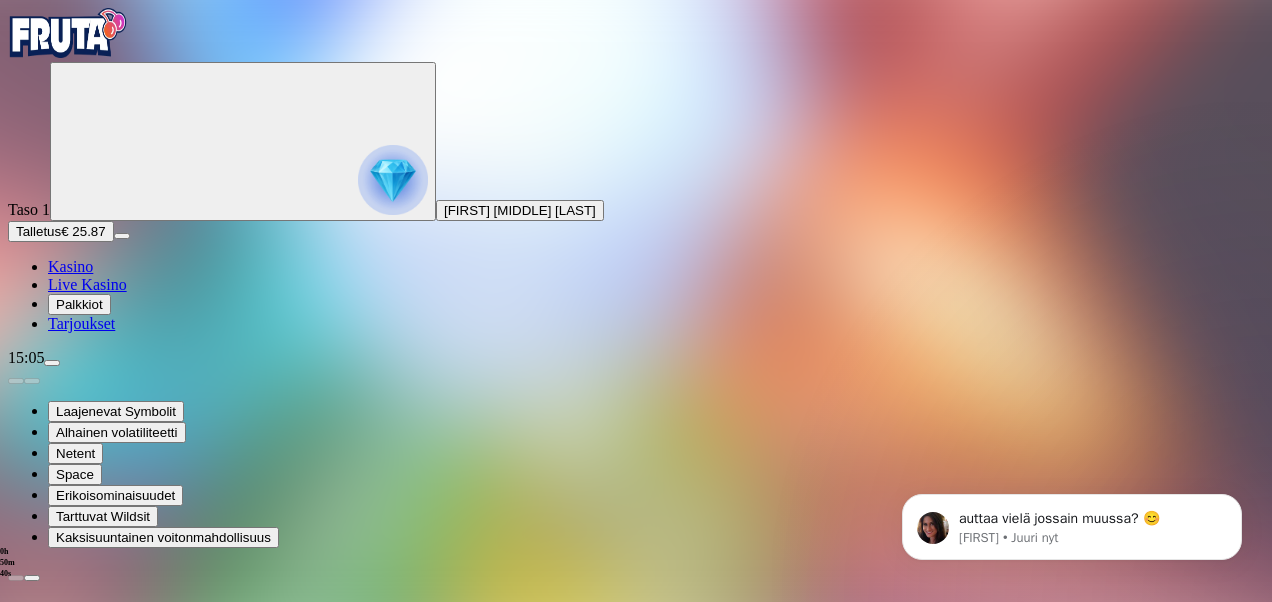 scroll, scrollTop: 0, scrollLeft: 0, axis: both 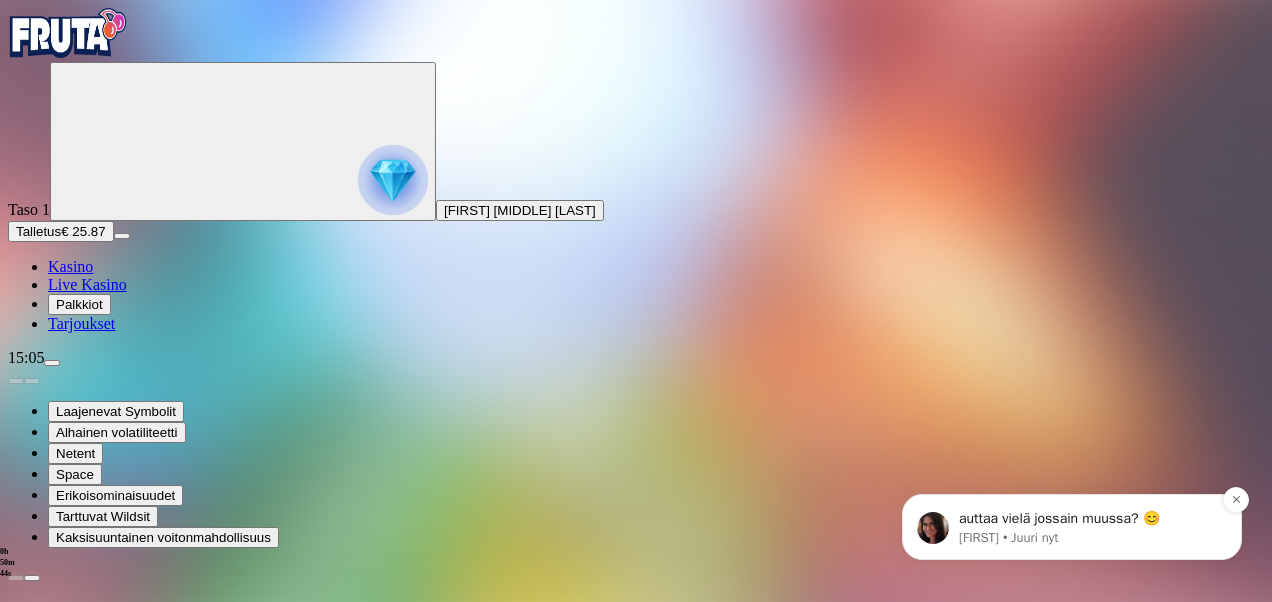 click on "[FIRST] • Juuri nyt" at bounding box center (1088, 538) 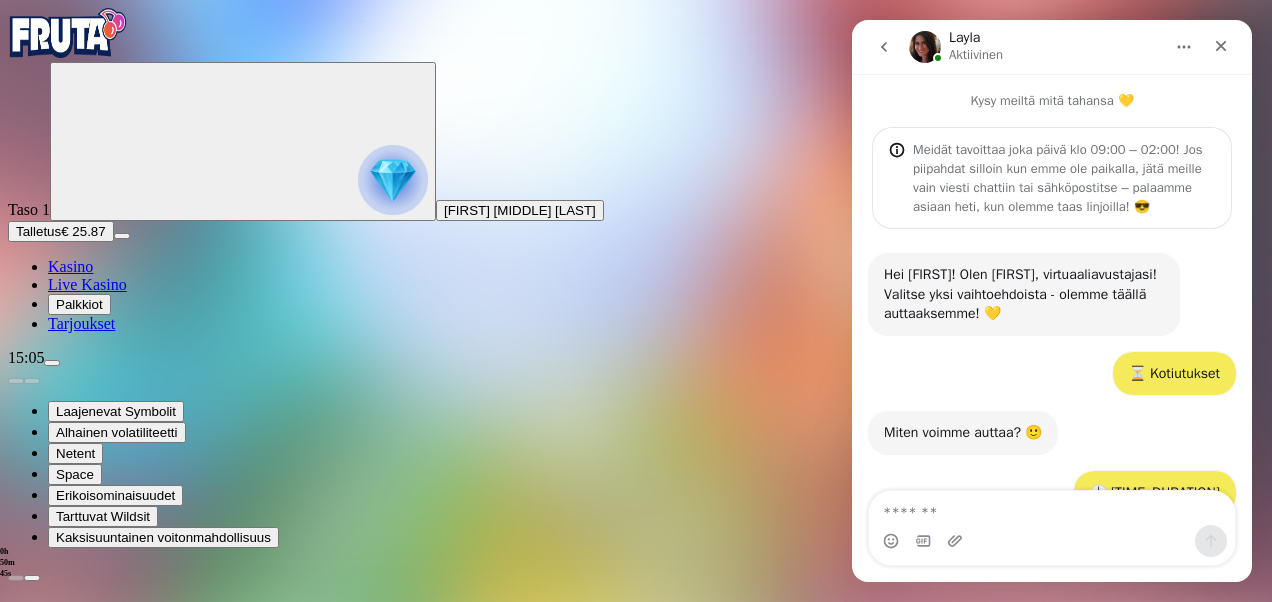 scroll, scrollTop: 3, scrollLeft: 0, axis: vertical 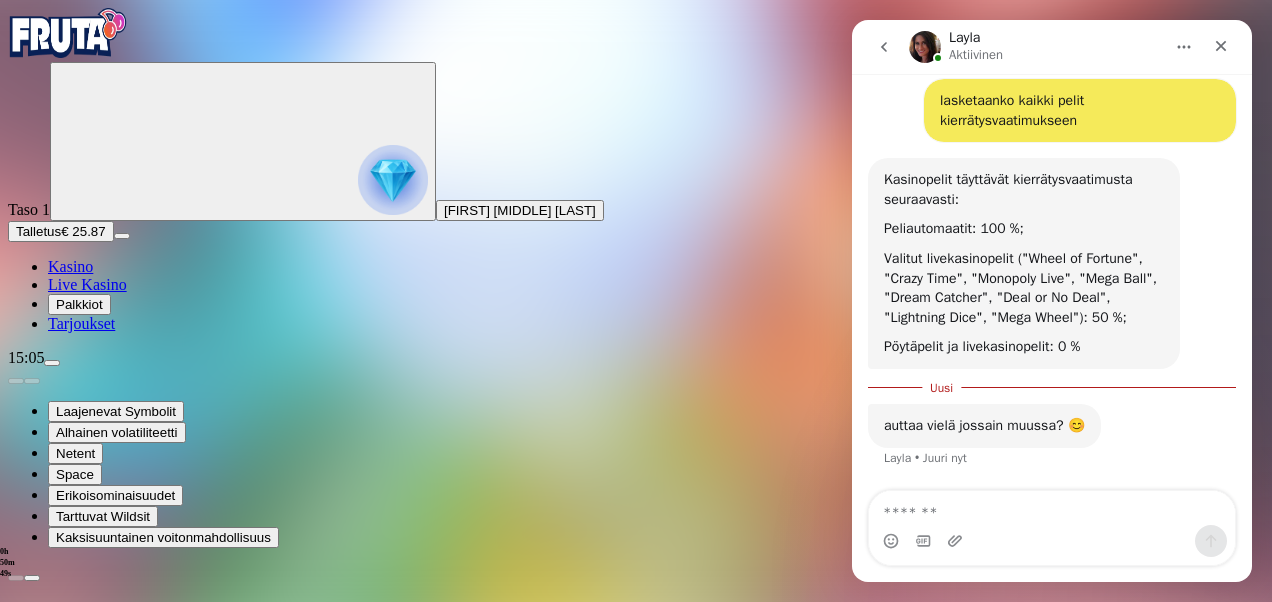 click at bounding box center (1052, 508) 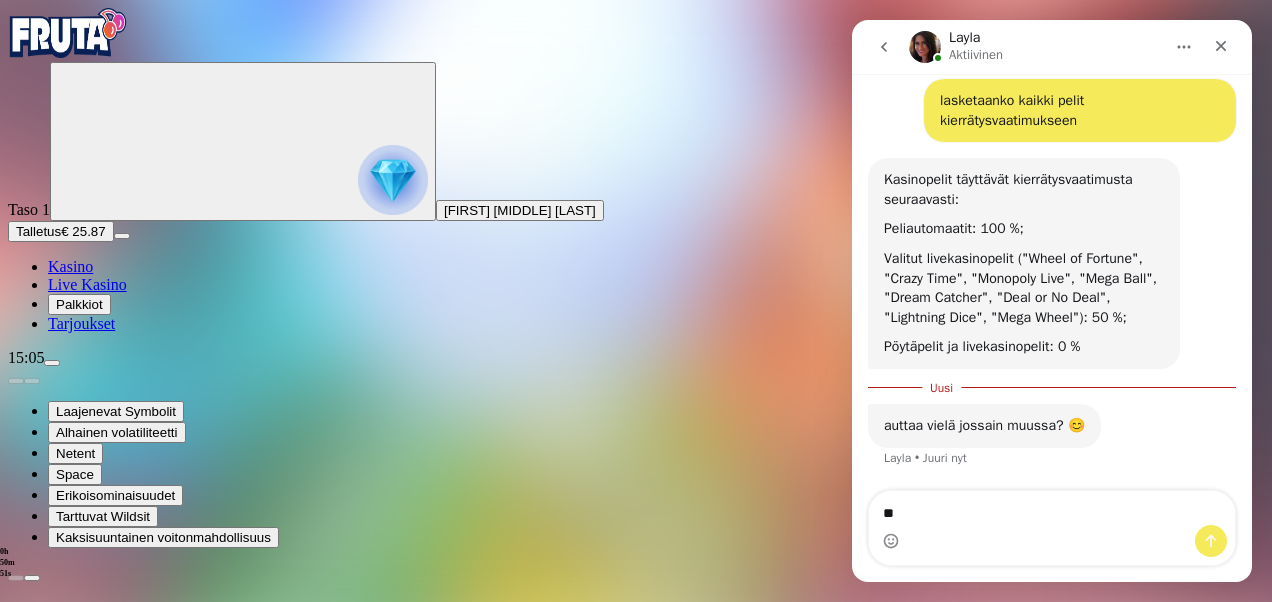 type on "*" 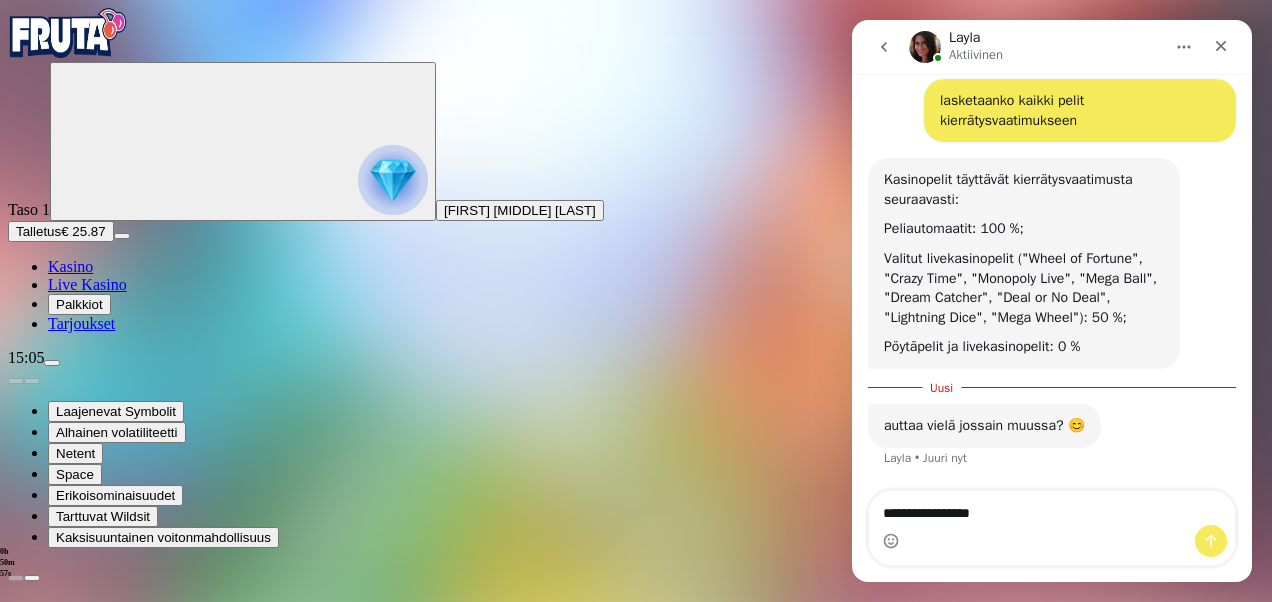 type on "**********" 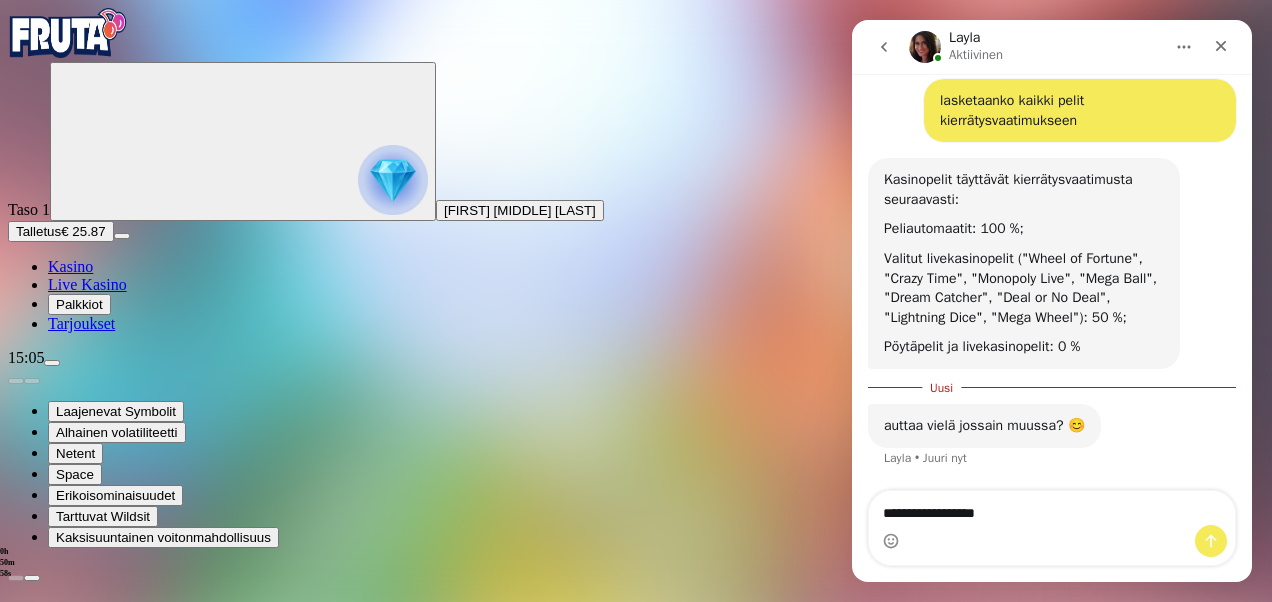 type 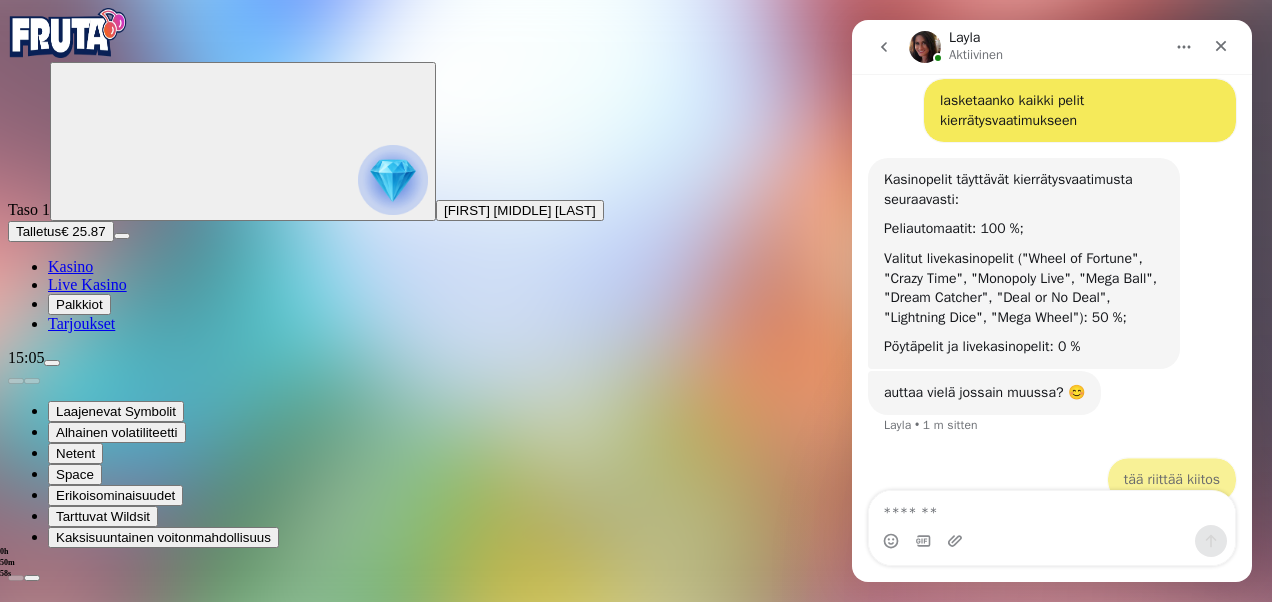 scroll, scrollTop: 2, scrollLeft: 0, axis: vertical 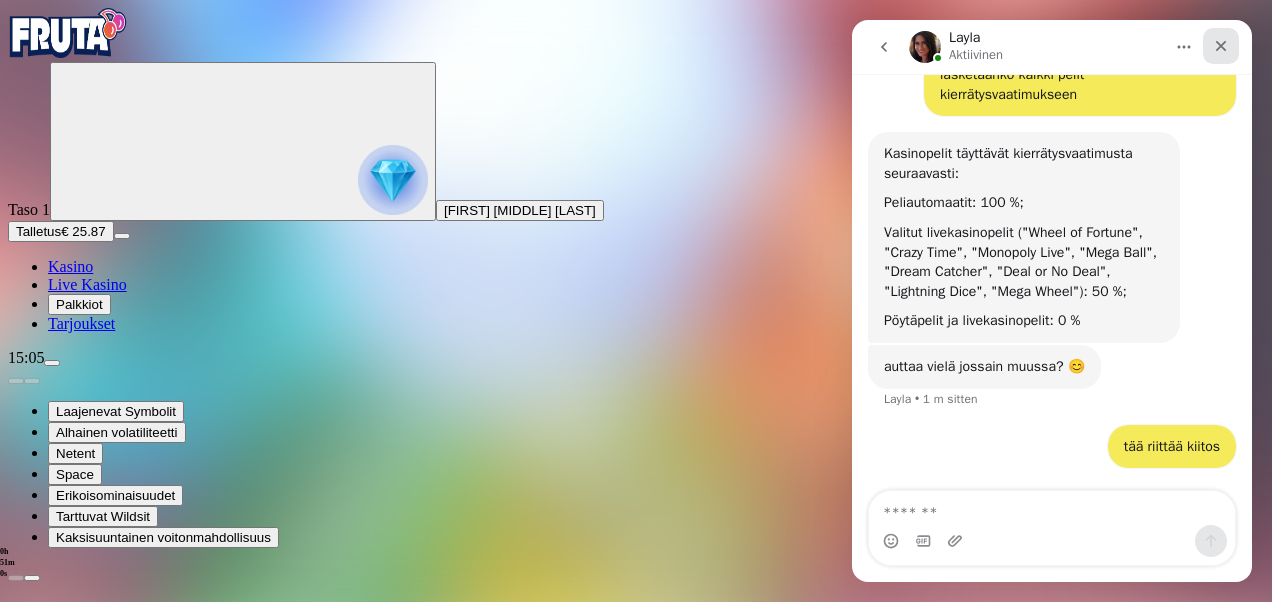 click at bounding box center (1221, 46) 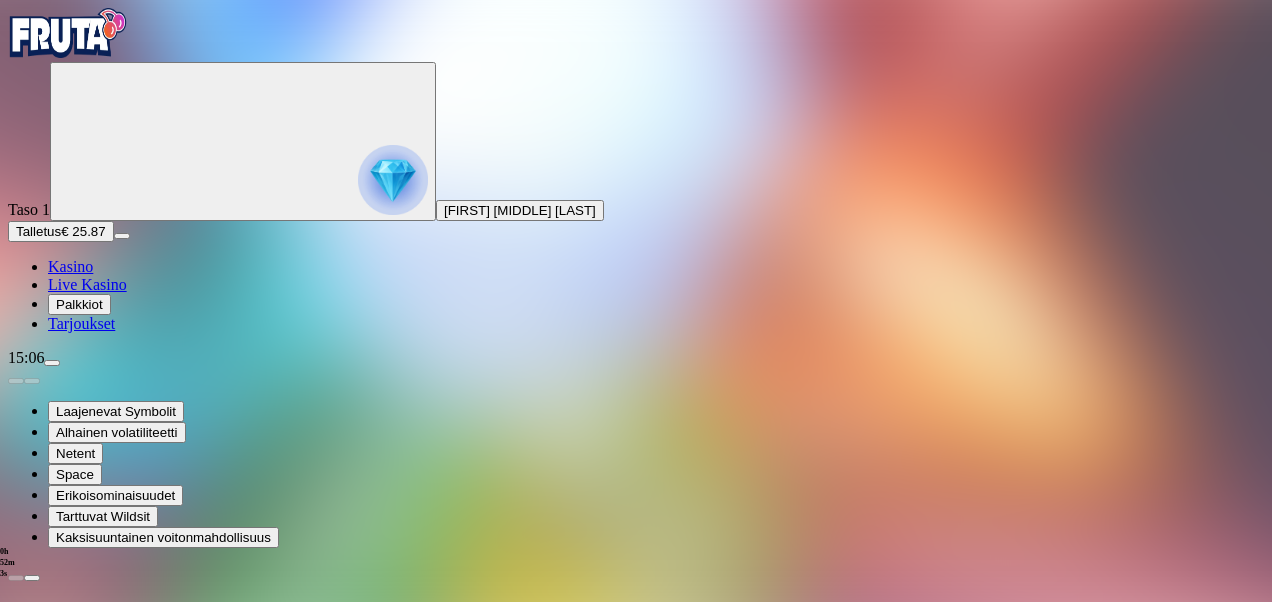 scroll, scrollTop: 2065, scrollLeft: 0, axis: vertical 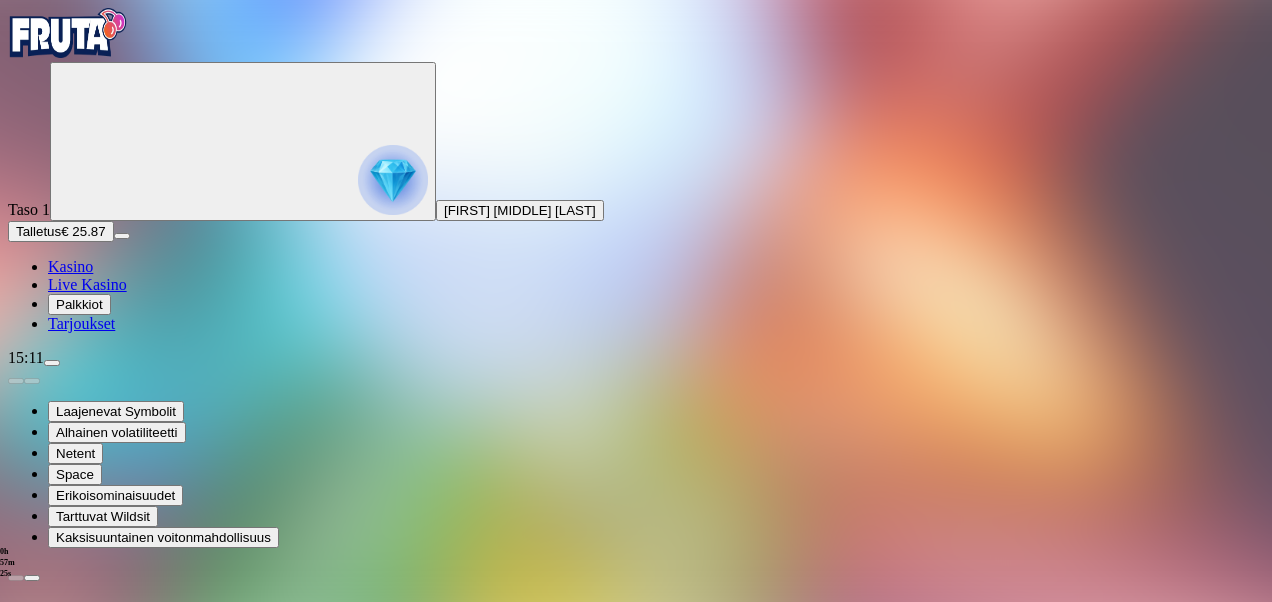 click at bounding box center [393, 180] 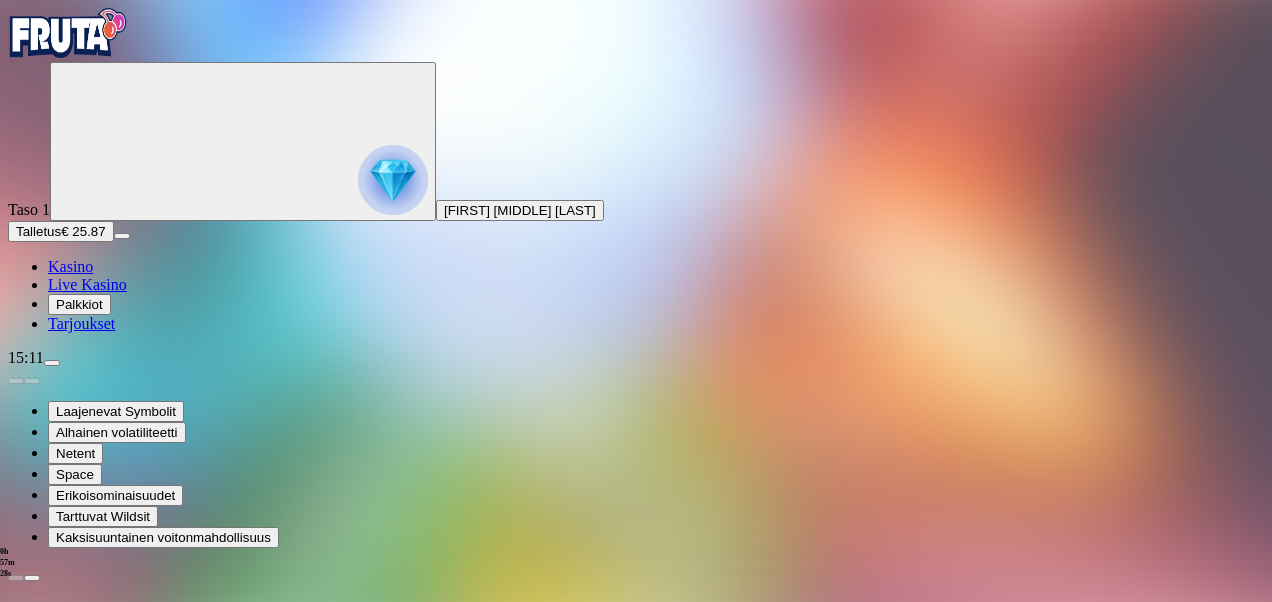 scroll, scrollTop: 2065, scrollLeft: 0, axis: vertical 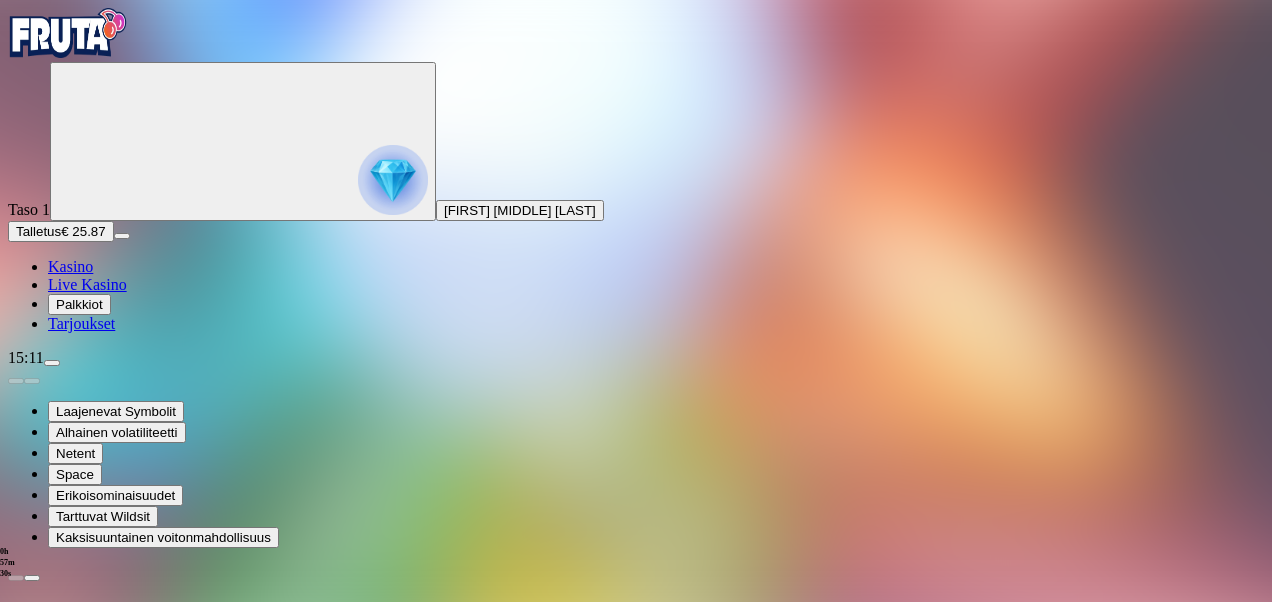 click at bounding box center [16, 1168] 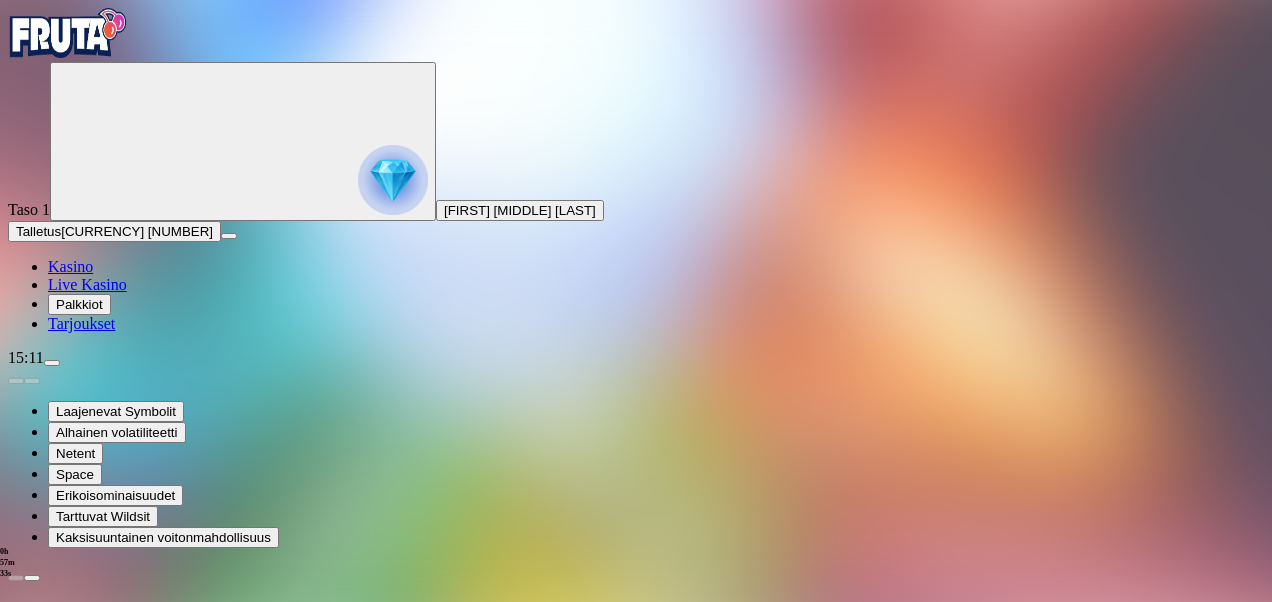 scroll, scrollTop: 2065, scrollLeft: 0, axis: vertical 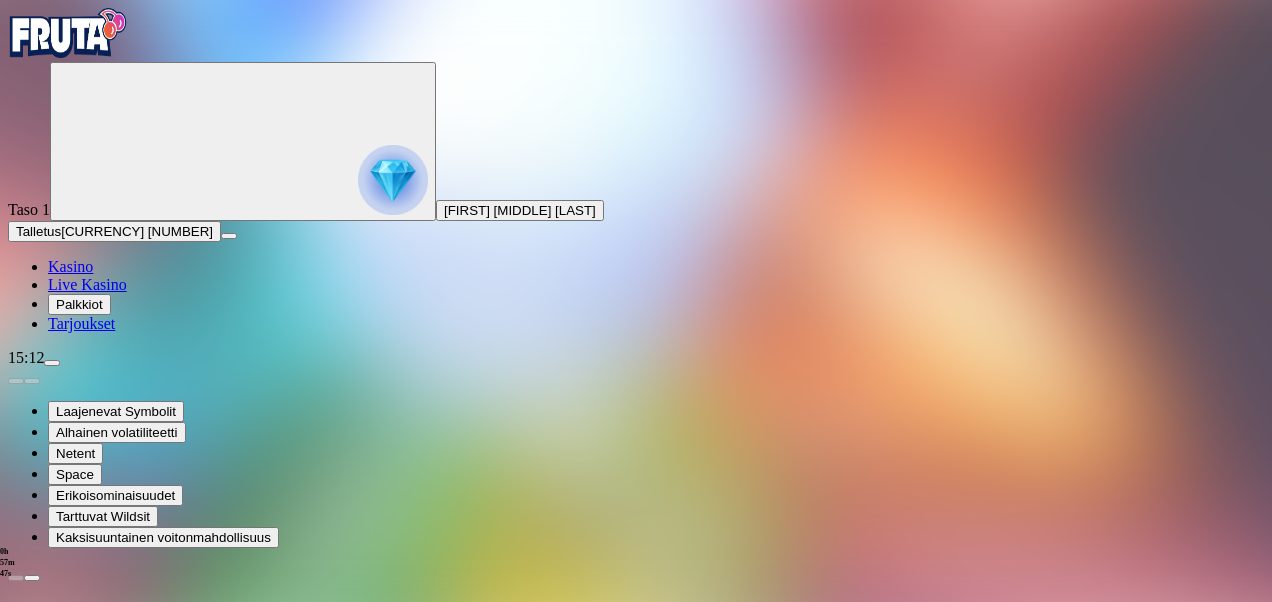 click on "Bonukset € 0.00" at bounding box center (102, 1436) 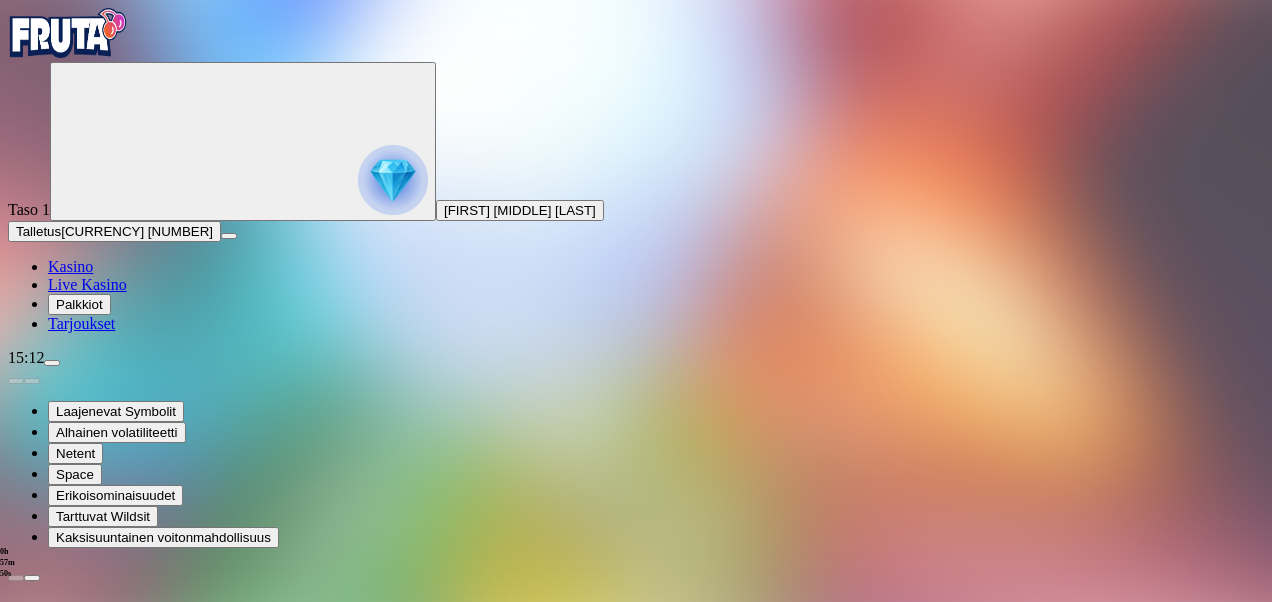 scroll, scrollTop: 2065, scrollLeft: 0, axis: vertical 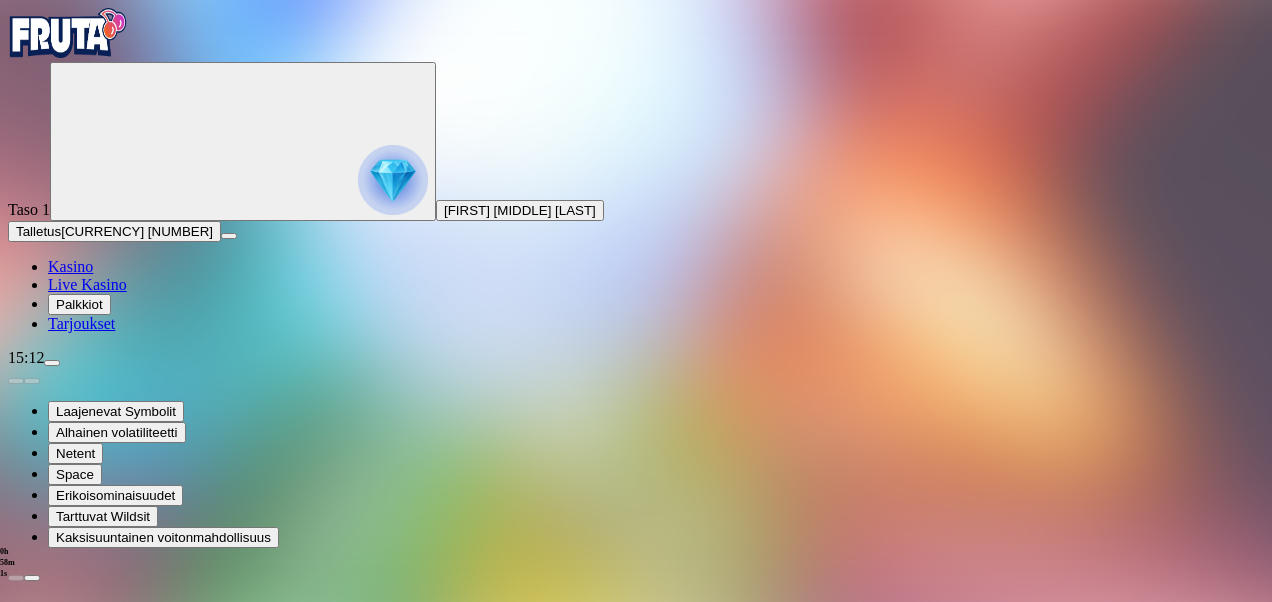 click on "Kysy apua" at bounding box center (87, 1604) 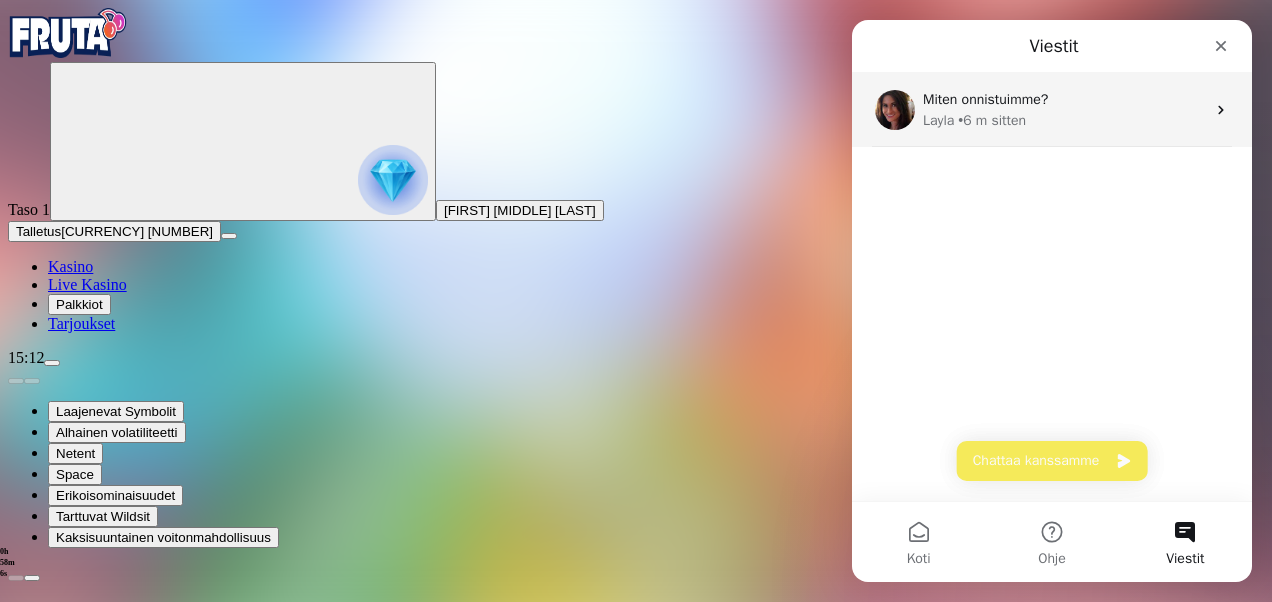 click on "[FIRST] •  6 m sitten" at bounding box center (1064, 120) 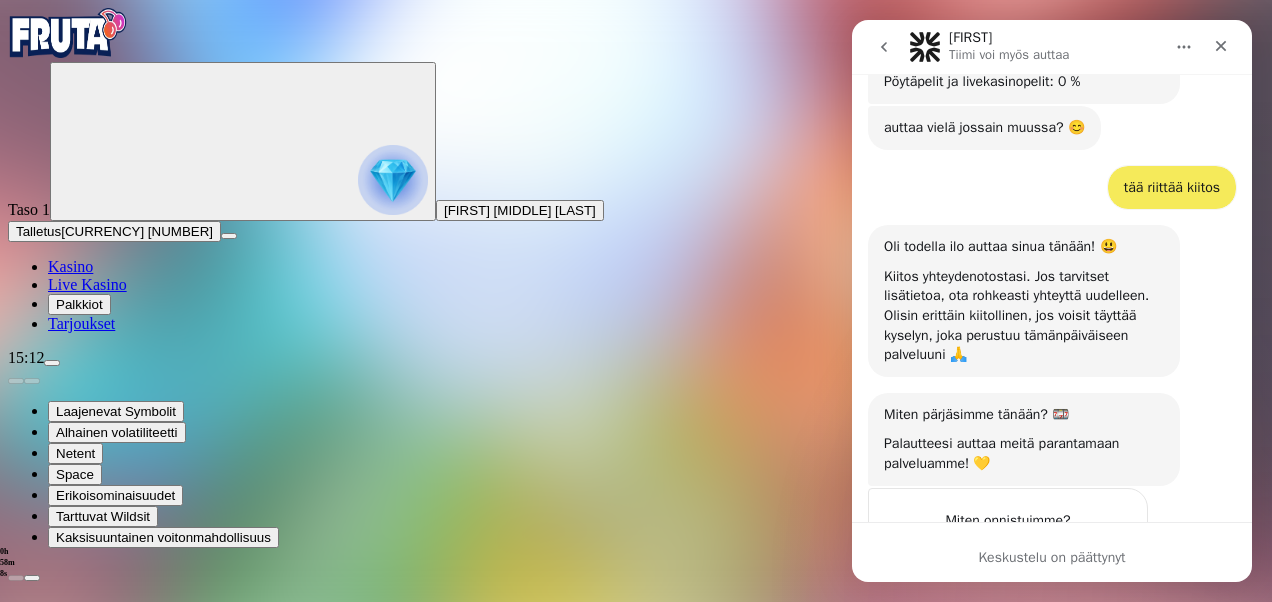 scroll, scrollTop: 2065, scrollLeft: 0, axis: vertical 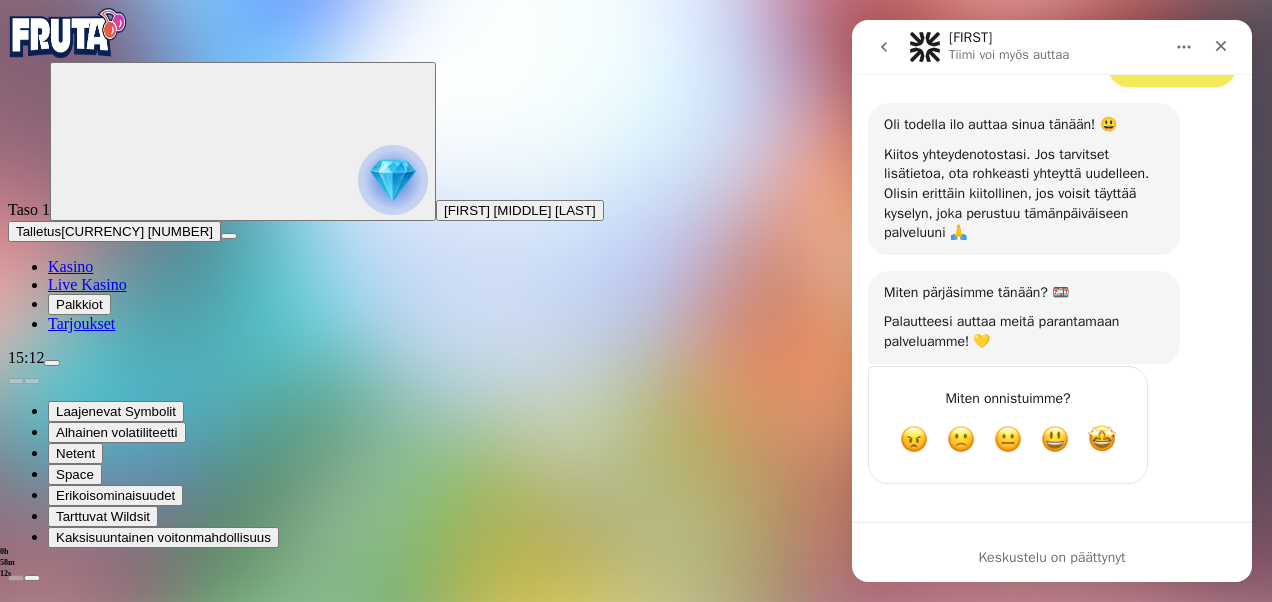 click 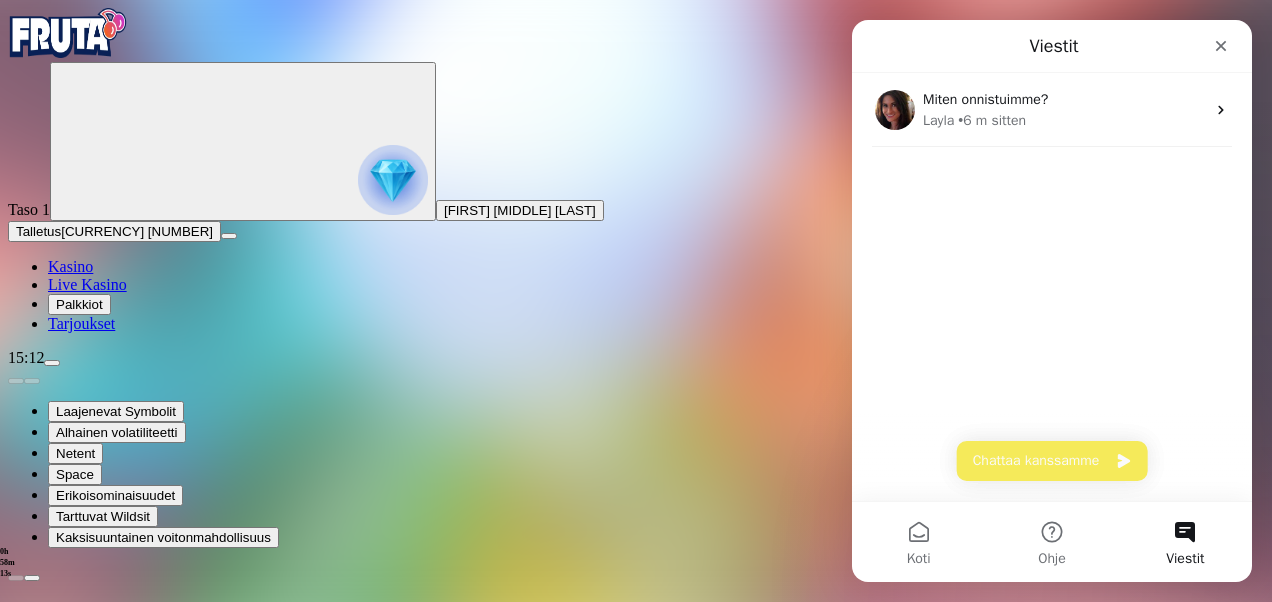 scroll, scrollTop: 0, scrollLeft: 0, axis: both 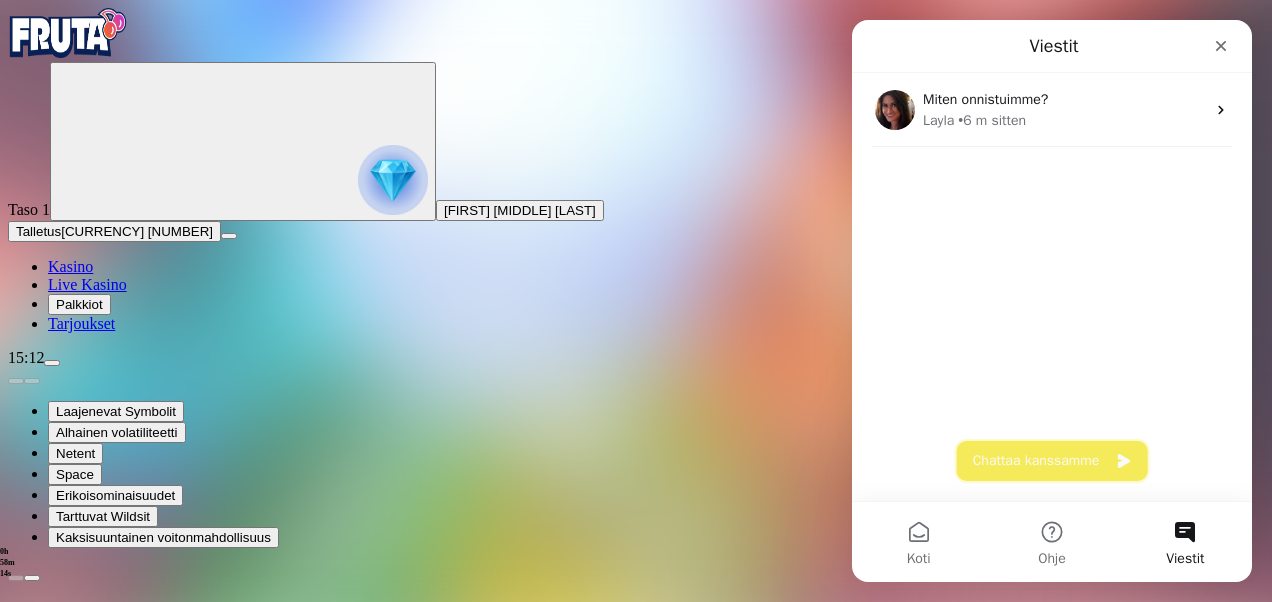 click on "Chattaa kanssamme" at bounding box center (1052, 461) 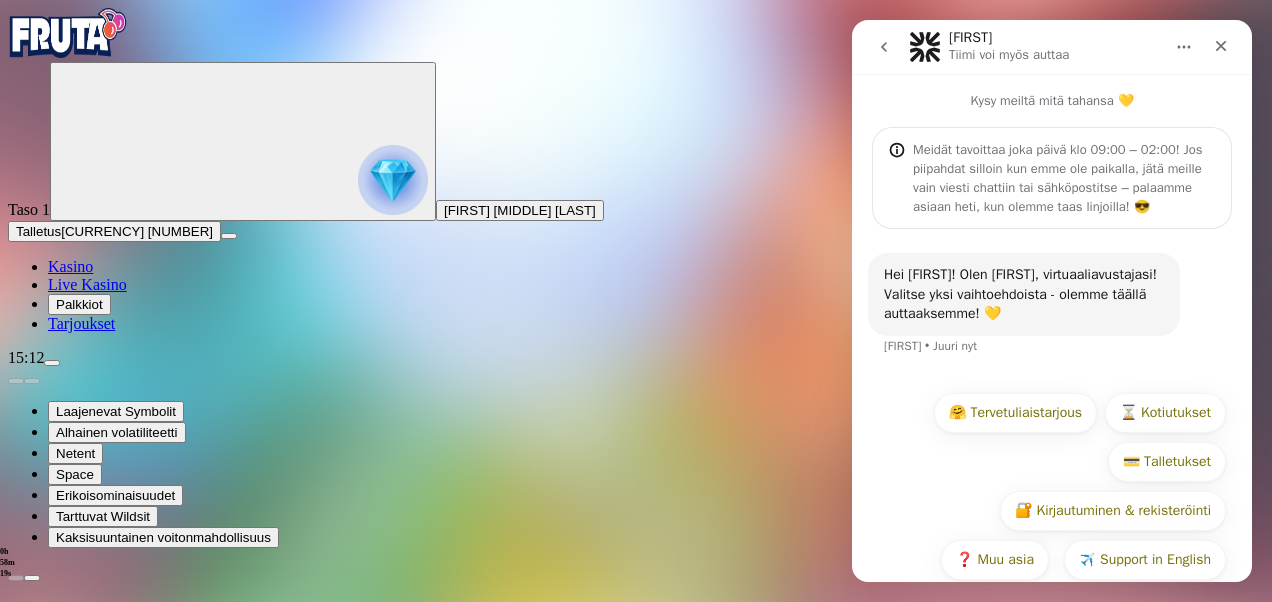 scroll, scrollTop: 29, scrollLeft: 0, axis: vertical 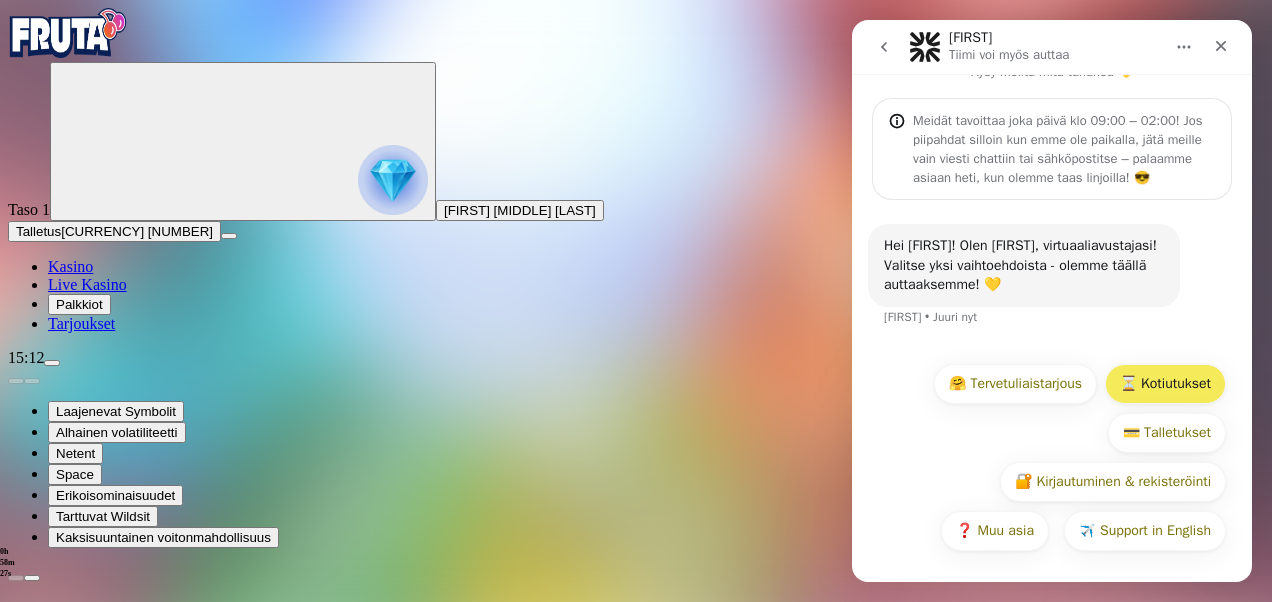 click on "⏳ Kotiutukset" at bounding box center (1165, 384) 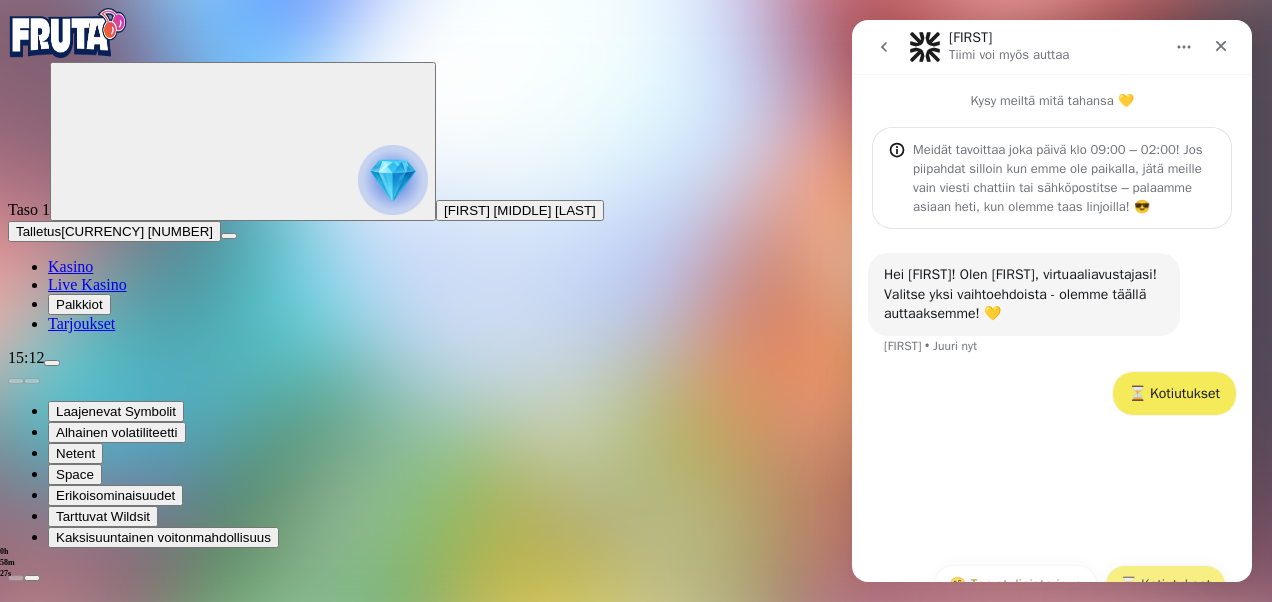 scroll, scrollTop: 0, scrollLeft: 0, axis: both 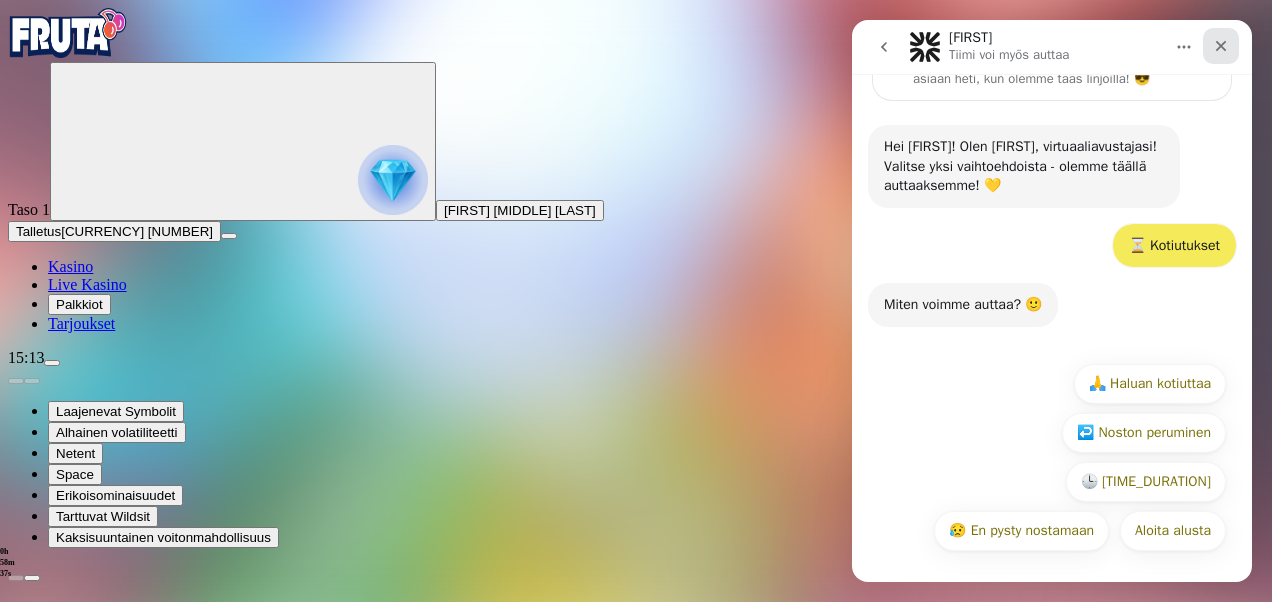 click 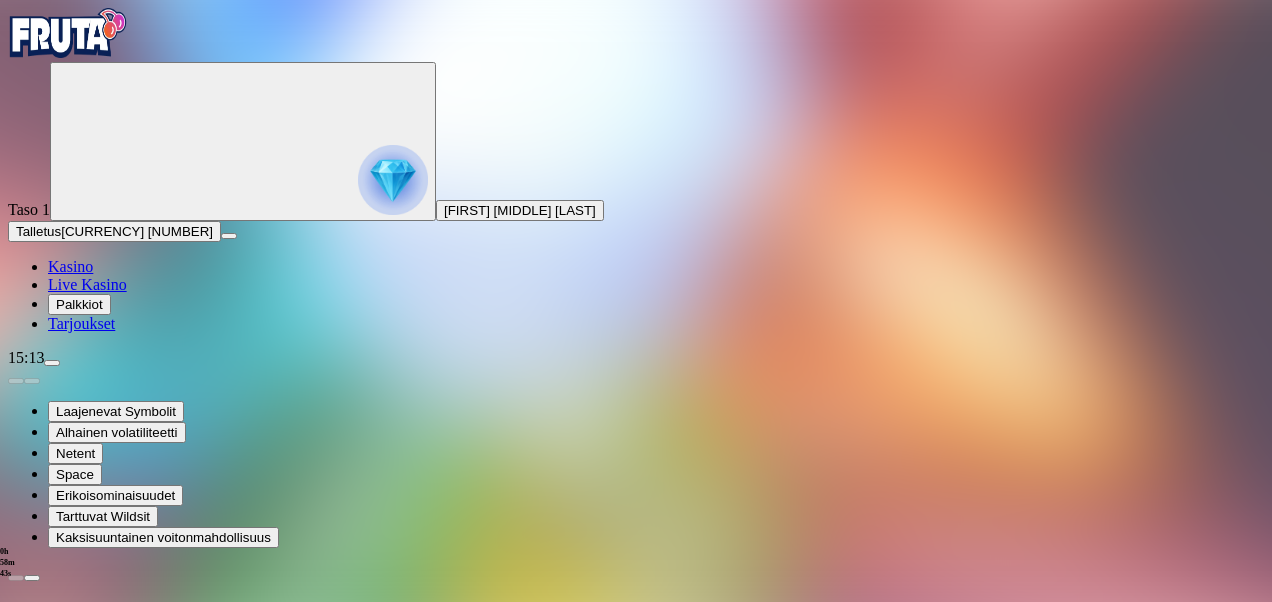 click at bounding box center (16, 1206) 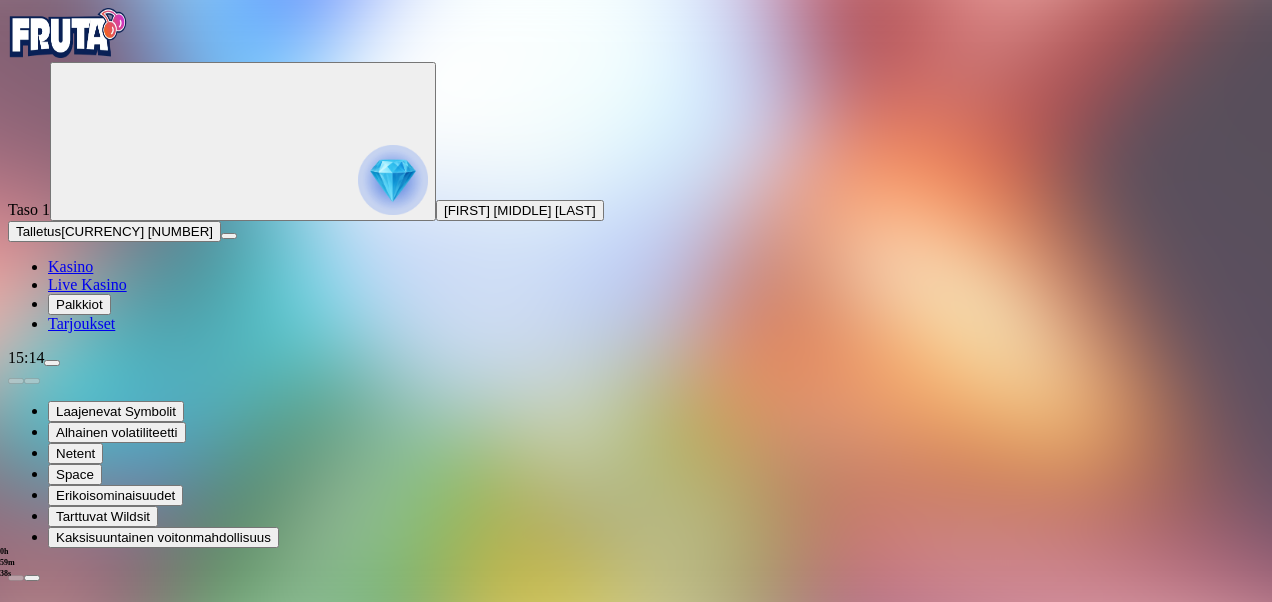 click at bounding box center [393, 180] 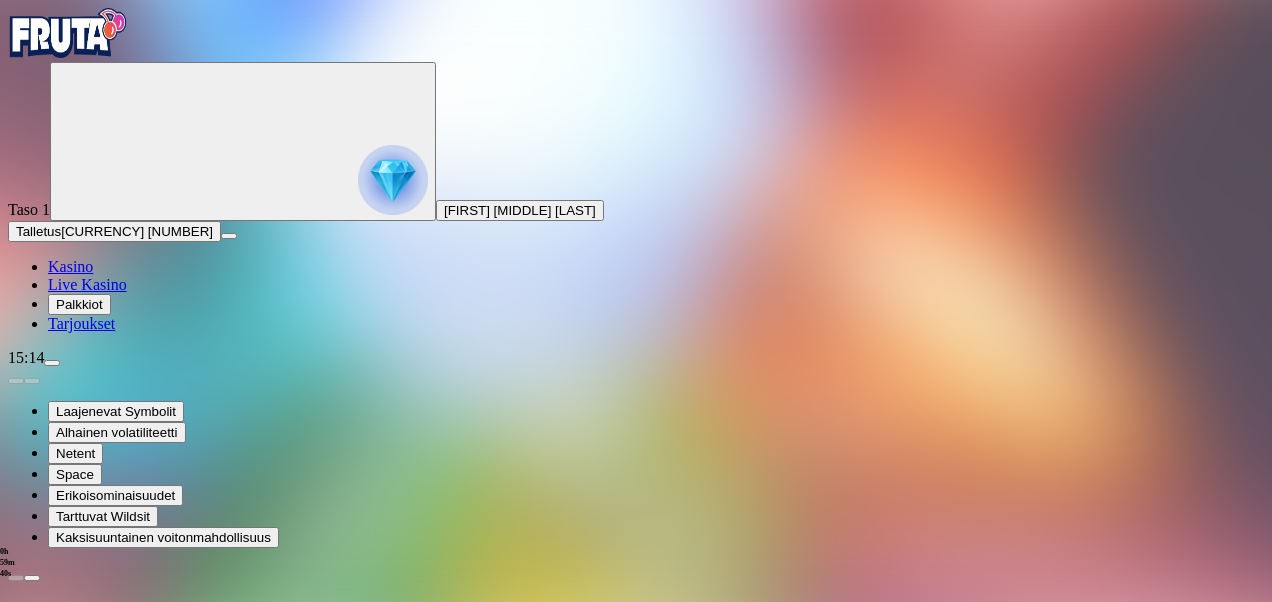 click at bounding box center (16, 1168) 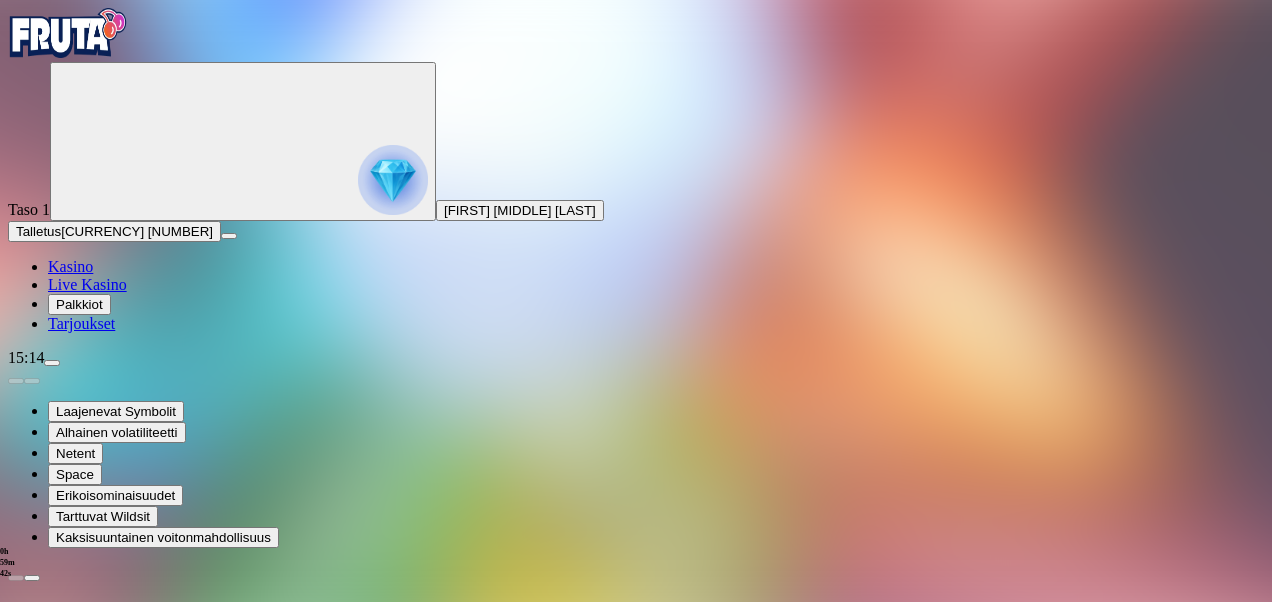 scroll, scrollTop: 106, scrollLeft: 0, axis: vertical 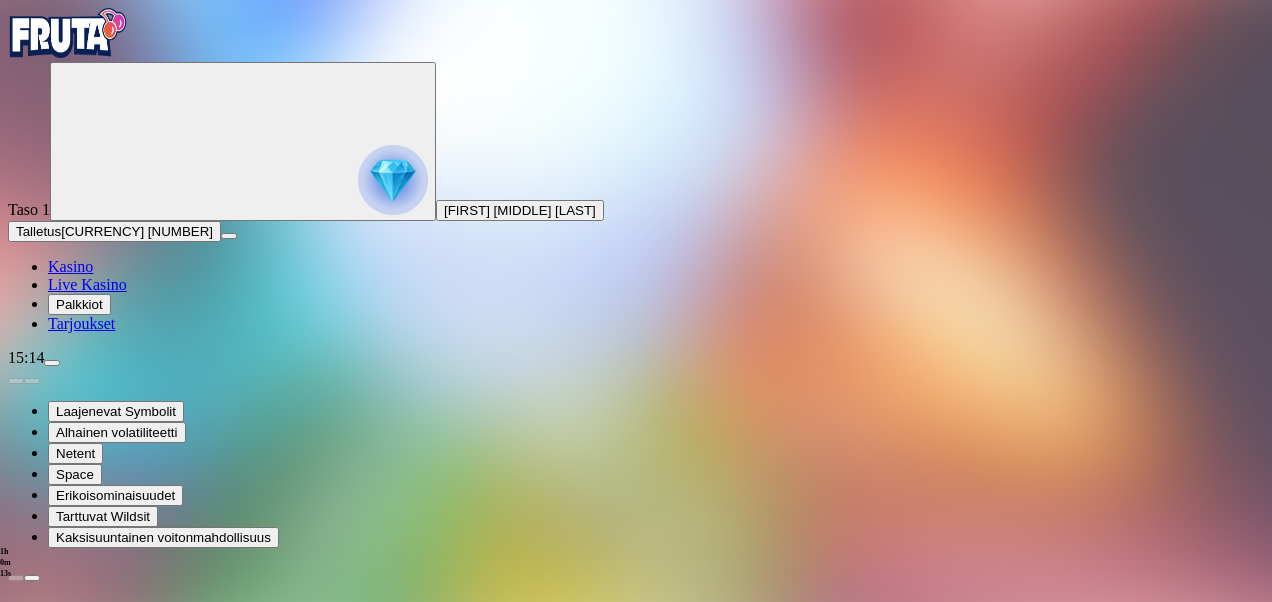 click on "€ 0.00" at bounding box center (130, 1436) 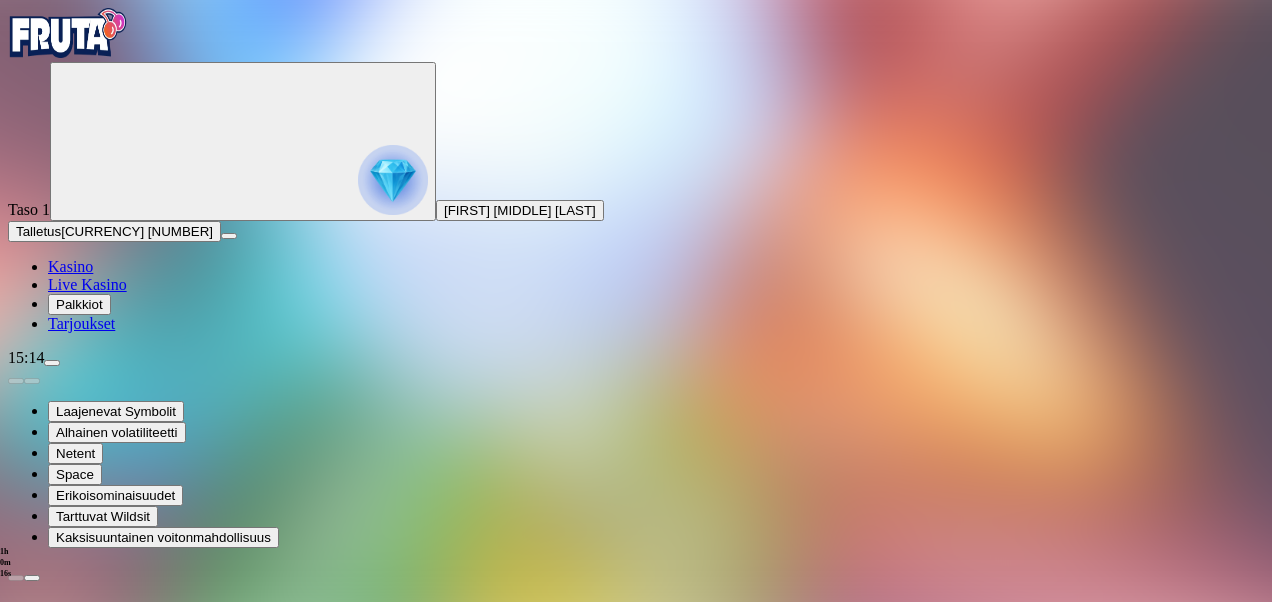 click at bounding box center (16, 1168) 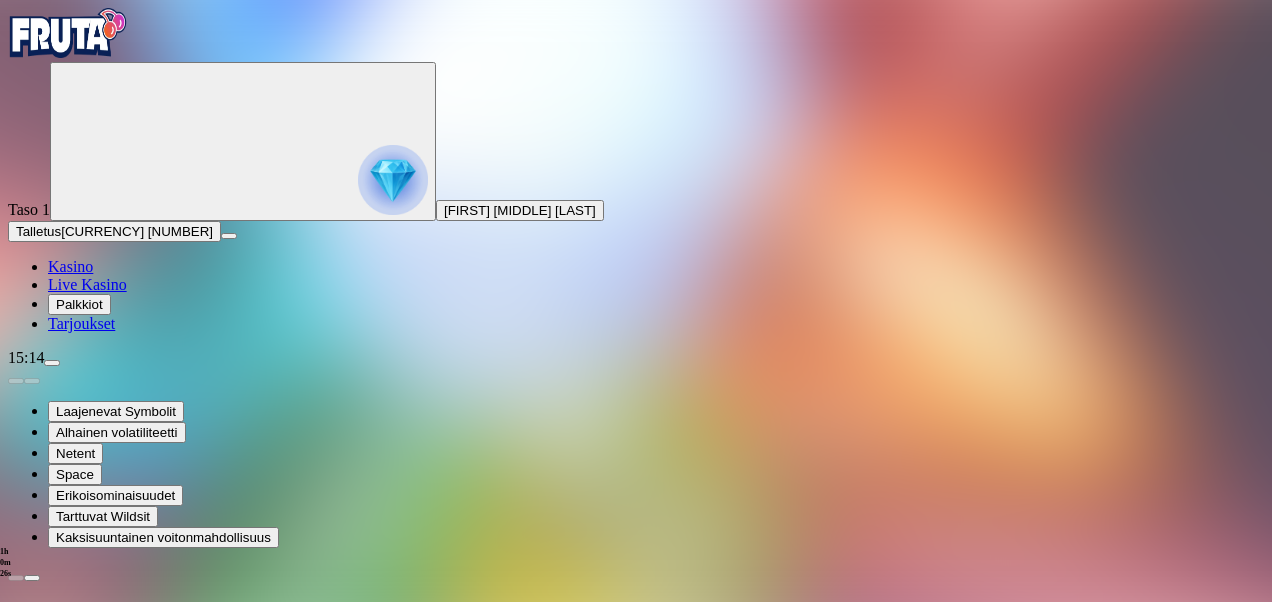 scroll, scrollTop: 106, scrollLeft: 0, axis: vertical 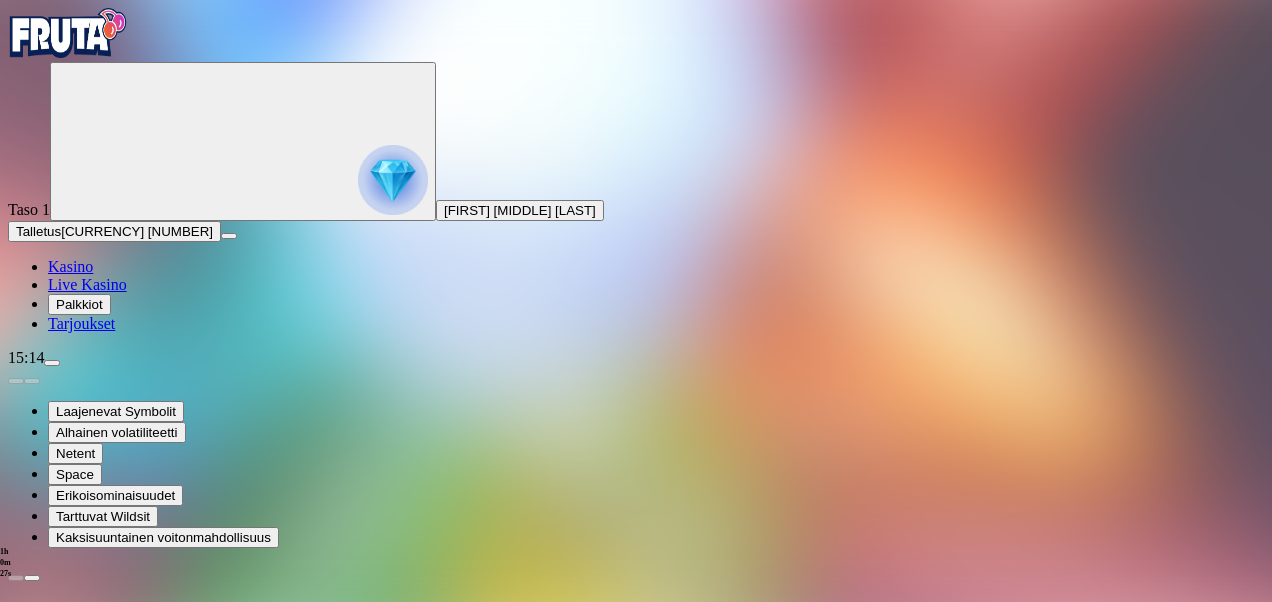 click on "Tilini" at bounding box center [69, 1457] 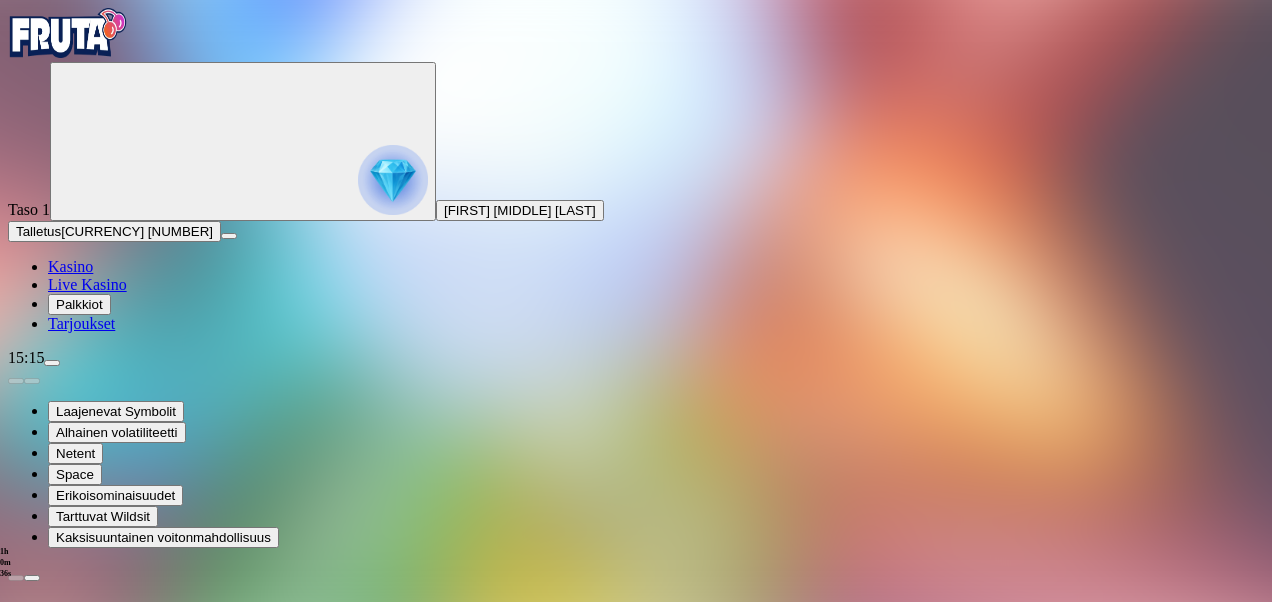scroll, scrollTop: 0, scrollLeft: 0, axis: both 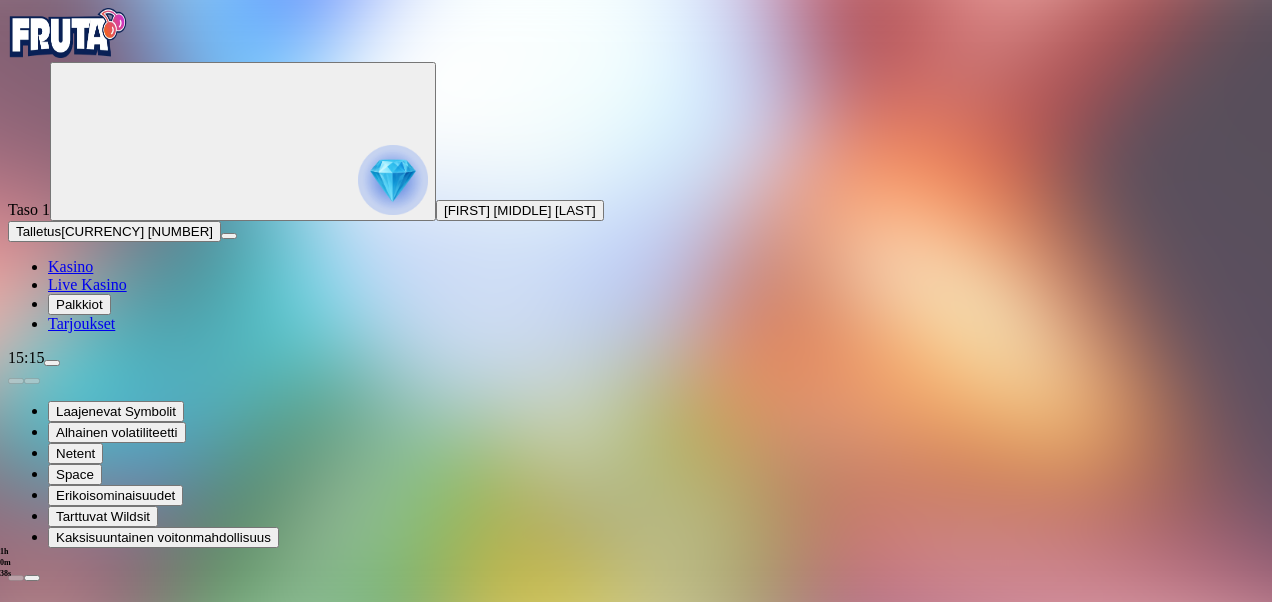 click at bounding box center [16, 1168] 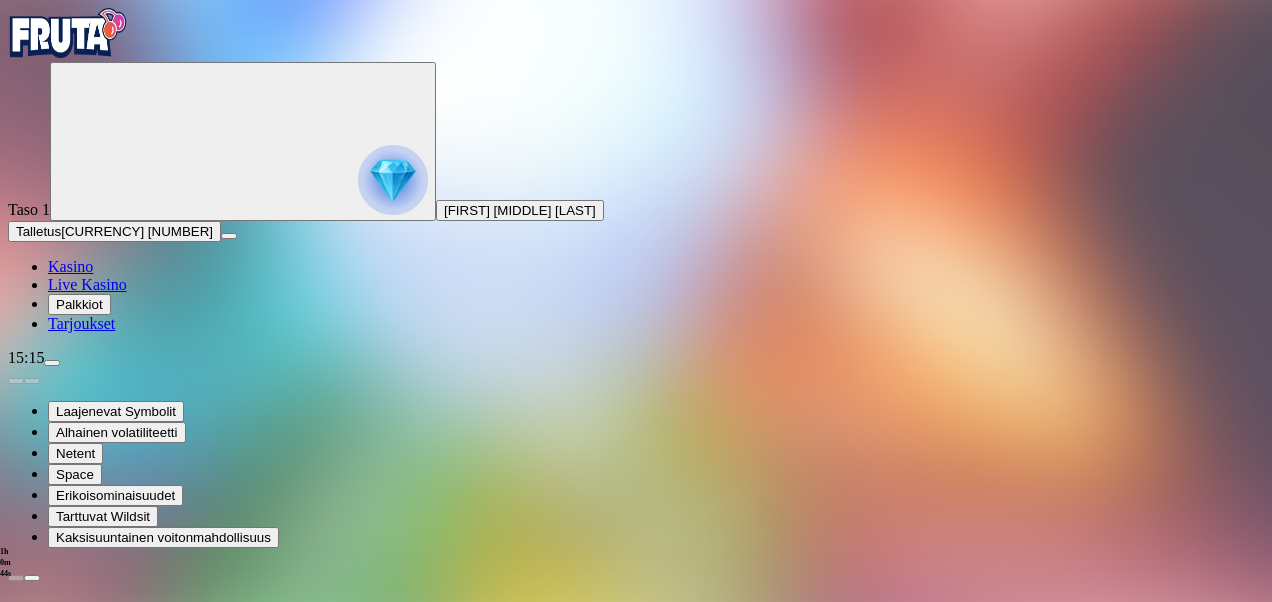 scroll, scrollTop: 103, scrollLeft: 0, axis: vertical 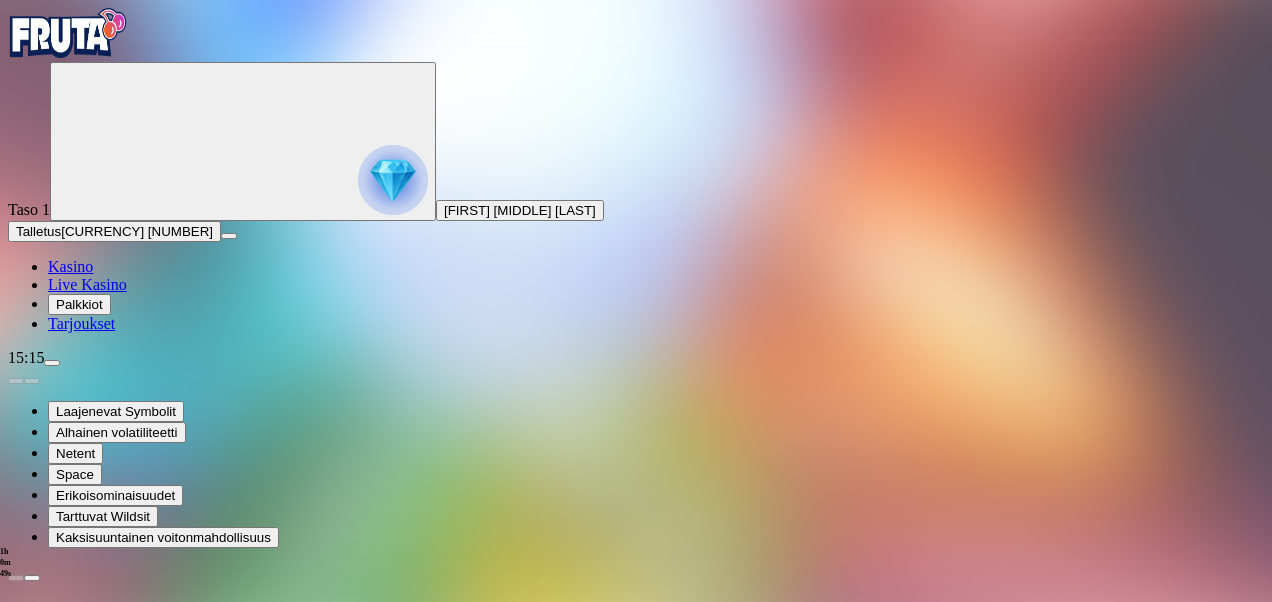 click on "Asetukset Kommunikaatio" at bounding box center [131, 1583] 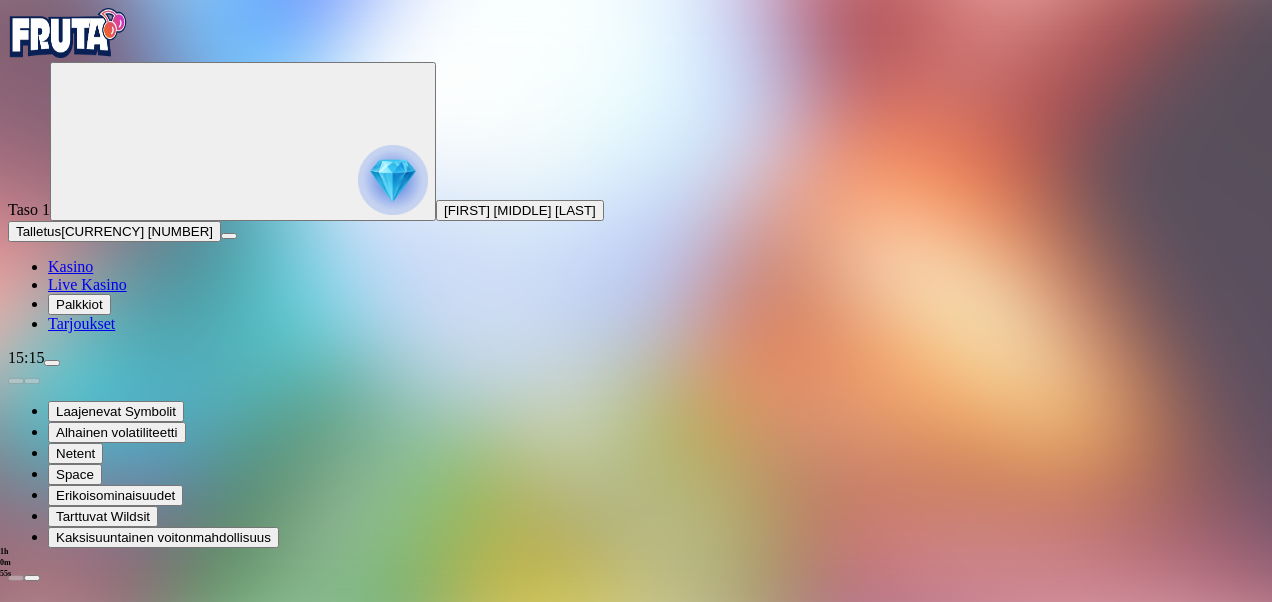 click on "Lähettäkää tarjouksia sähköpostilla." at bounding box center (246, 1321) 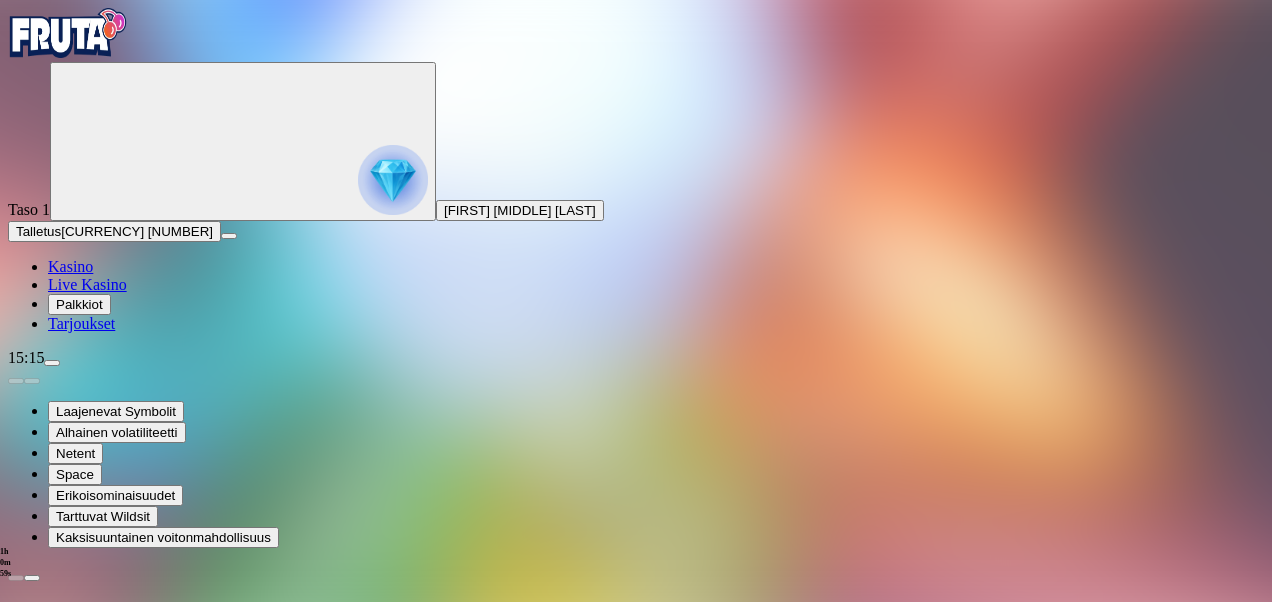 click at bounding box center (291, 1339) 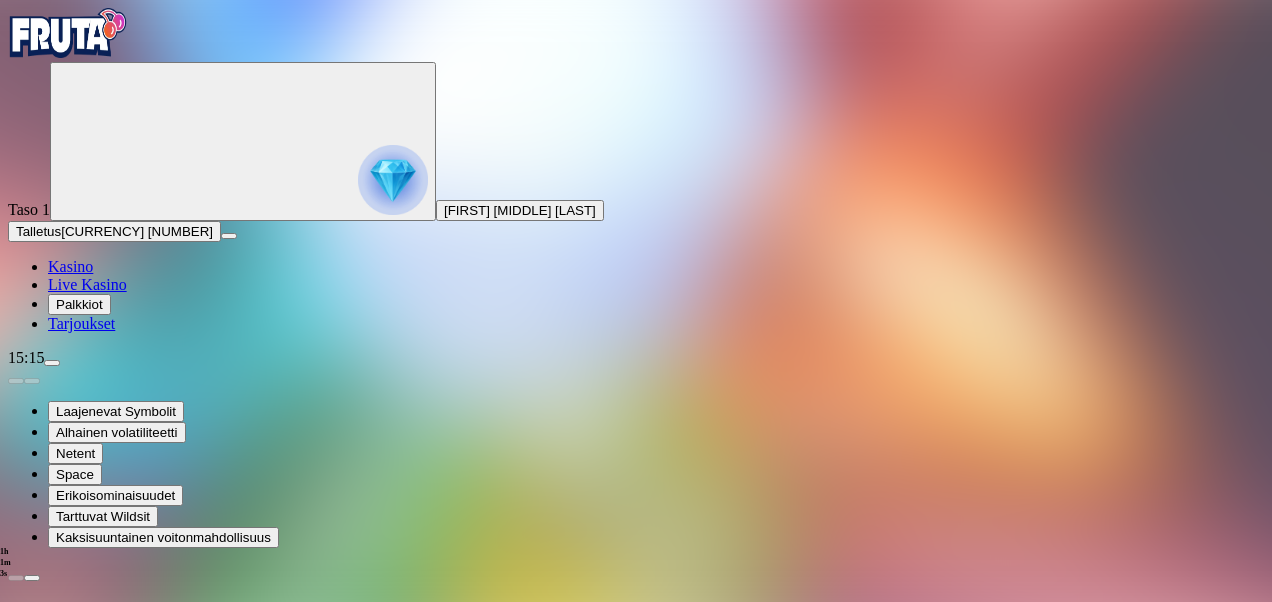 click at bounding box center (16, 1168) 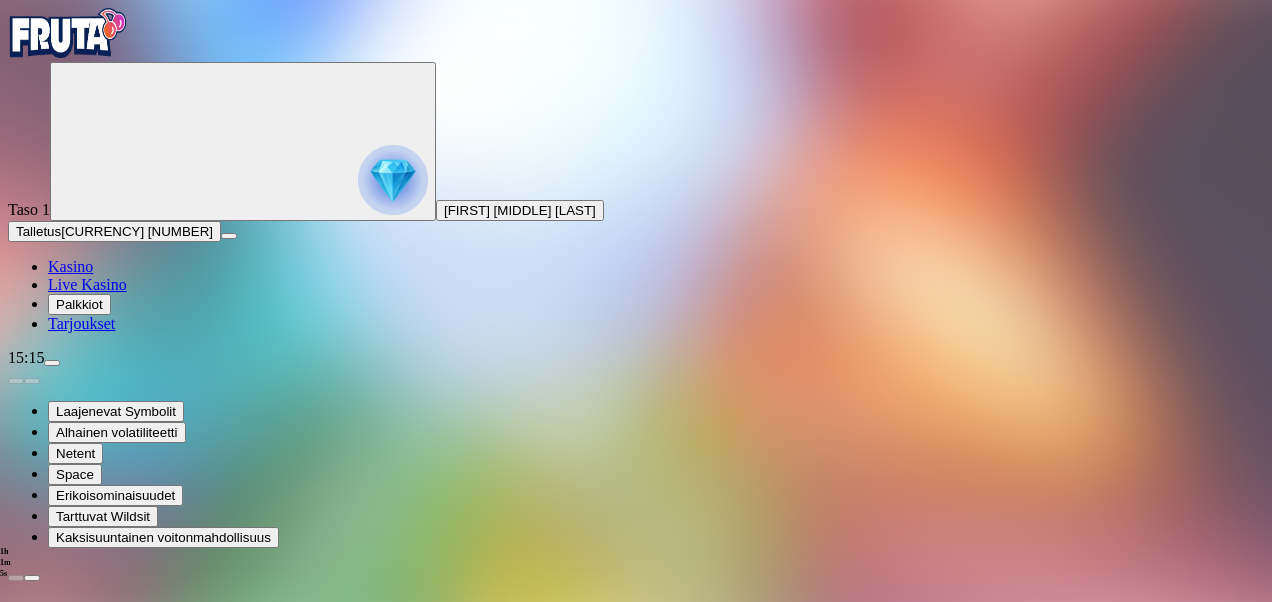 click on "Asetukset" at bounding box center [85, 1583] 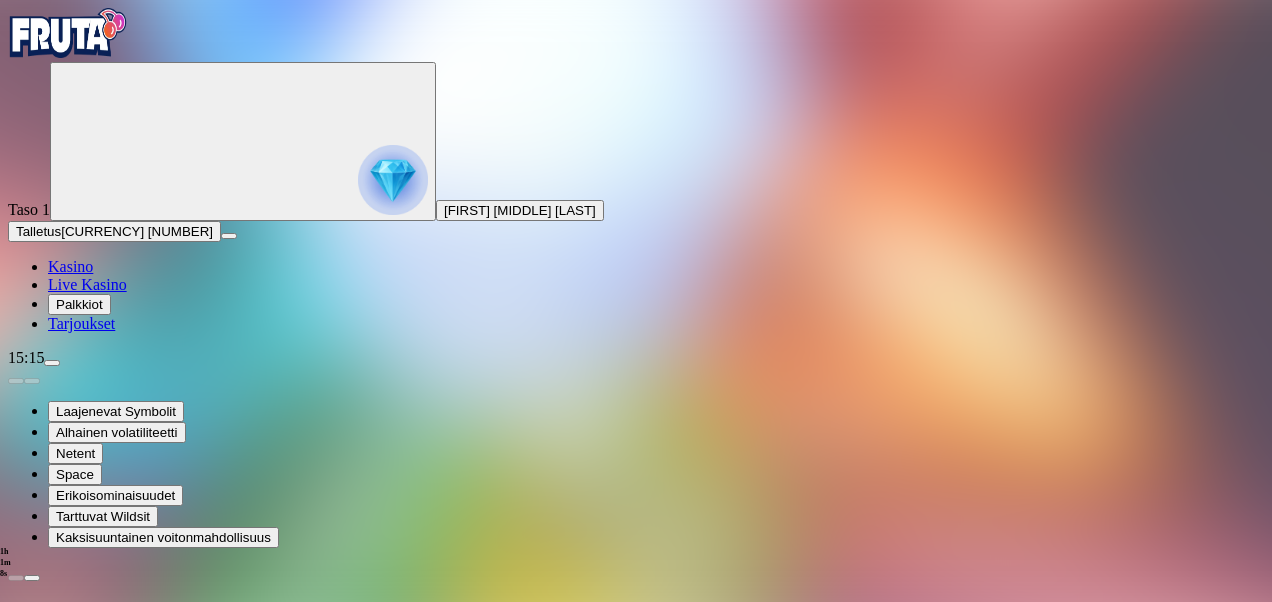 click on "Lähettäkää tarjouksia sähköpostilla." at bounding box center (246, 1321) 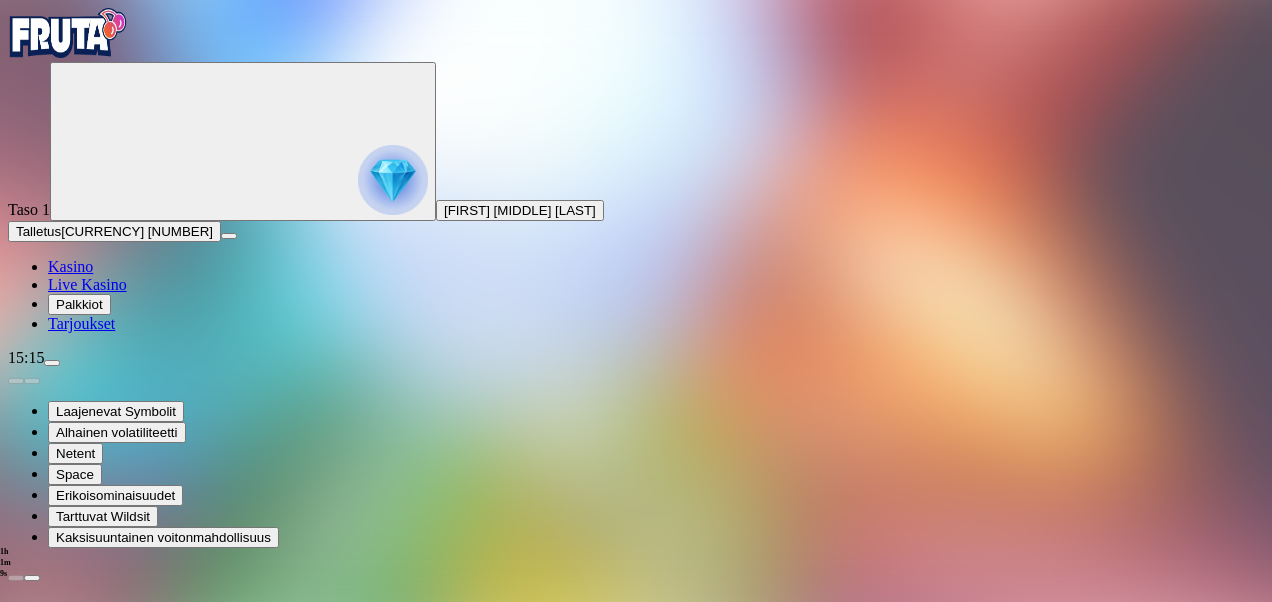 click at bounding box center (291, 1339) 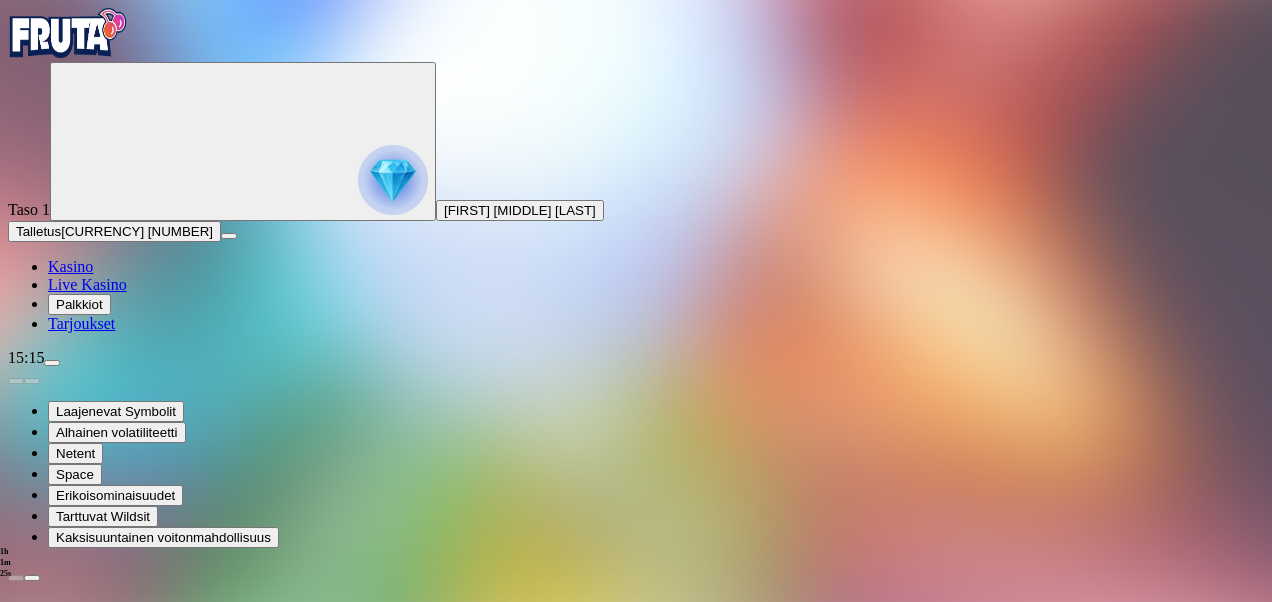 click at bounding box center (16, 1168) 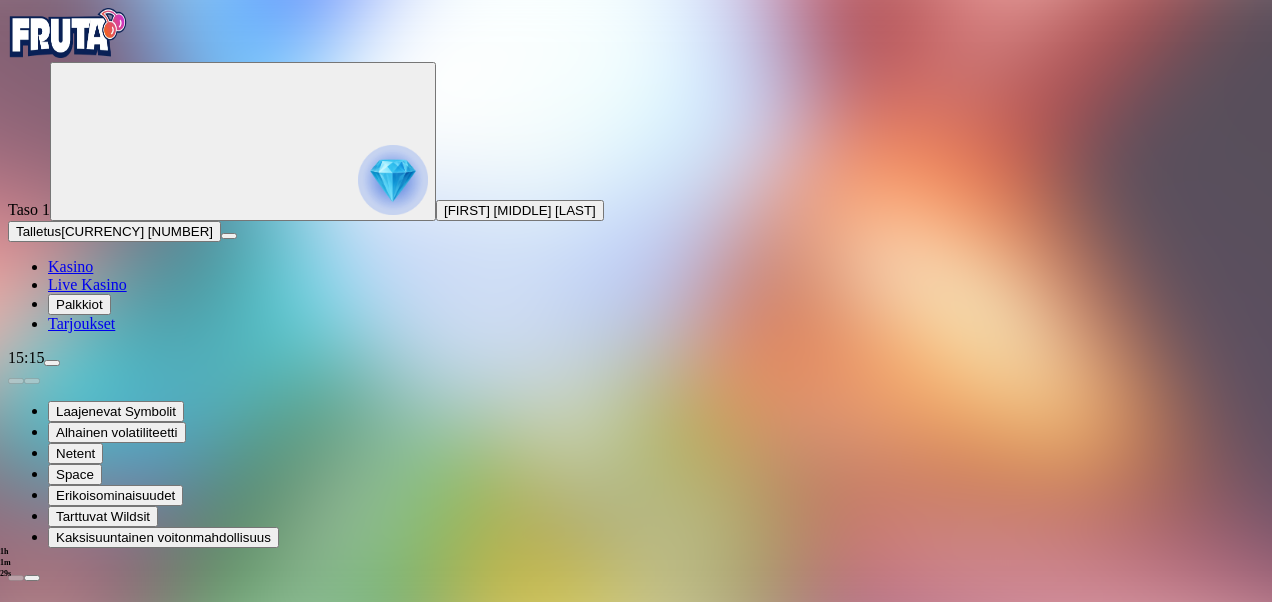 scroll, scrollTop: 86, scrollLeft: 0, axis: vertical 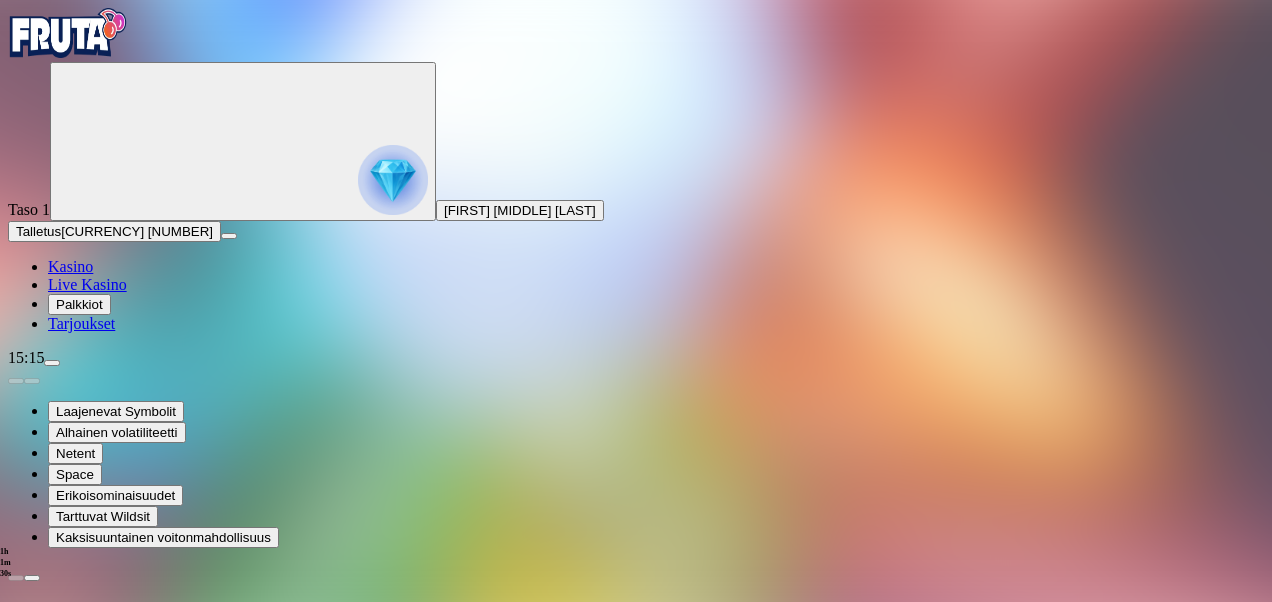 click on "Historia" at bounding box center (100, 1499) 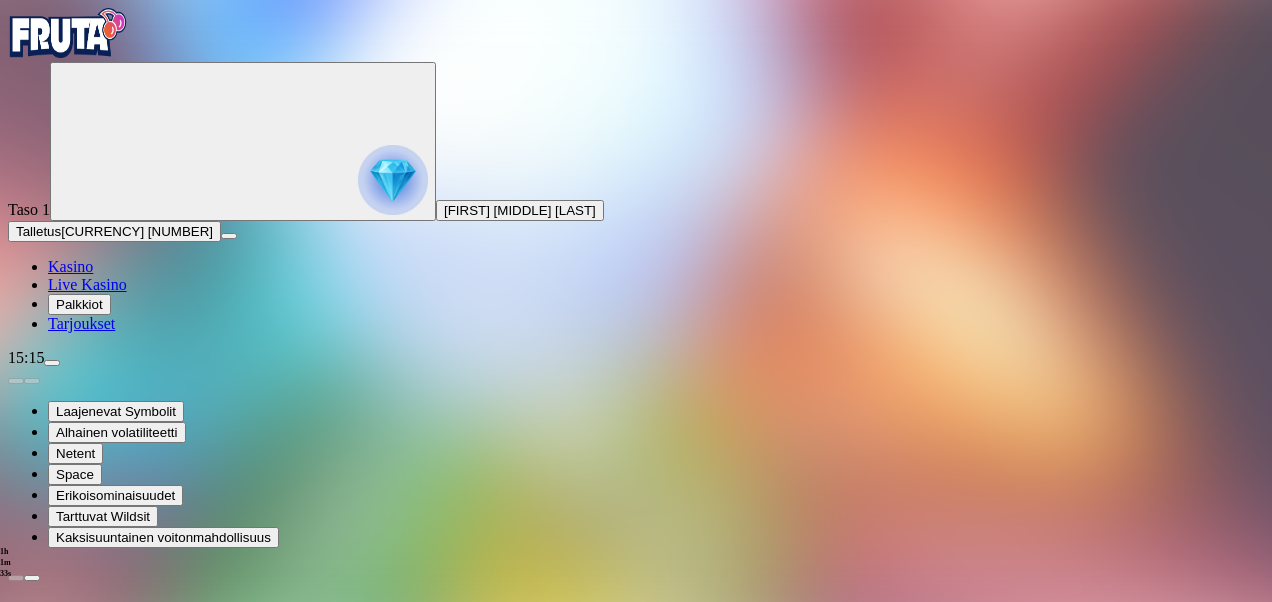 click on "Viimeiset 24 tuntia" at bounding box center [70, 1267] 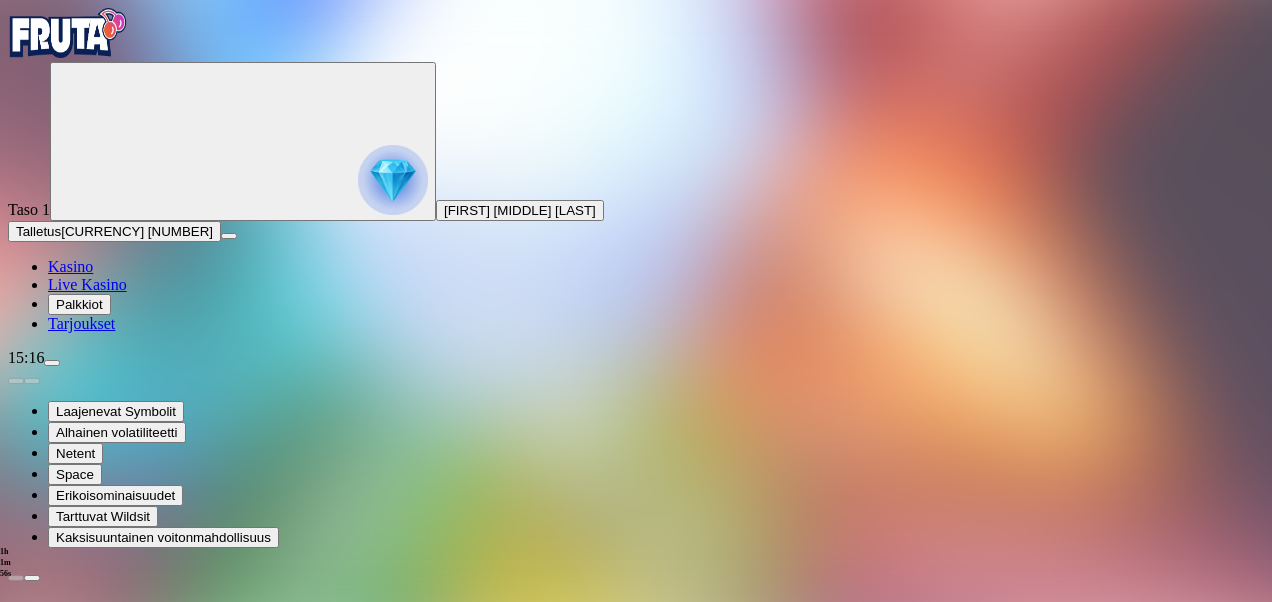 scroll, scrollTop: 3390, scrollLeft: 0, axis: vertical 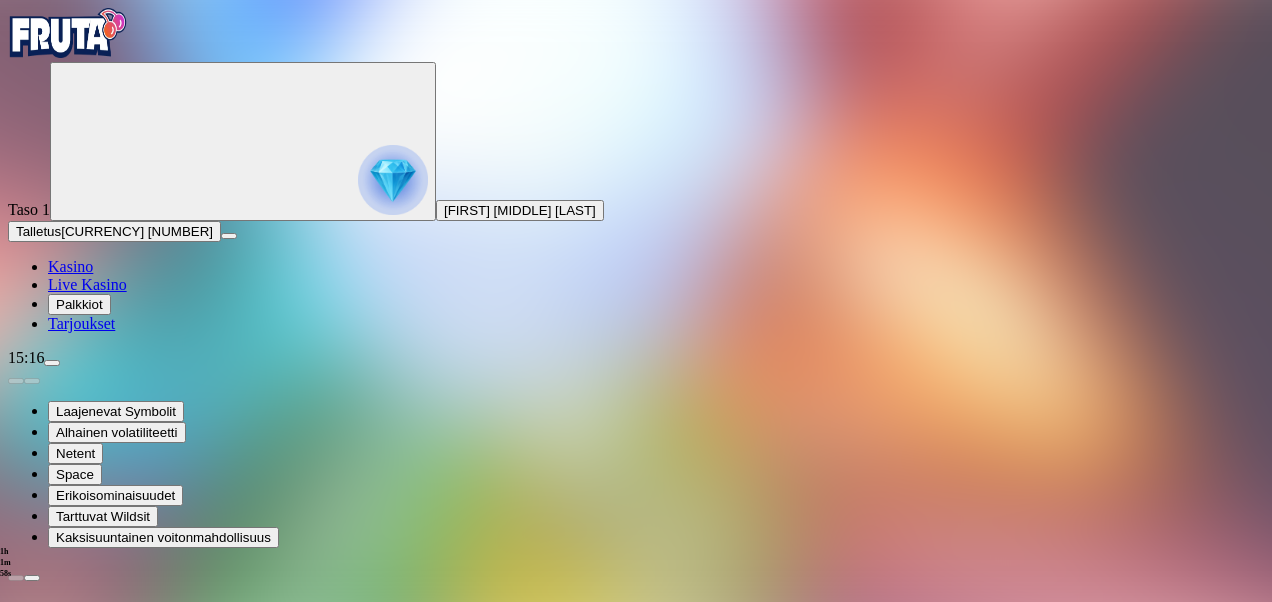 click at bounding box center [16, 1253] 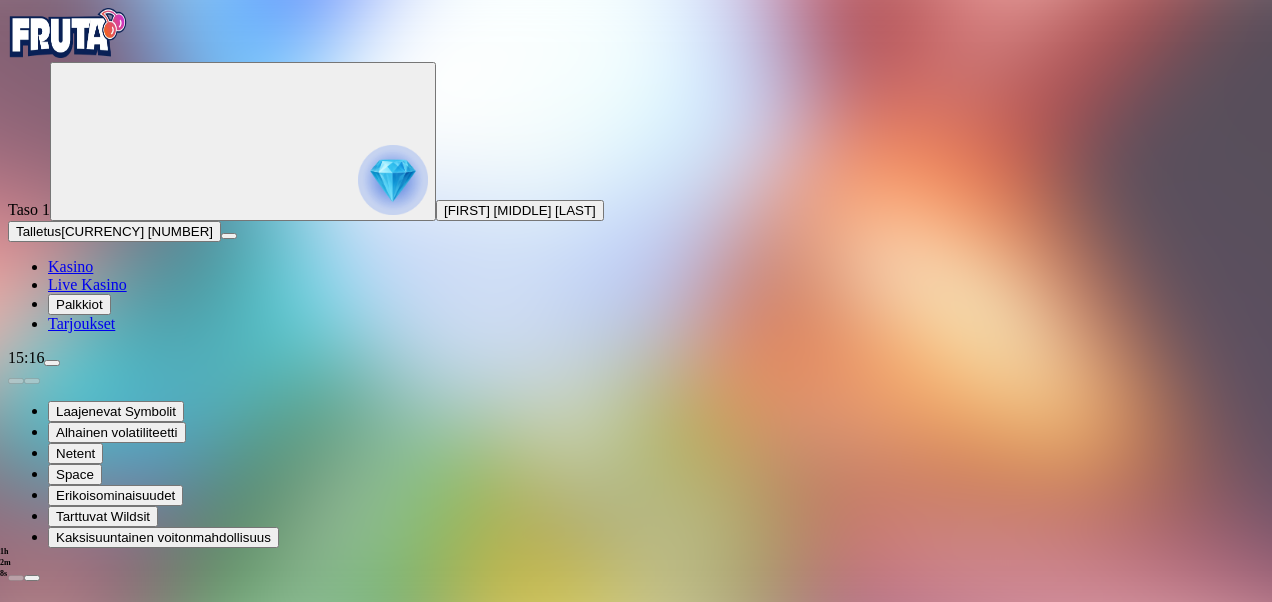 click at bounding box center (52, 363) 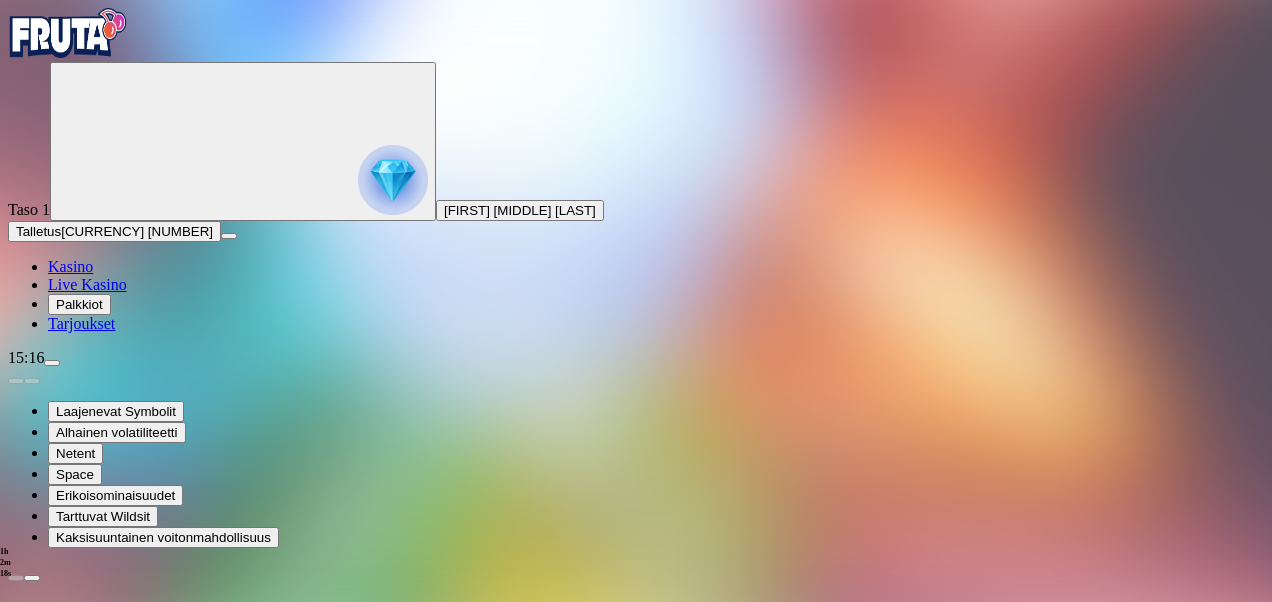 click on "1h 2m 18s" at bounding box center [8, 563] 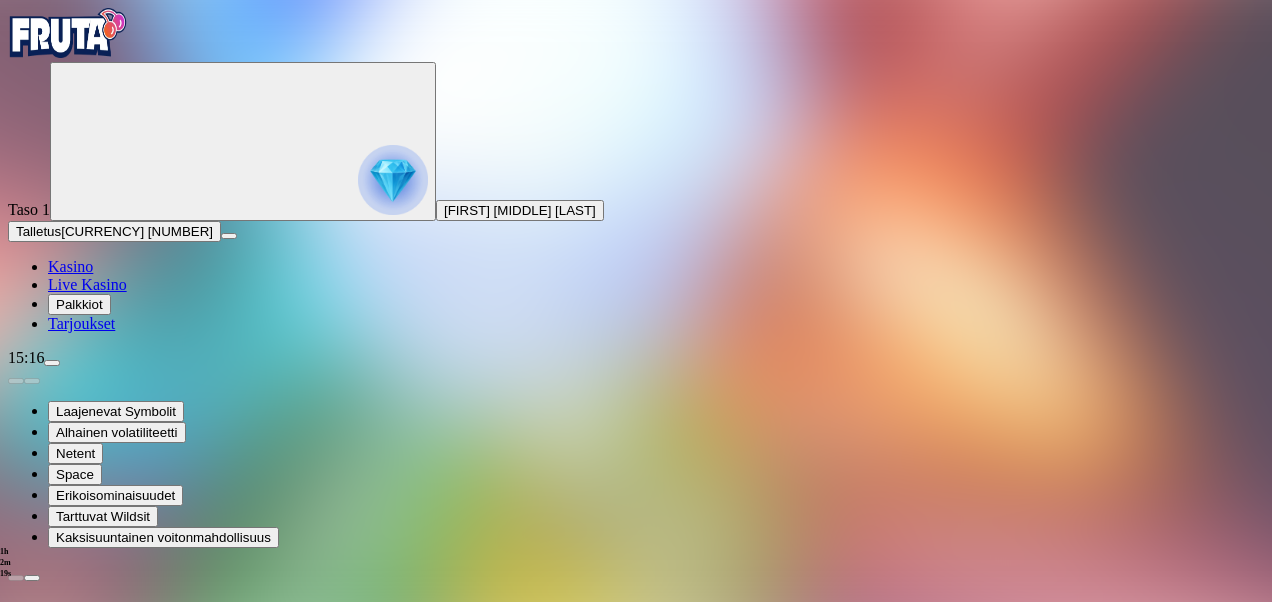 click on "15:16" at bounding box center [636, 358] 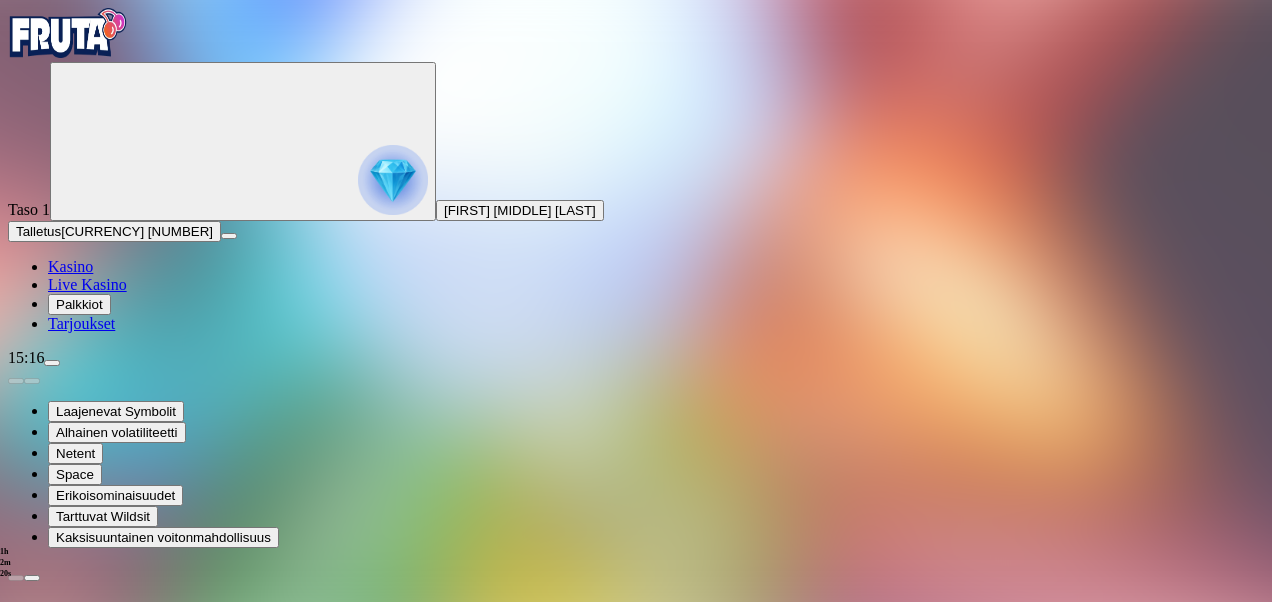 click on "15:16" at bounding box center (636, 358) 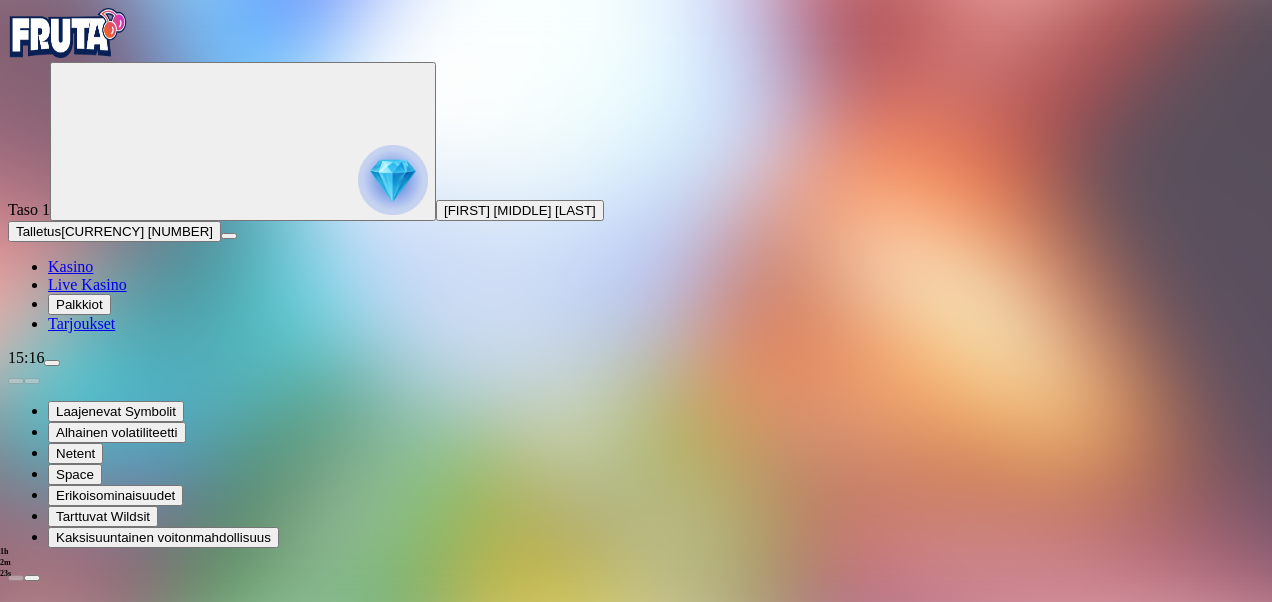 click on "1h 2m 23s" at bounding box center [8, 563] 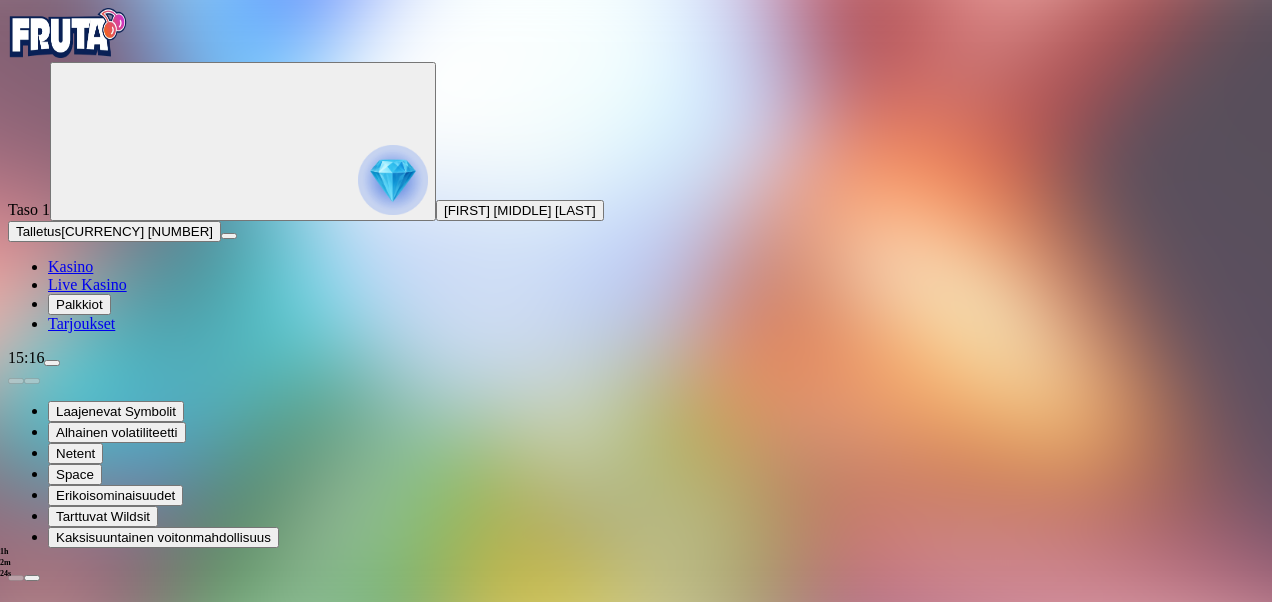 click on "15:16" at bounding box center [636, 358] 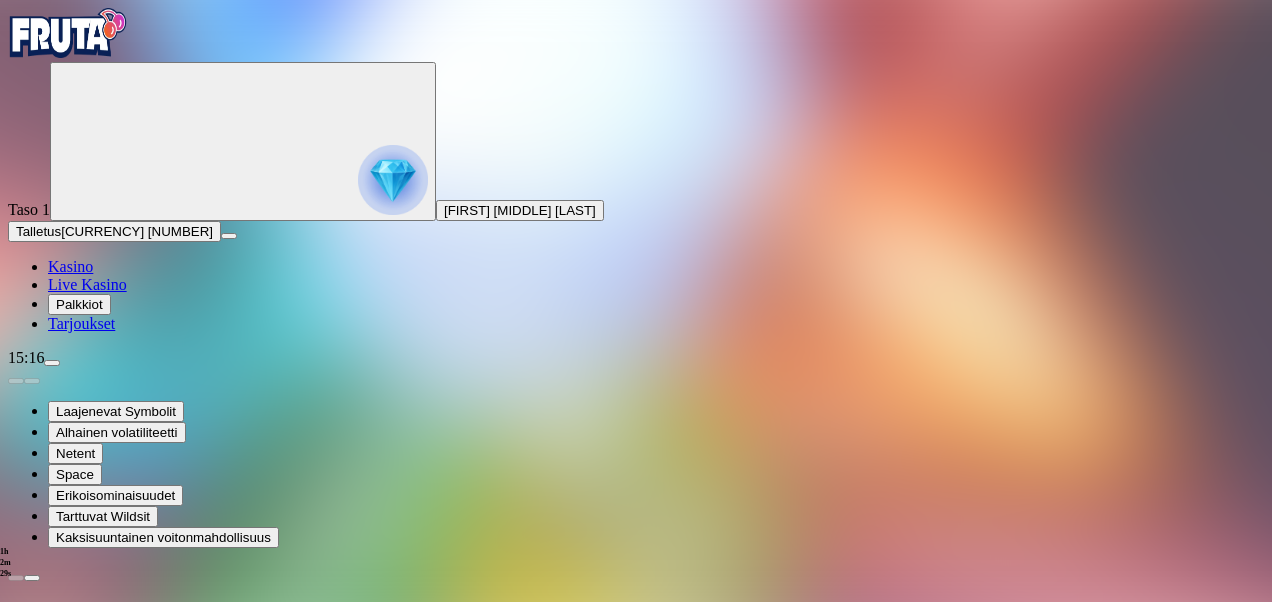 drag, startPoint x: 100, startPoint y: 560, endPoint x: 70, endPoint y: 540, distance: 36.05551 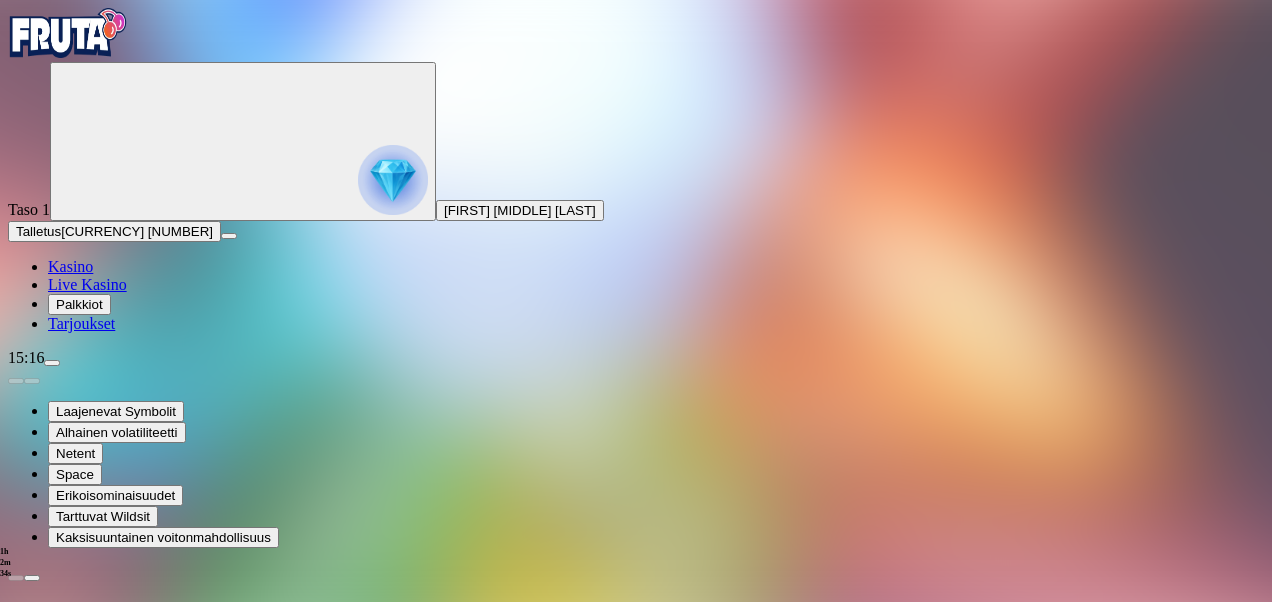 click on "Palkkiot" at bounding box center [79, 304] 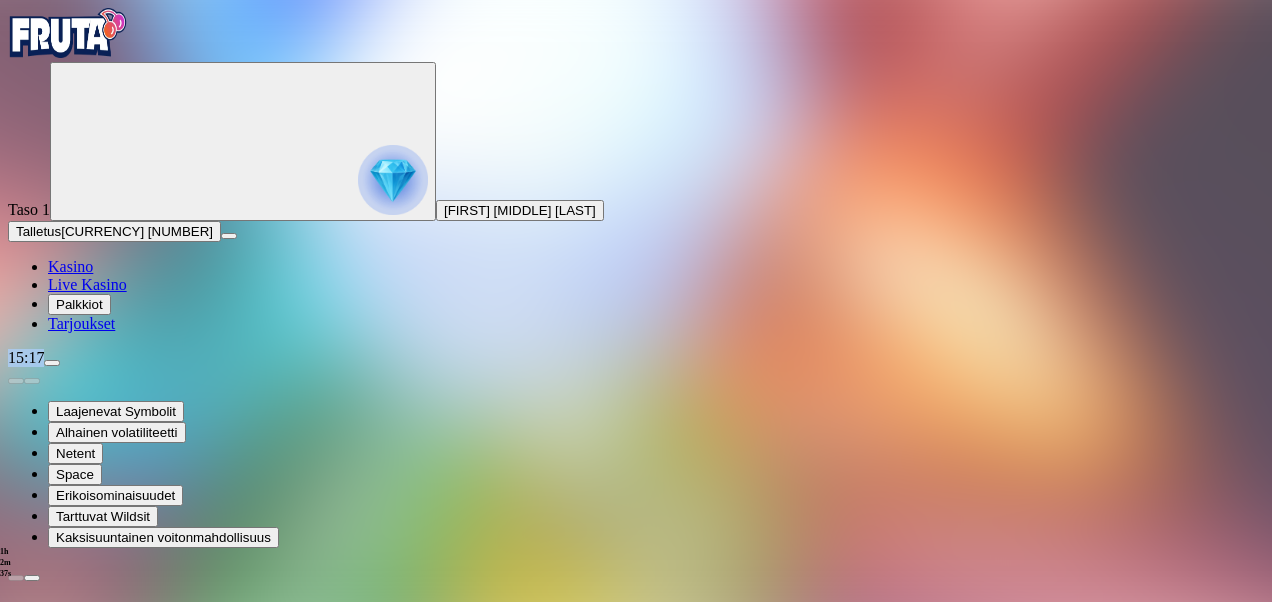 click at bounding box center [16, 1168] 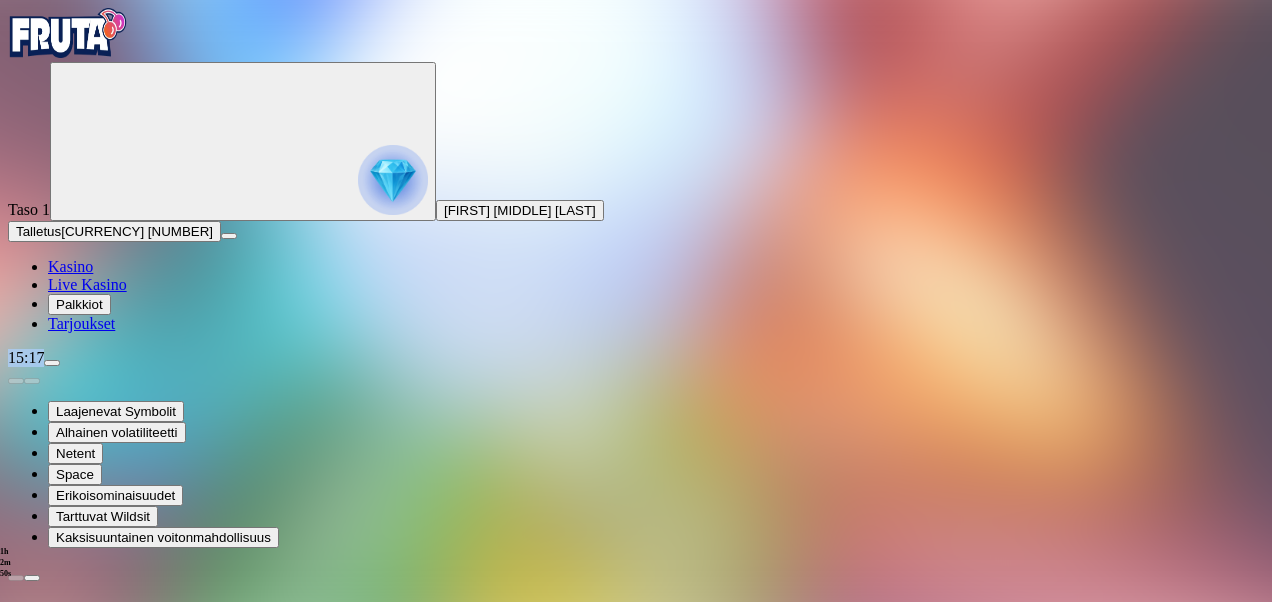 click at bounding box center (393, 180) 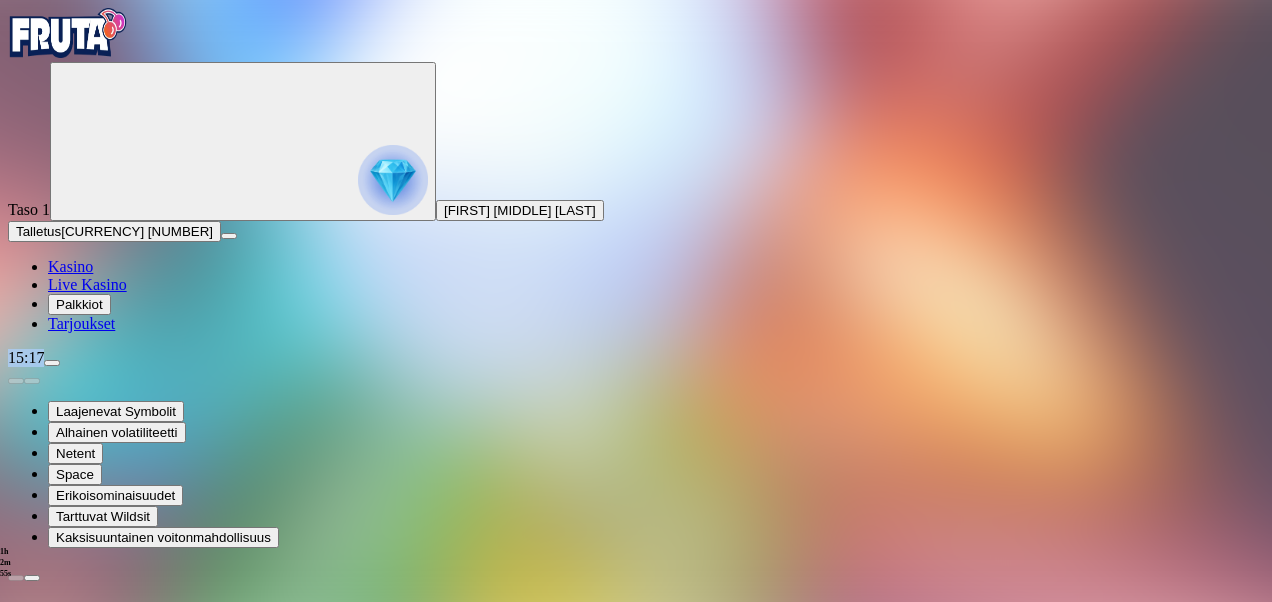 click at bounding box center (16, 1253) 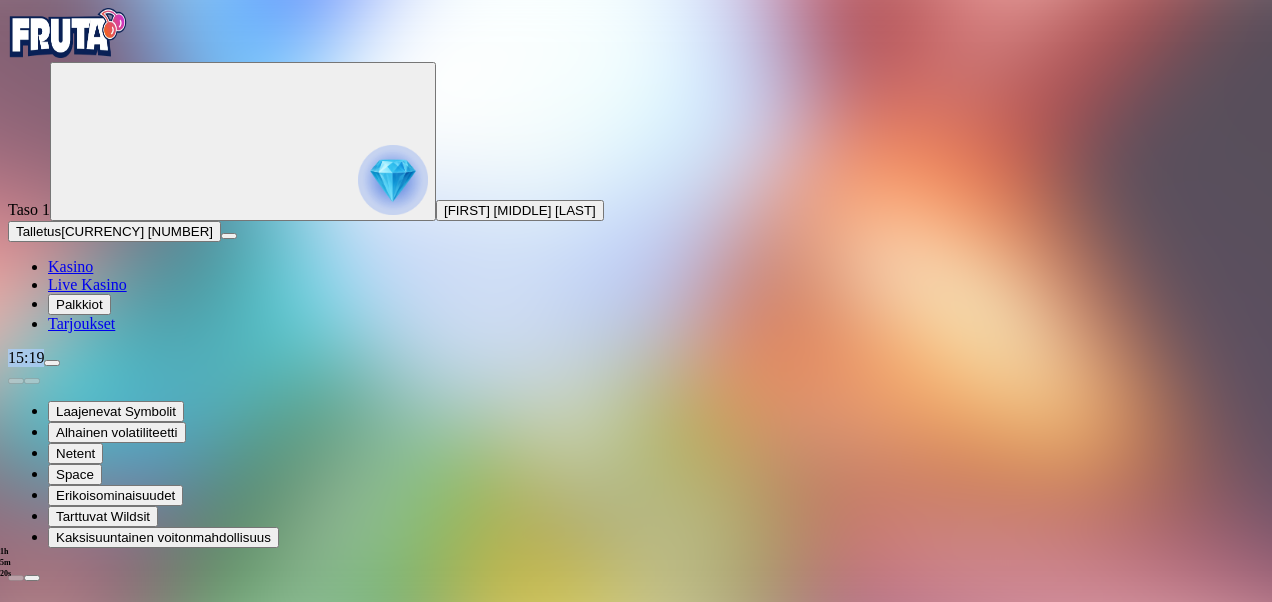 click at bounding box center [393, 180] 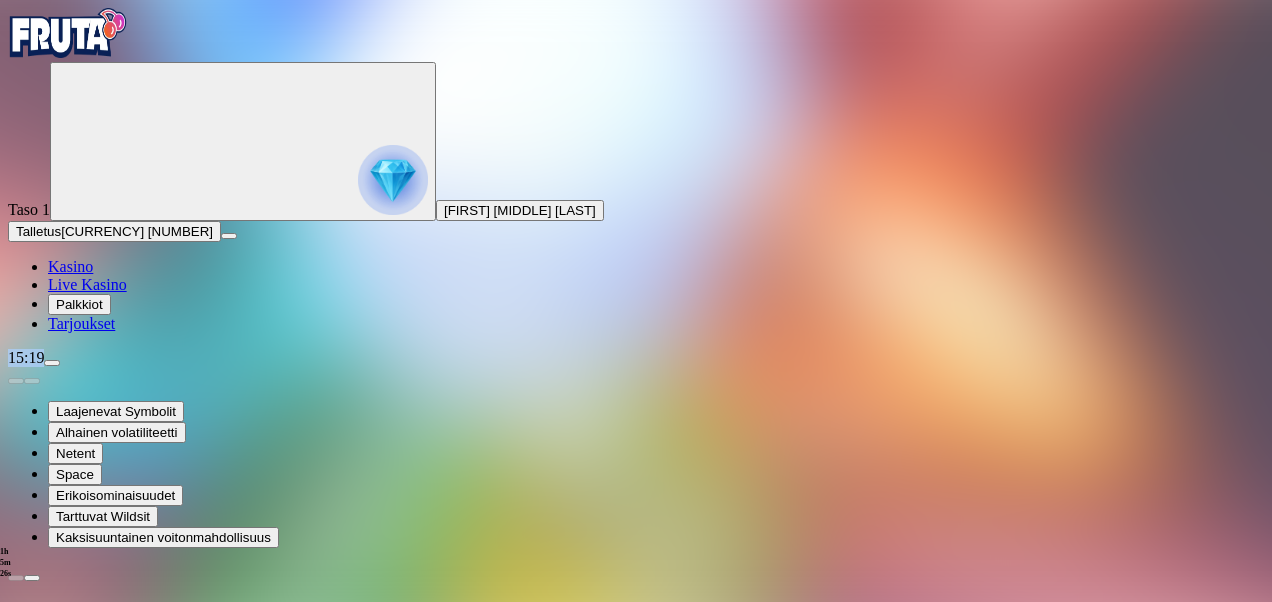 click at bounding box center [16, 1168] 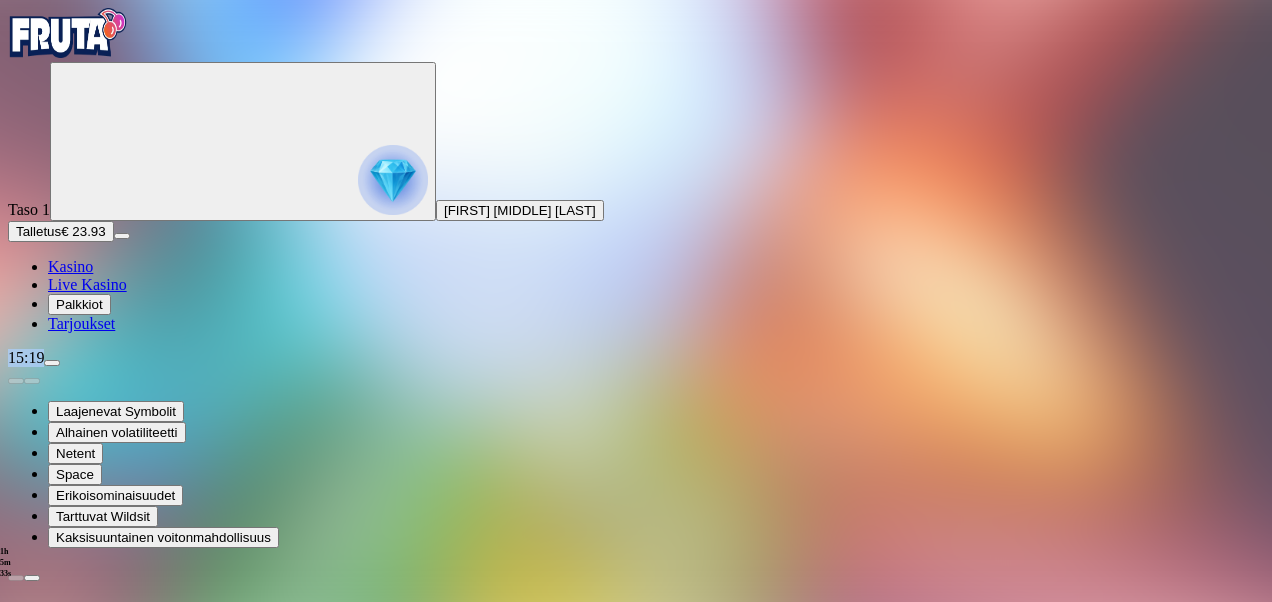 scroll, scrollTop: 100, scrollLeft: 0, axis: vertical 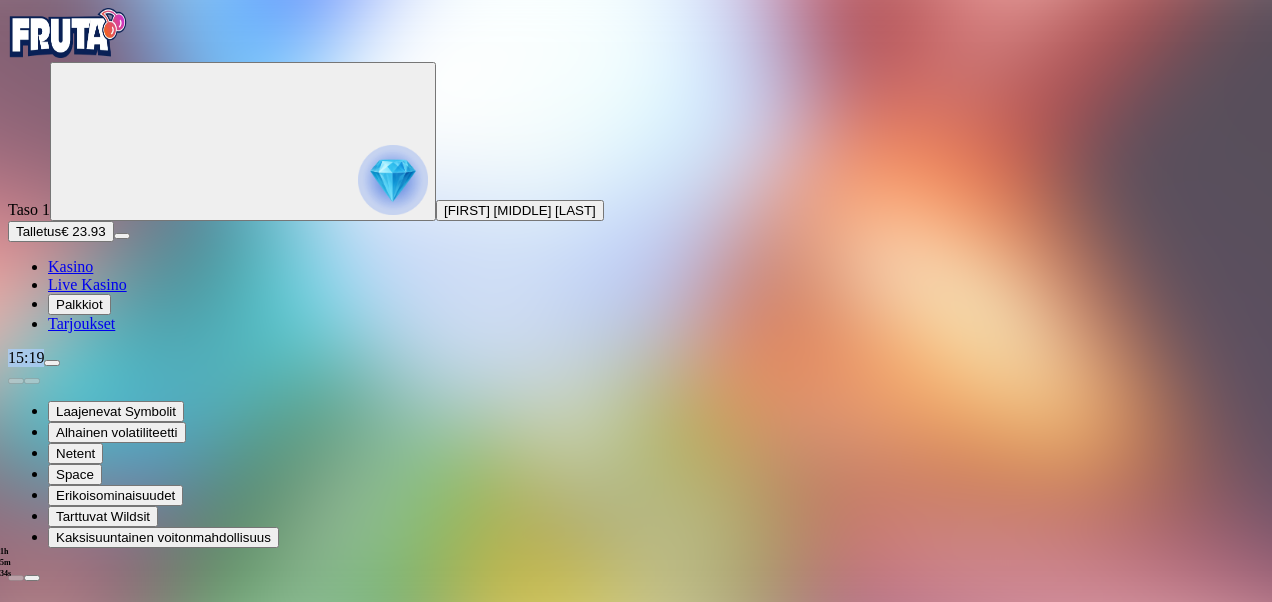 click on "Tiliote Historia" at bounding box center [96, 1520] 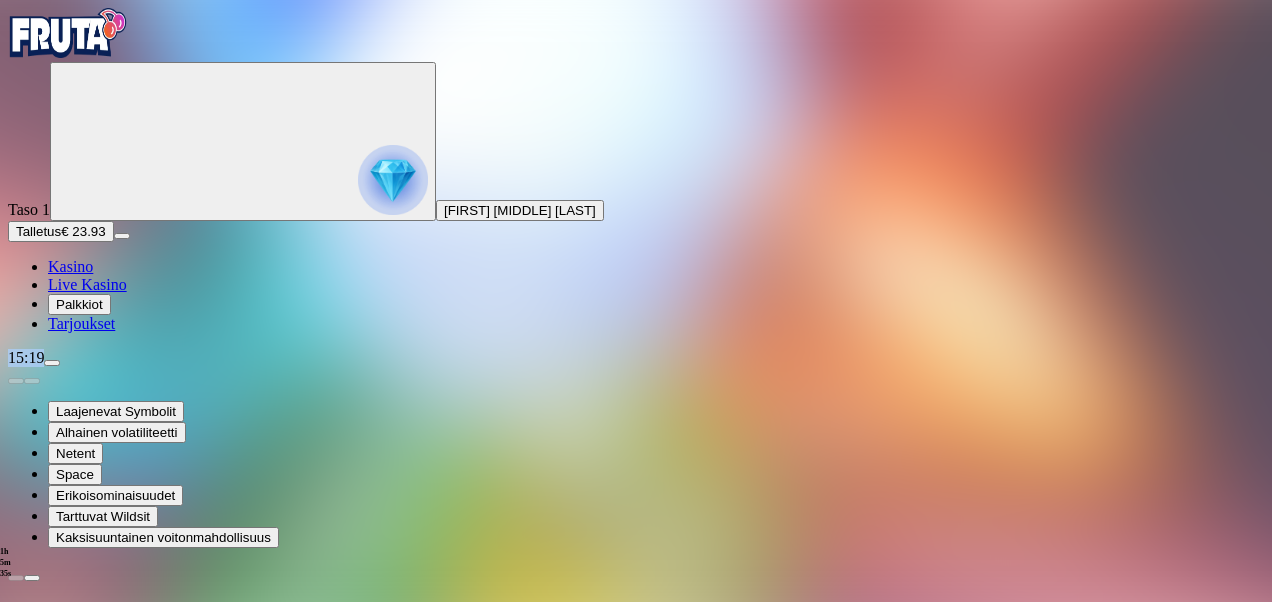 scroll, scrollTop: 0, scrollLeft: 0, axis: both 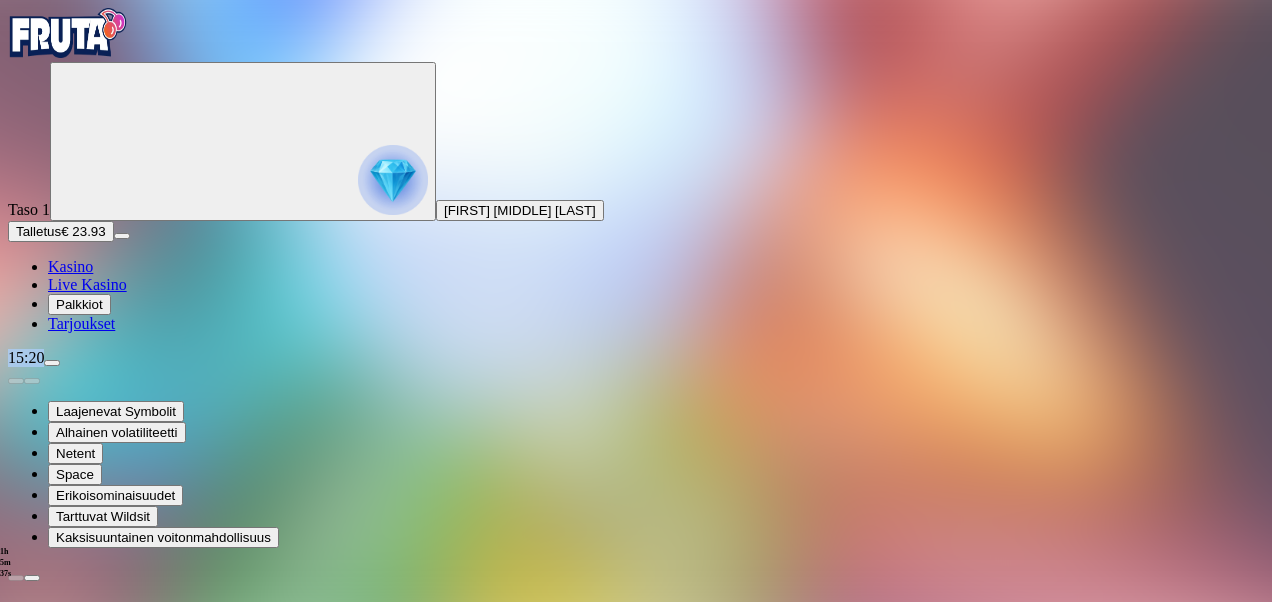 click on "Tilitapahtumat" at bounding box center [636, 1205] 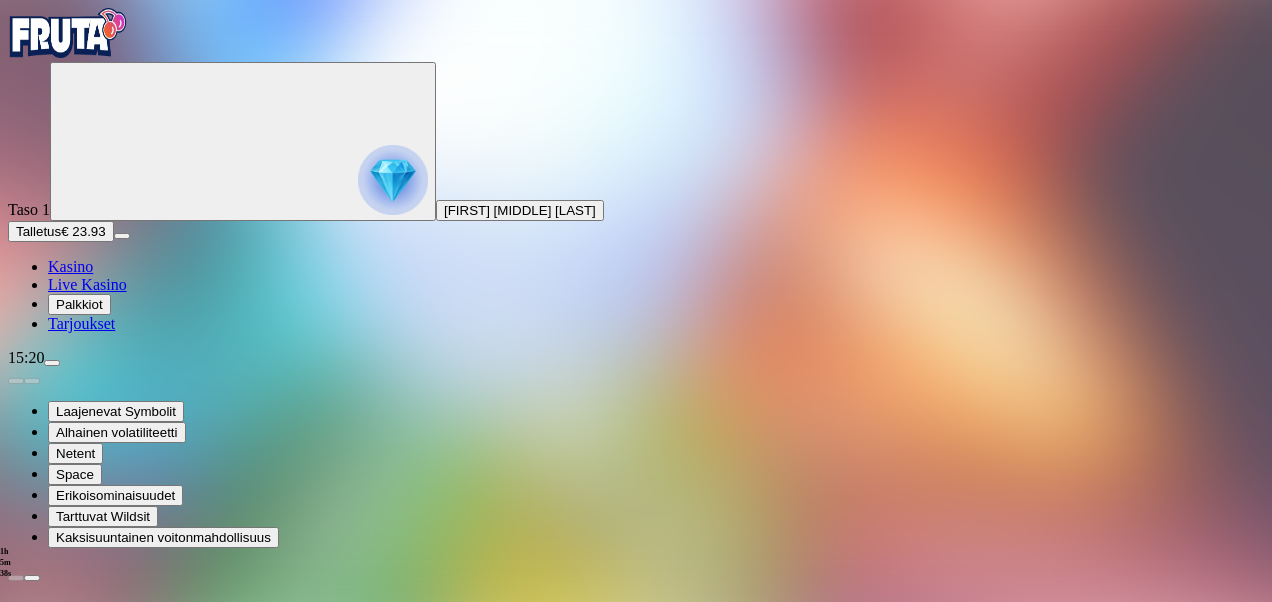 click at bounding box center (16, 1168) 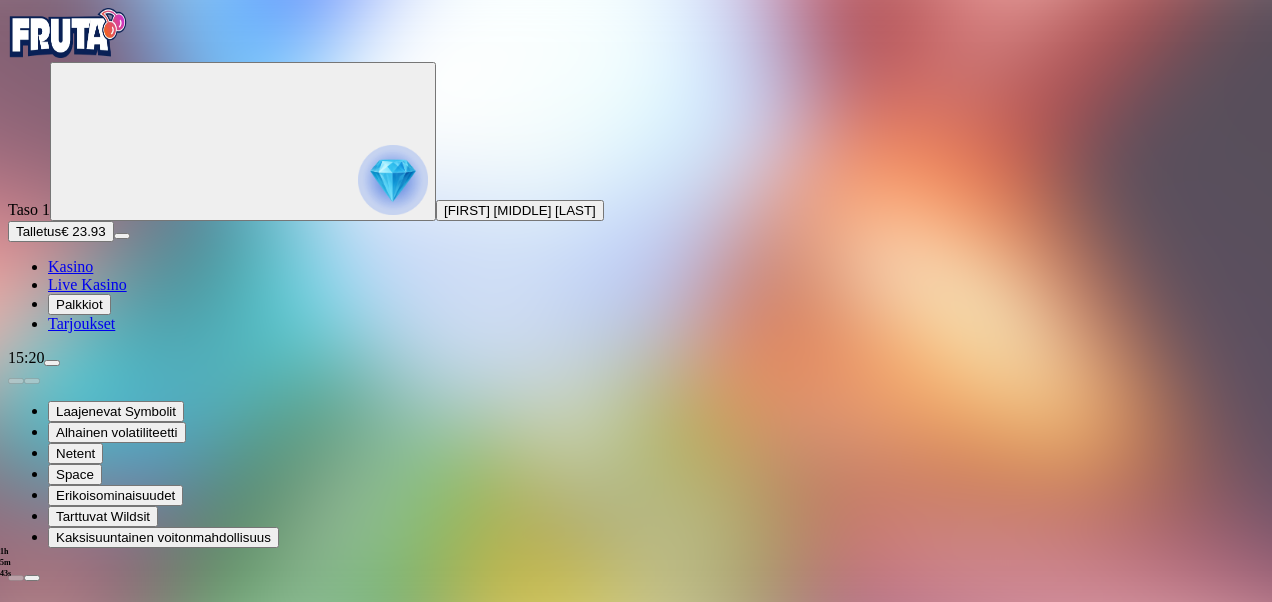 click at bounding box center [56, 1499] 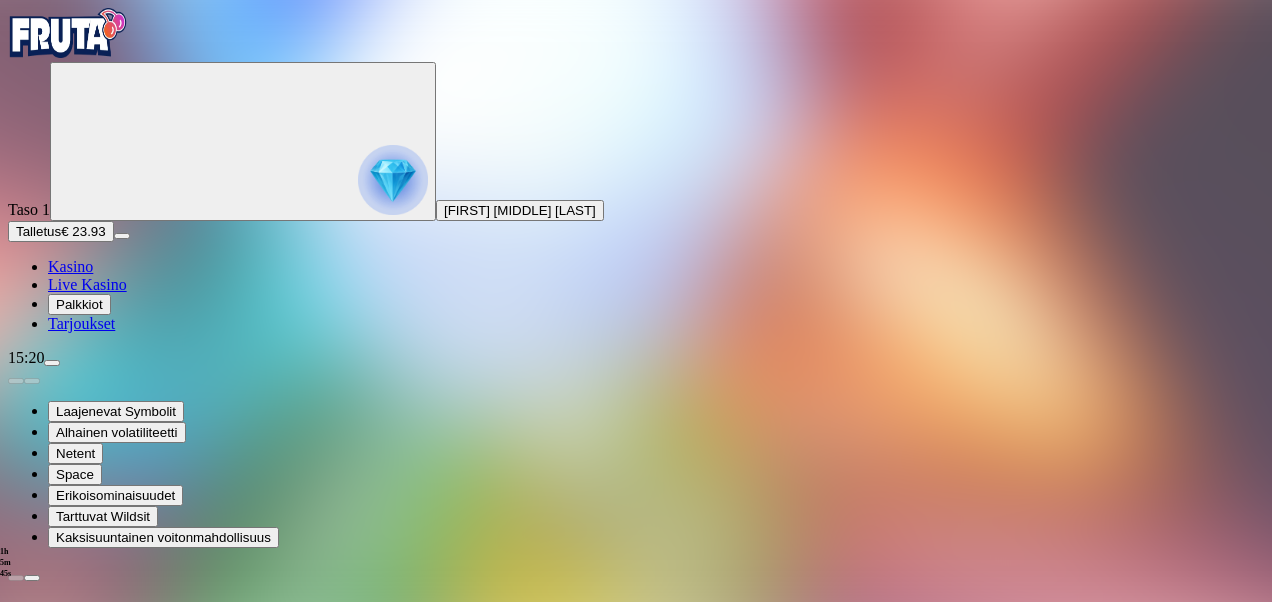 click on "Viimeiset 24 tuntia" at bounding box center (70, 1267) 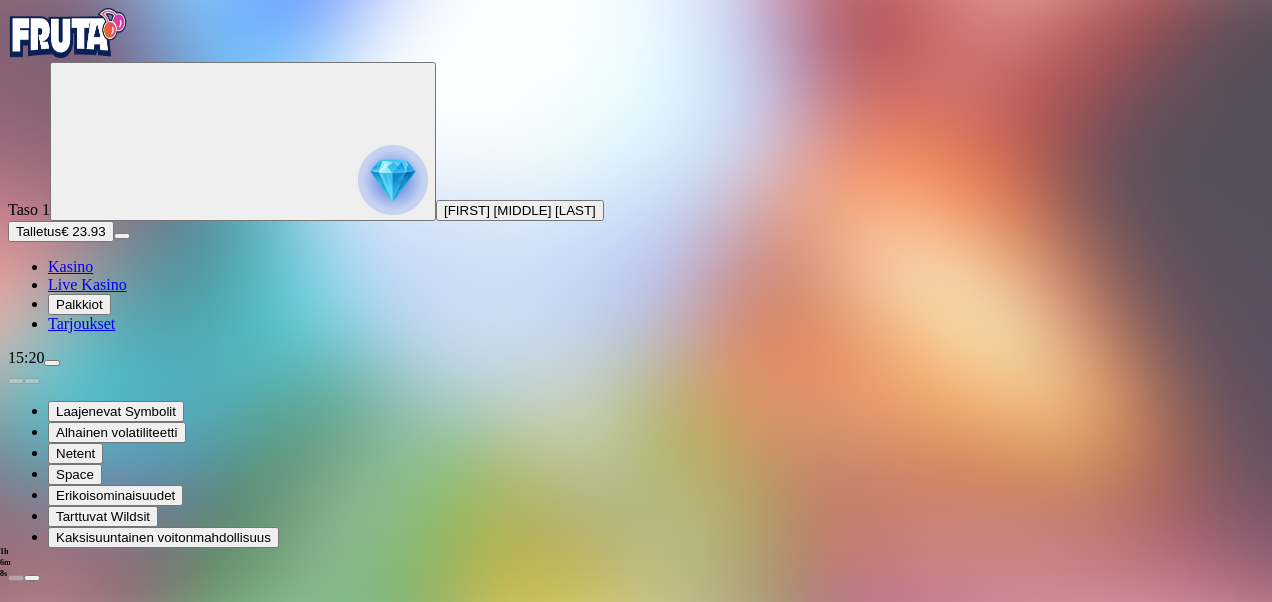 scroll, scrollTop: 8099, scrollLeft: 0, axis: vertical 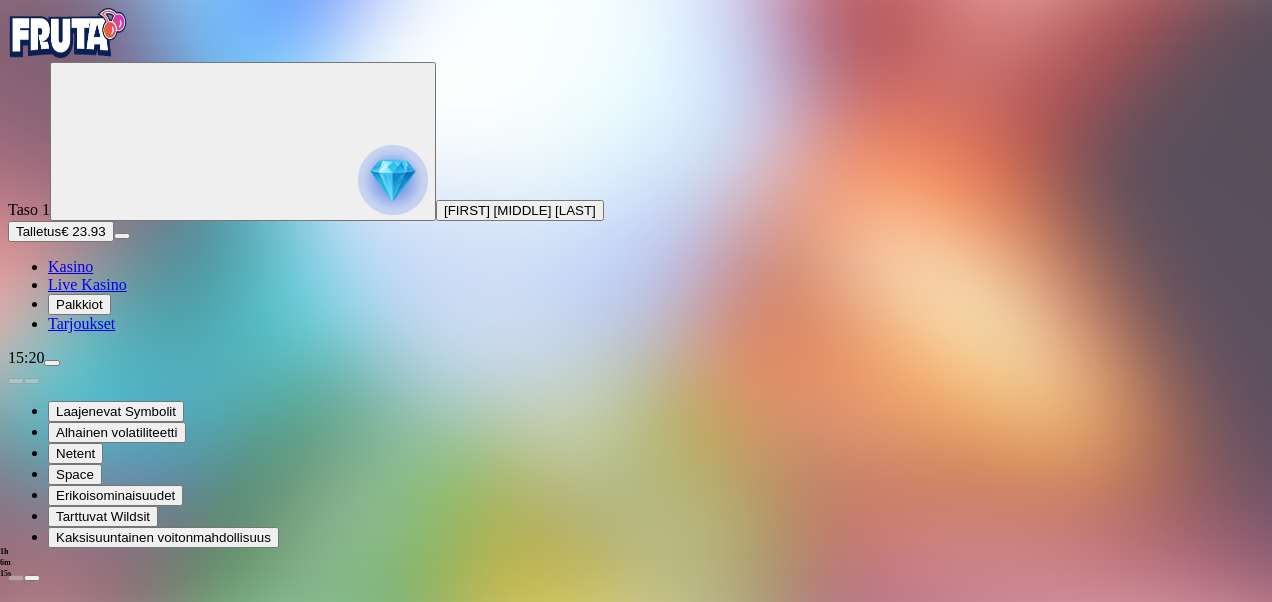 drag, startPoint x: 245, startPoint y: 93, endPoint x: 574, endPoint y: 499, distance: 522.5677 